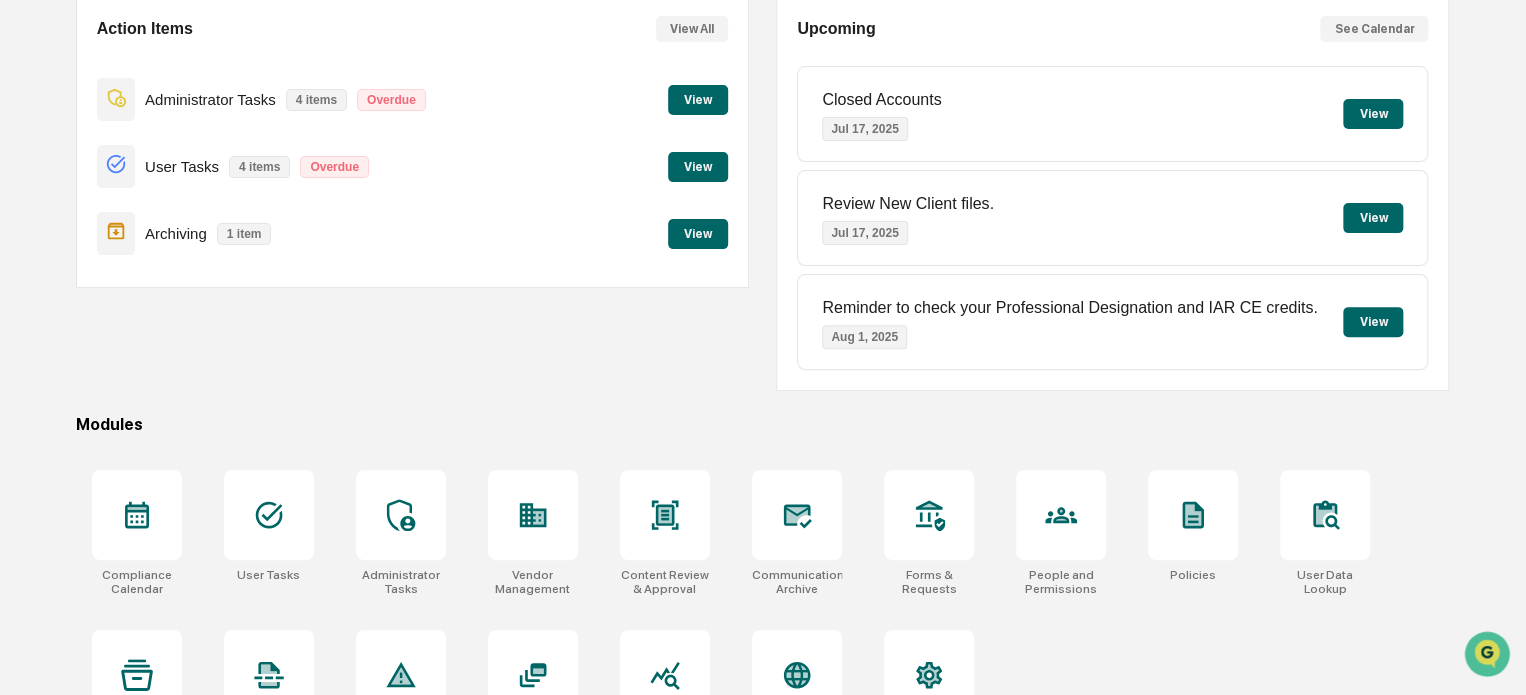scroll, scrollTop: 272, scrollLeft: 0, axis: vertical 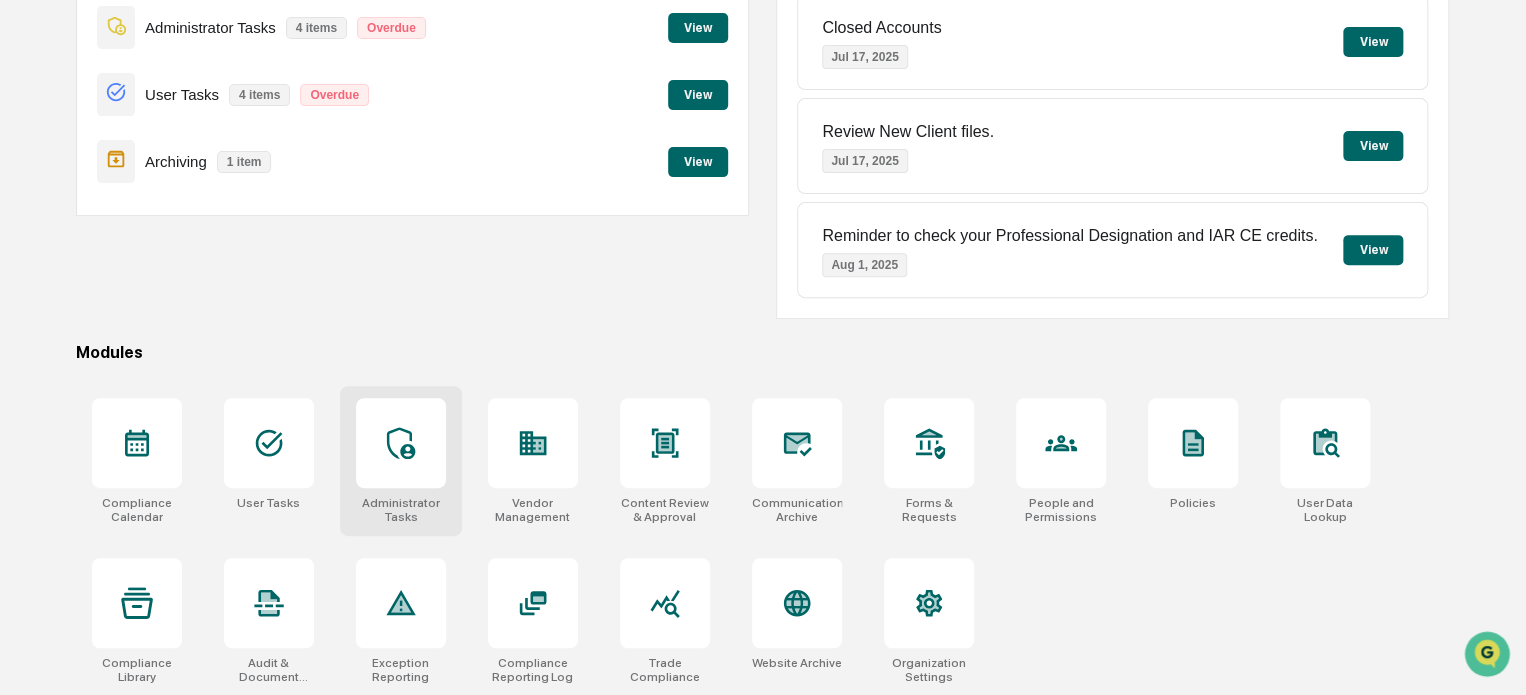 click at bounding box center (401, 443) 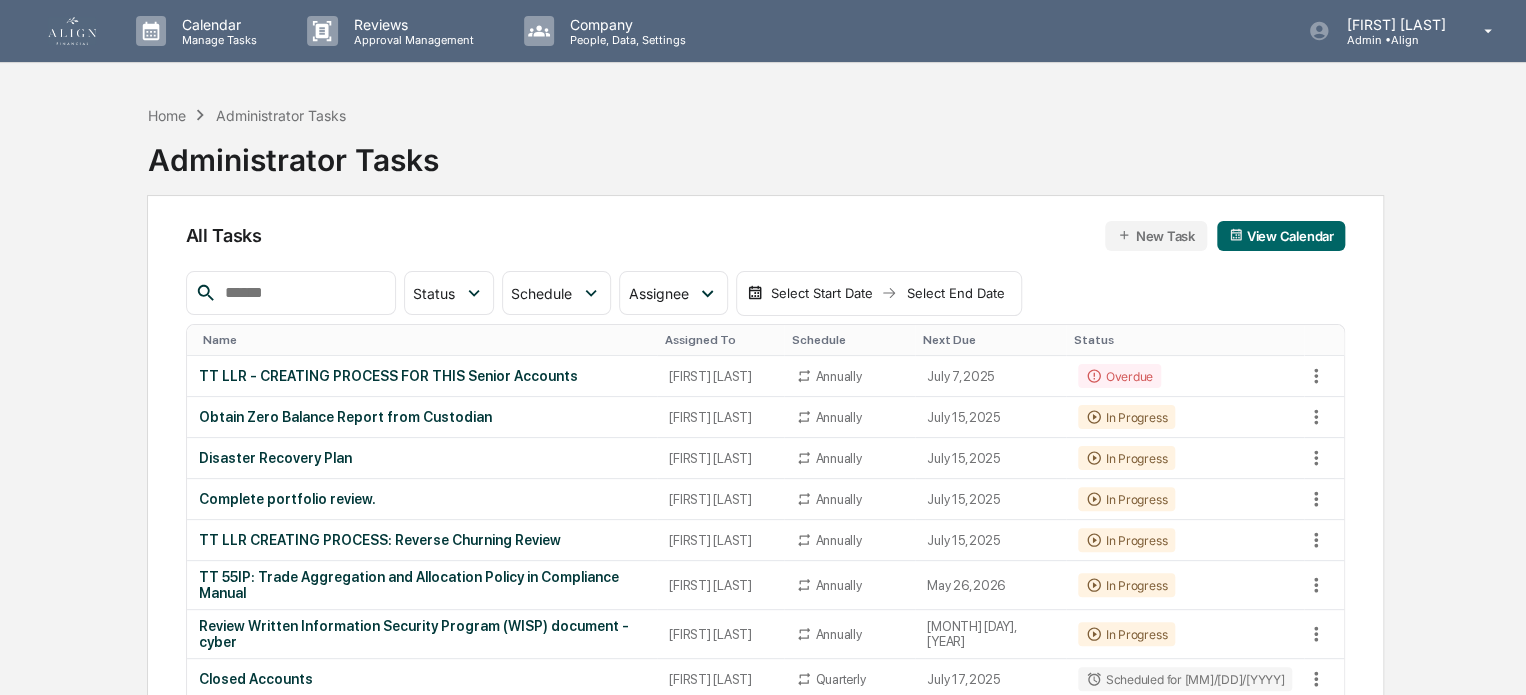 scroll, scrollTop: 0, scrollLeft: 0, axis: both 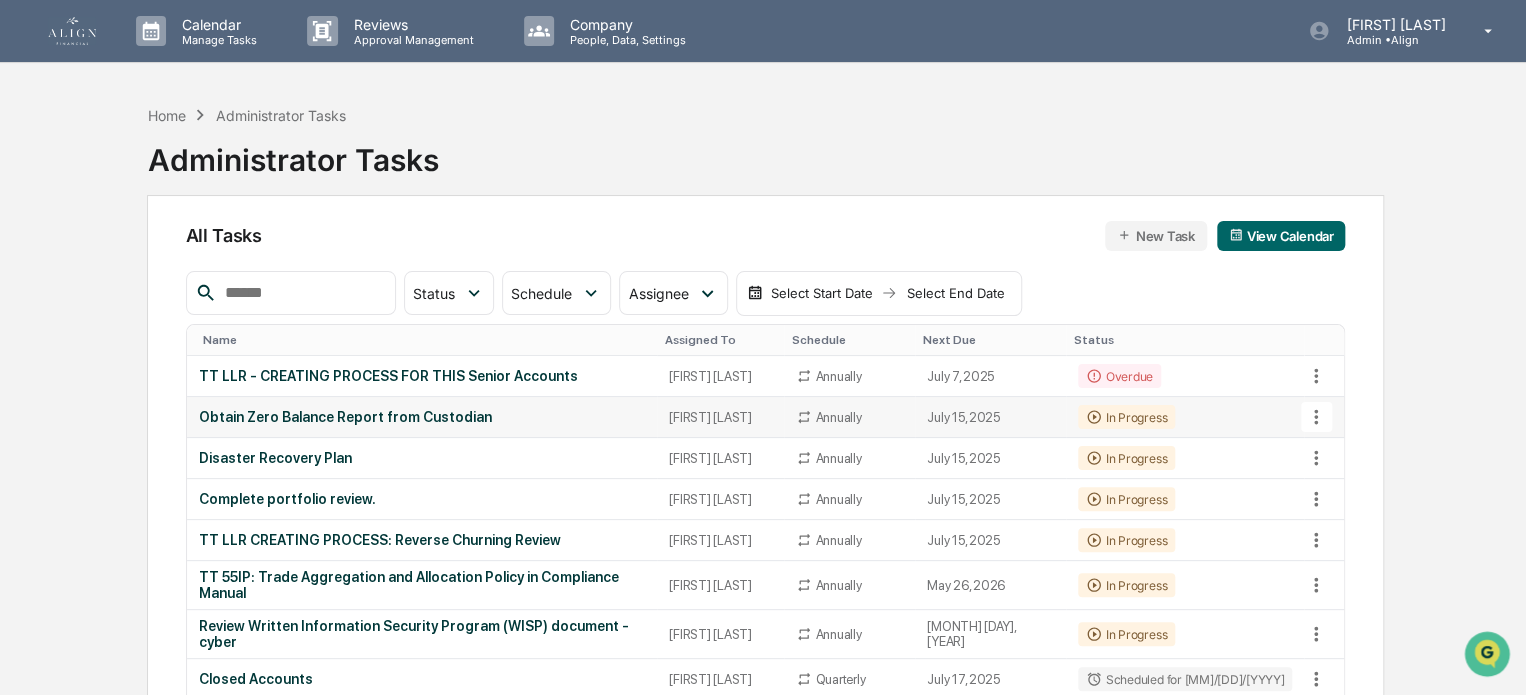 click on "Obtain Zero Balance Report from Custodian" at bounding box center [422, 417] 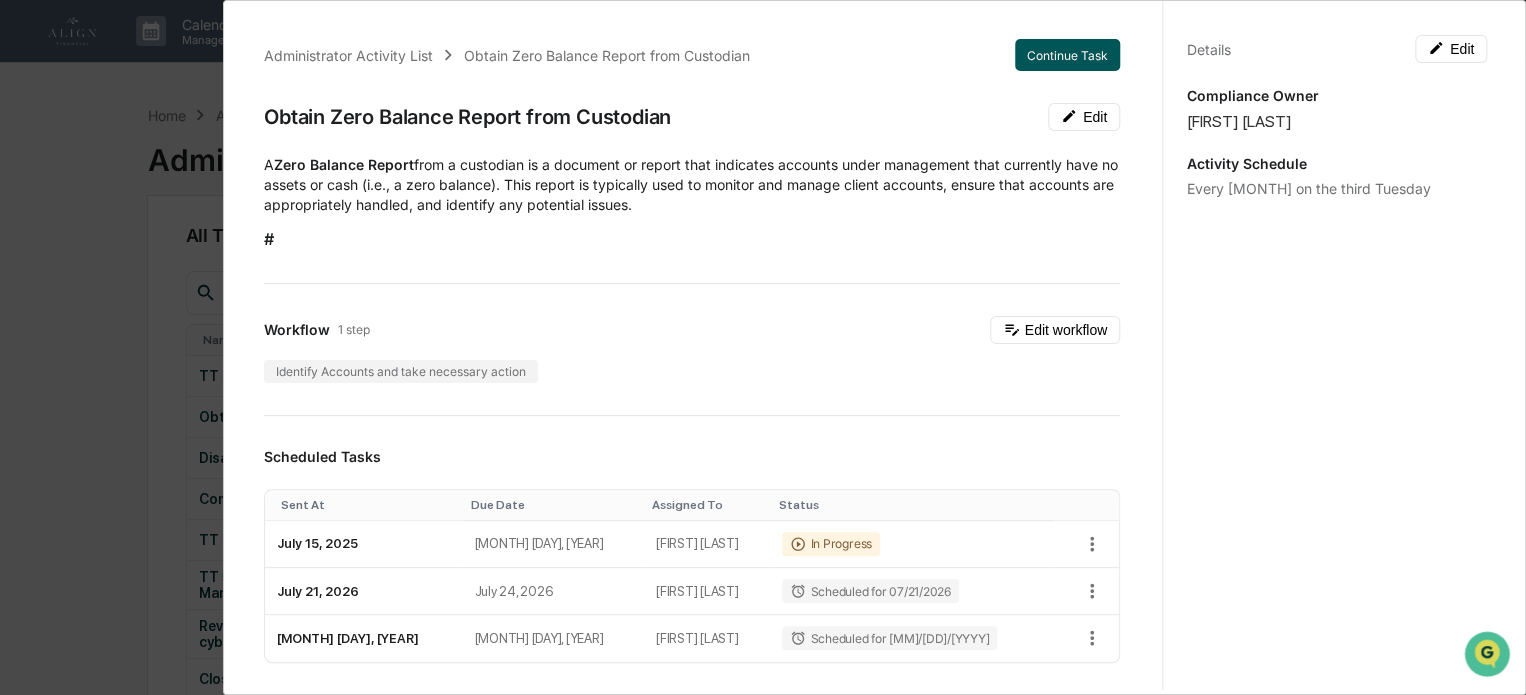 click on "Continue Task" at bounding box center (1067, 55) 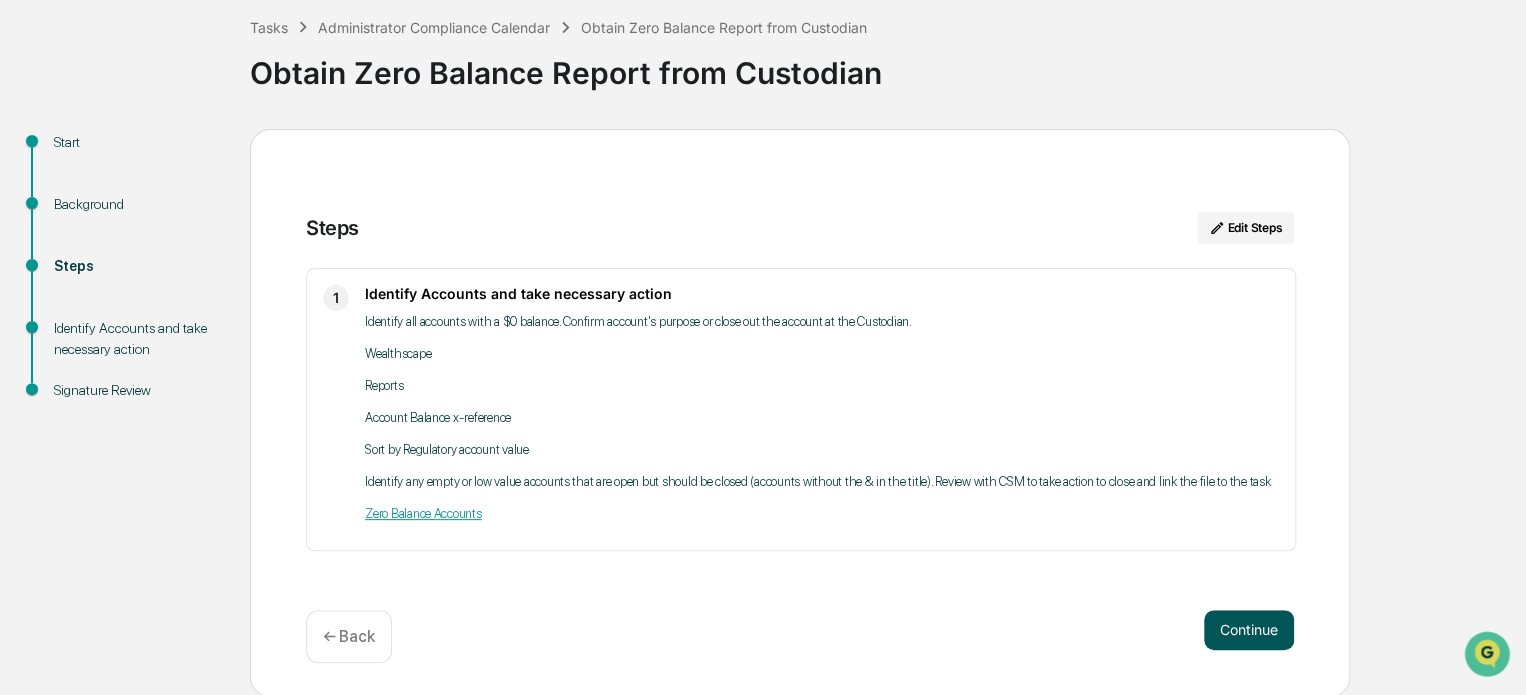 click on "Continue" at bounding box center (1249, 630) 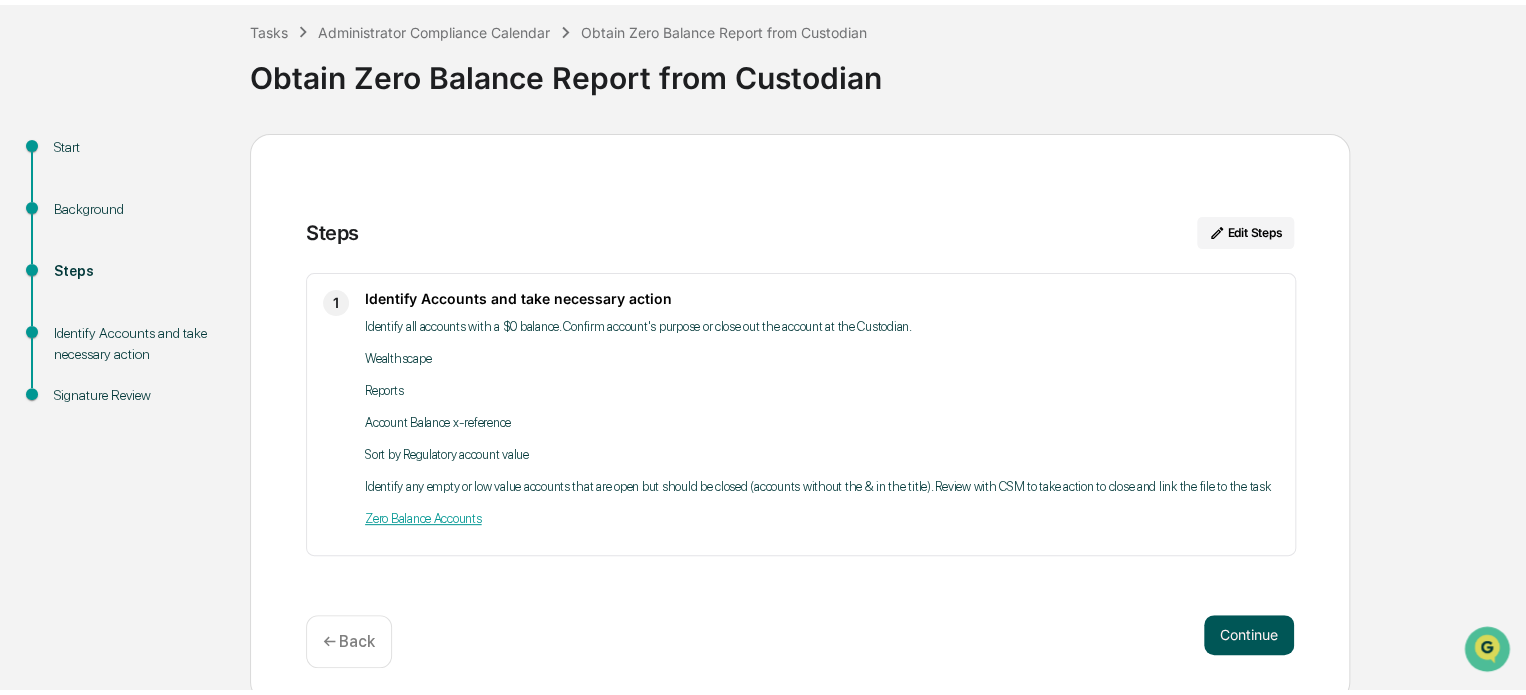 scroll, scrollTop: 15, scrollLeft: 0, axis: vertical 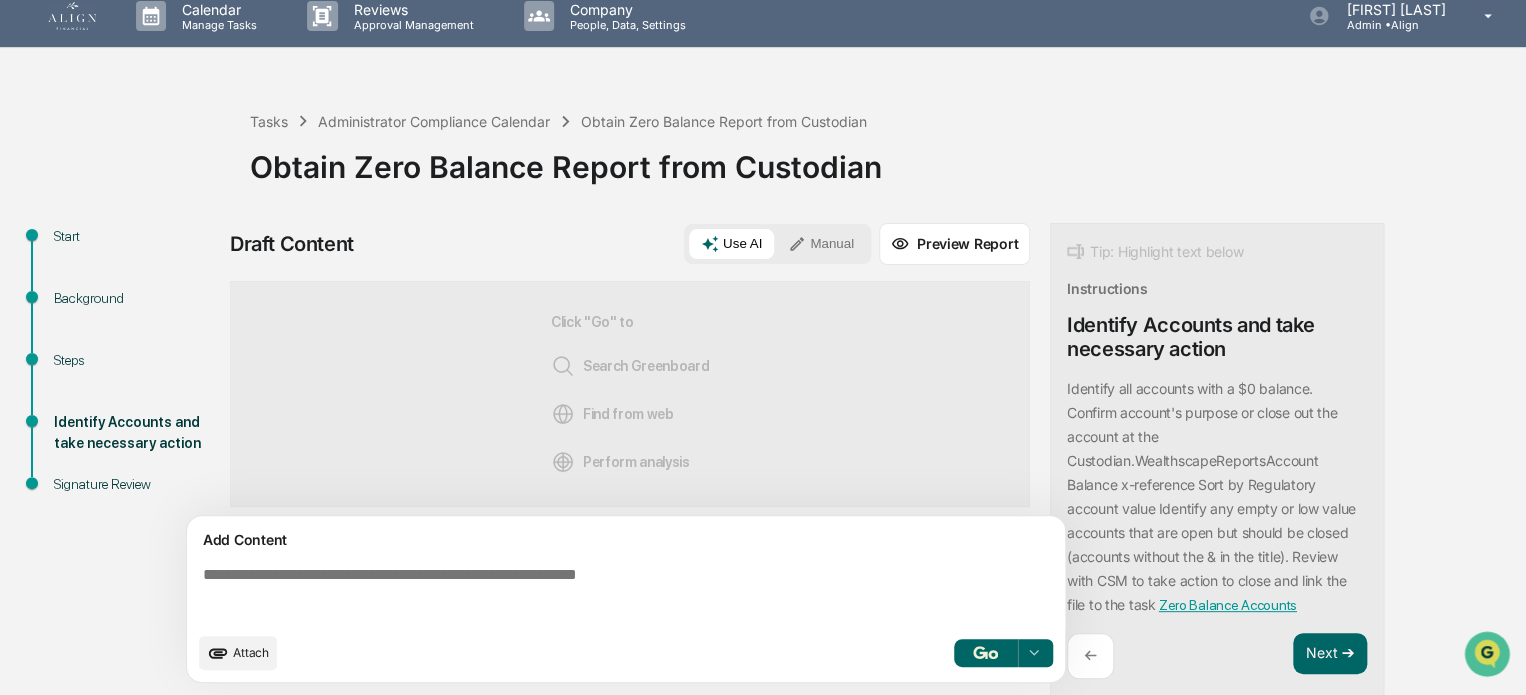click on "Steps" at bounding box center (136, 360) 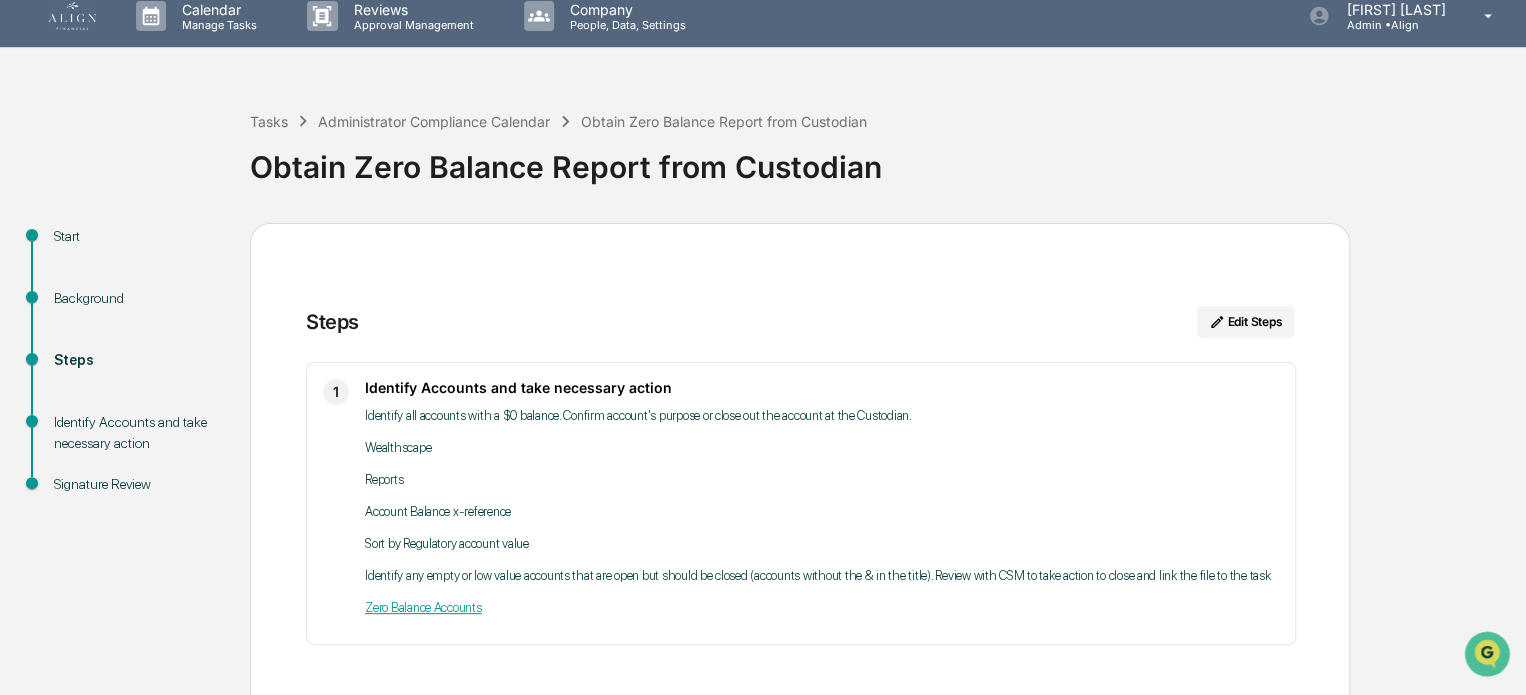 scroll, scrollTop: 109, scrollLeft: 0, axis: vertical 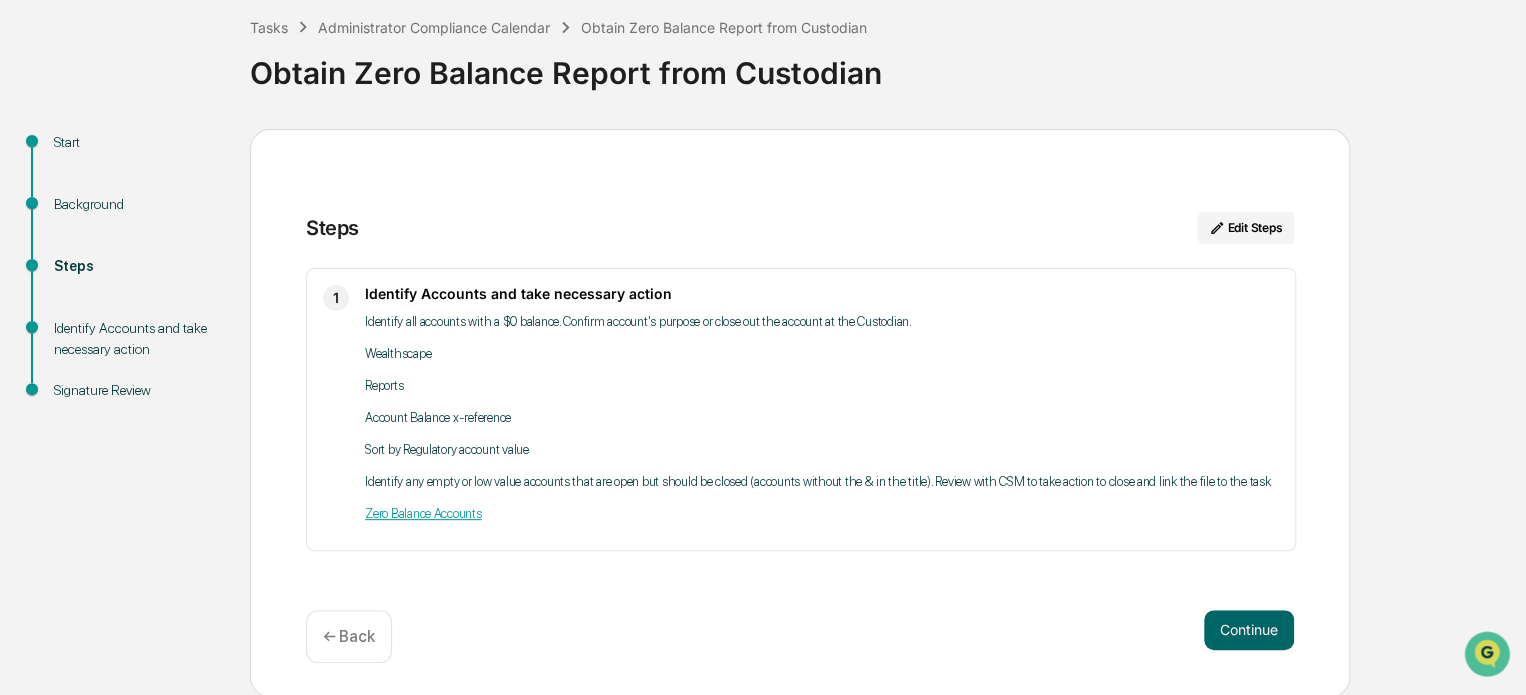 click on "Zero Balance Accounts" at bounding box center (423, 513) 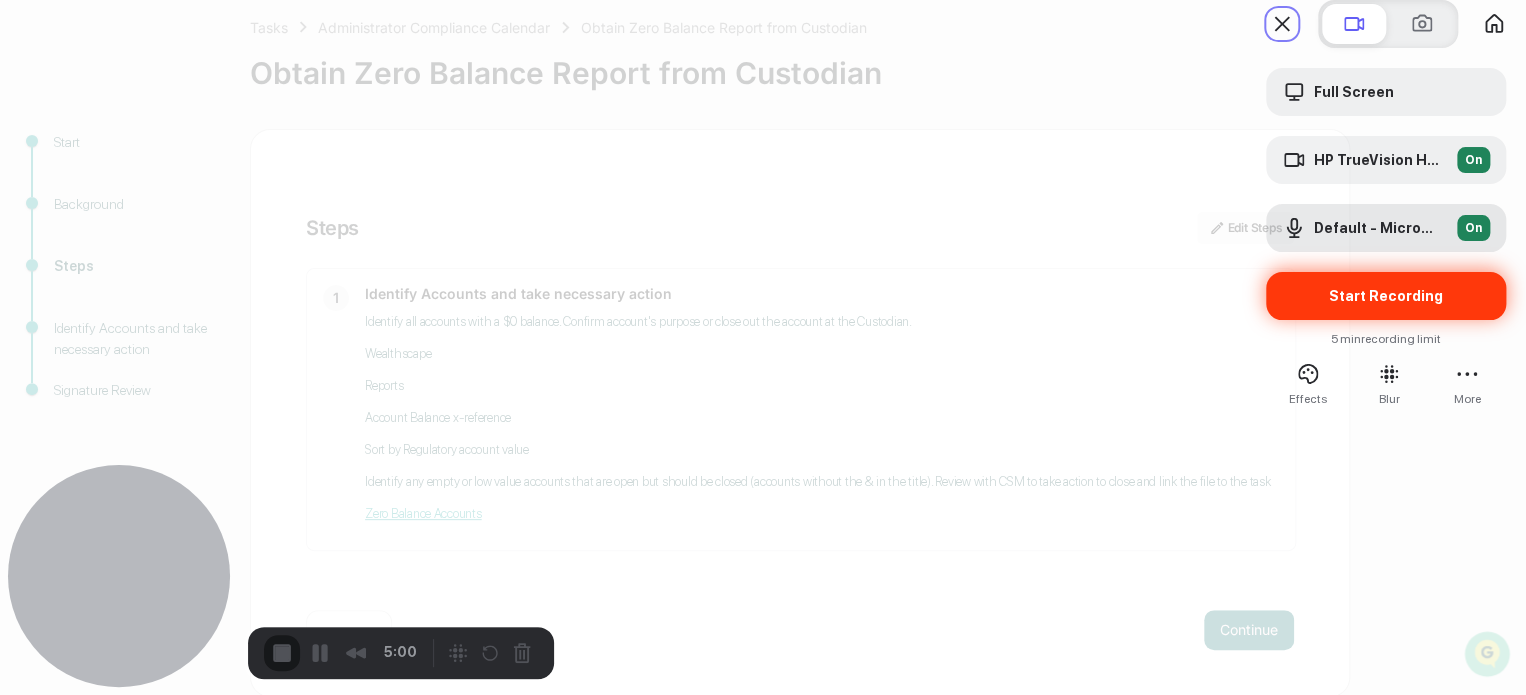 click on "Start Recording" at bounding box center [1386, 296] 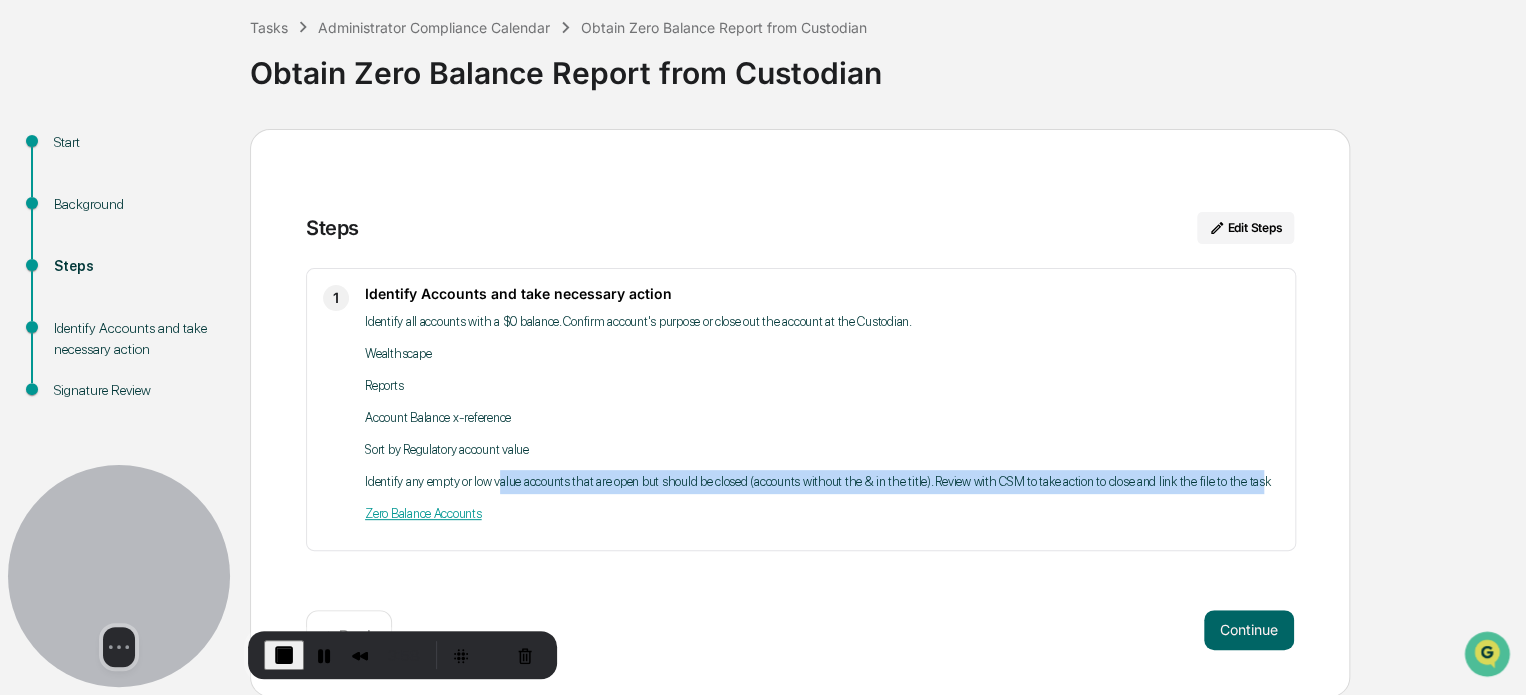 drag, startPoint x: 500, startPoint y: 483, endPoint x: 1248, endPoint y: 481, distance: 748.0027 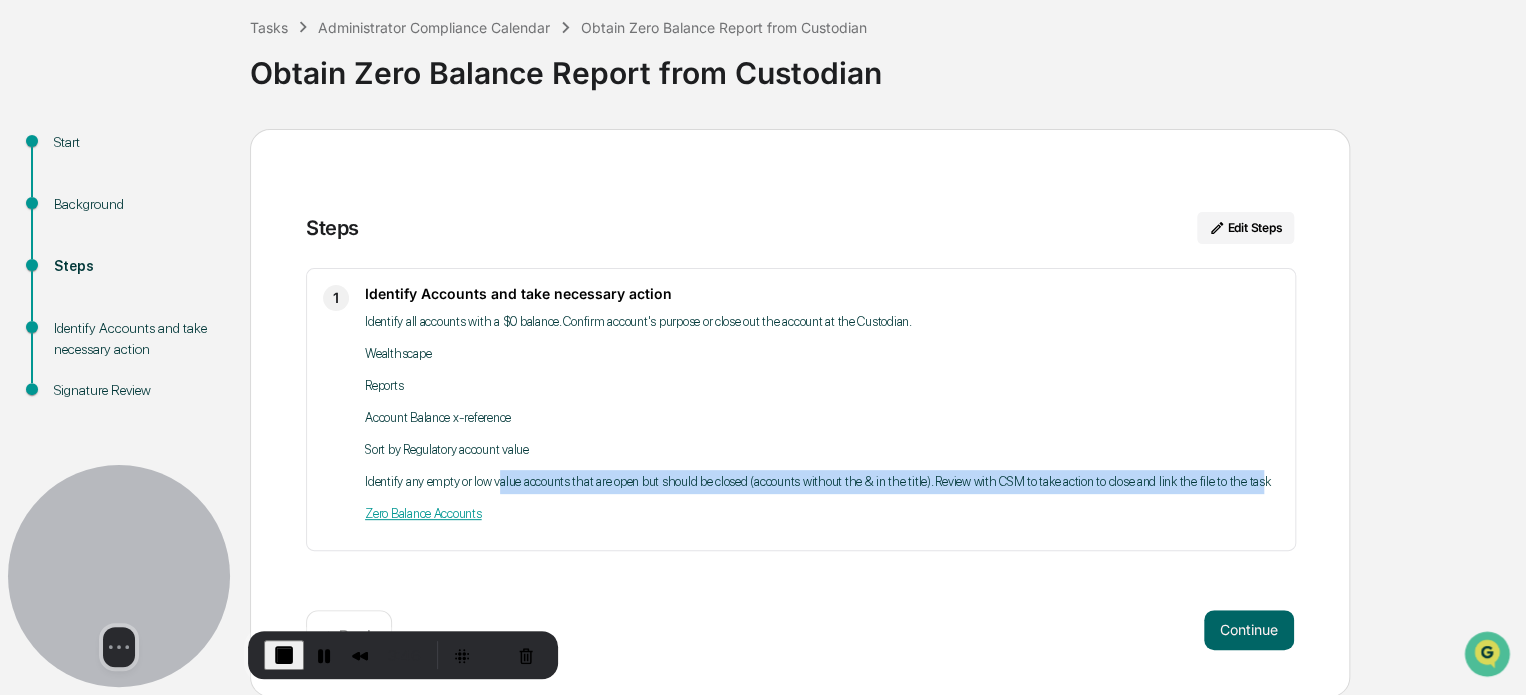 click at bounding box center [284, 655] 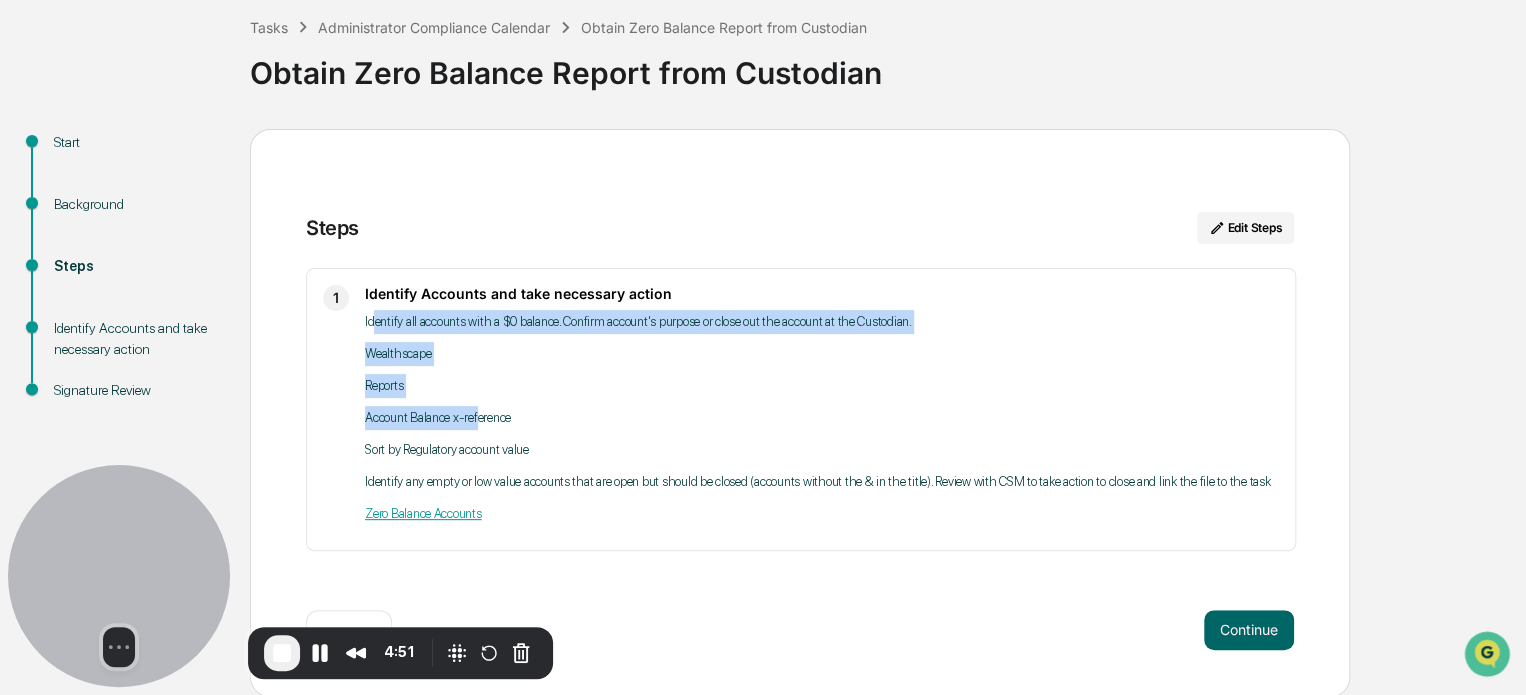 drag, startPoint x: 371, startPoint y: 320, endPoint x: 476, endPoint y: 409, distance: 137.64447 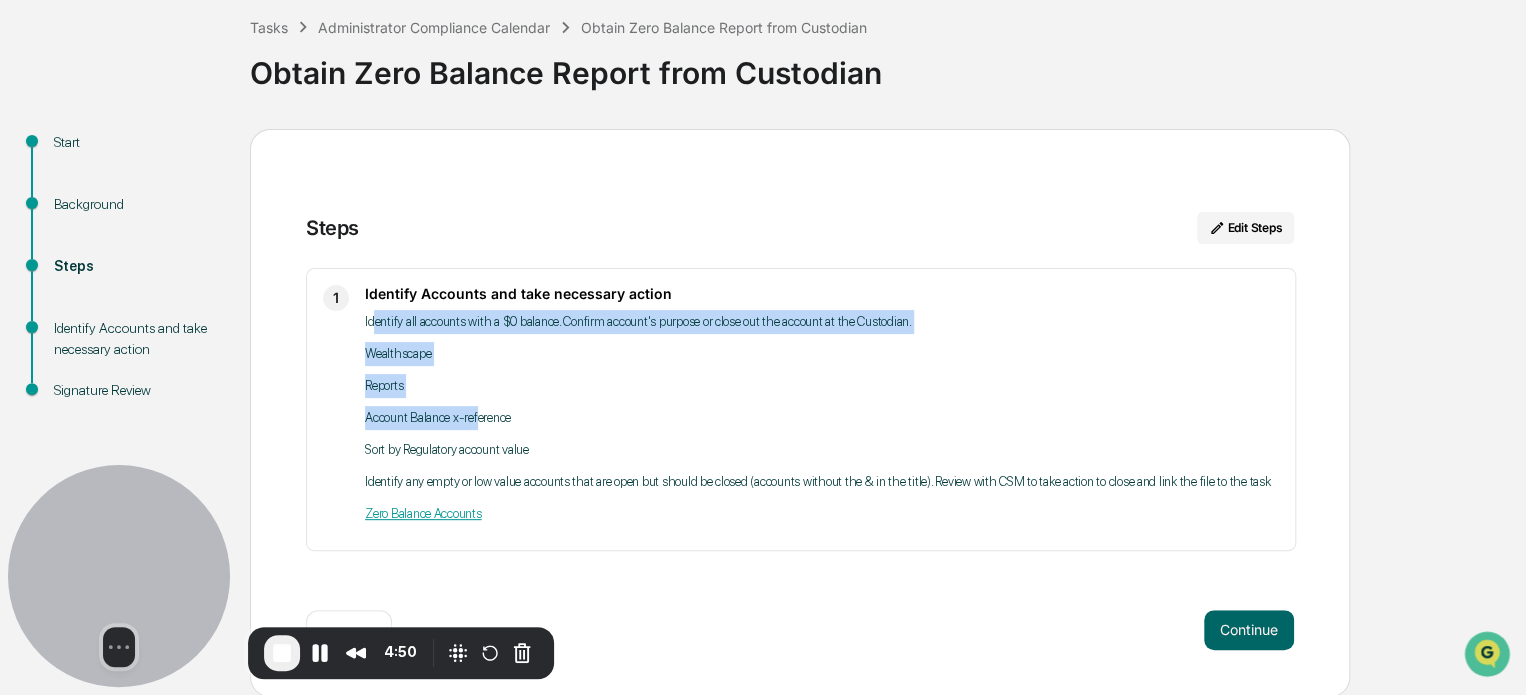 click on "Account Balance x-reference" at bounding box center [822, 418] 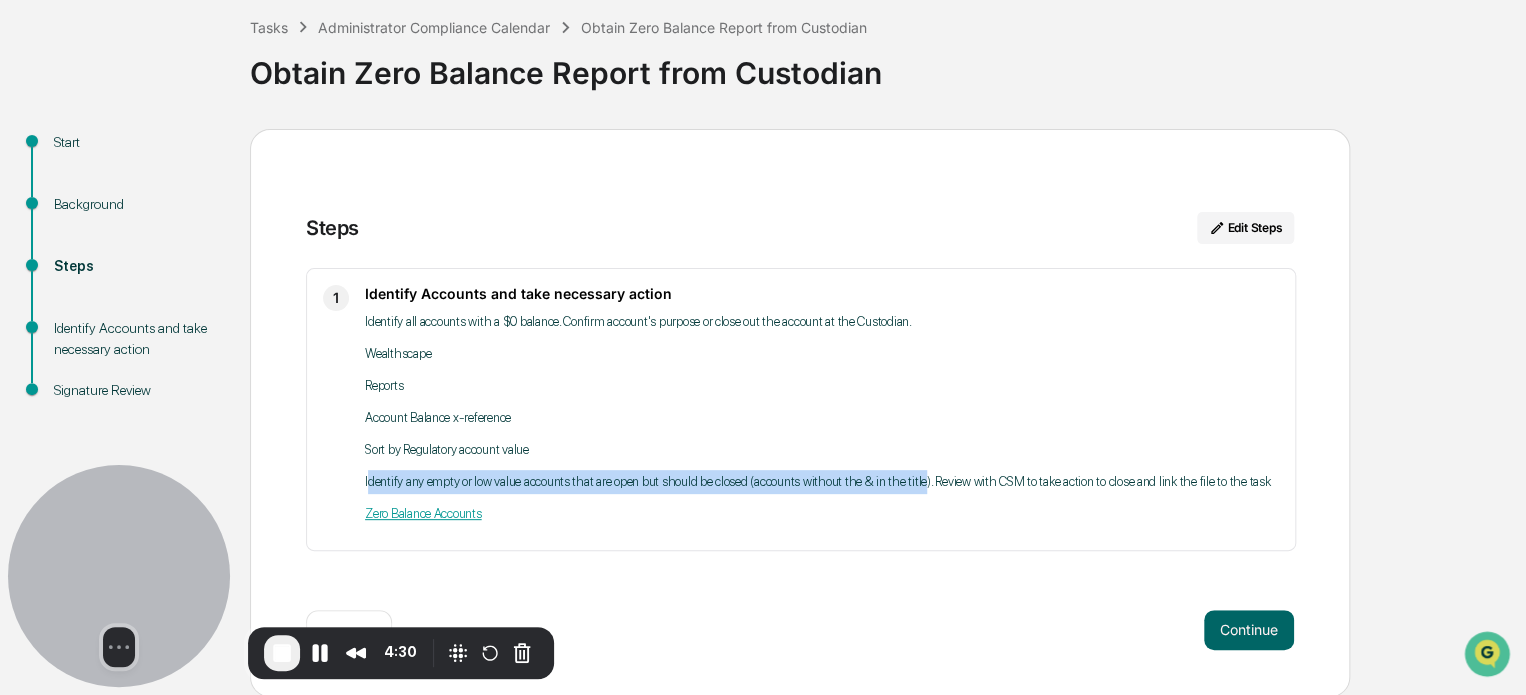 drag, startPoint x: 368, startPoint y: 478, endPoint x: 915, endPoint y: 487, distance: 547.07404 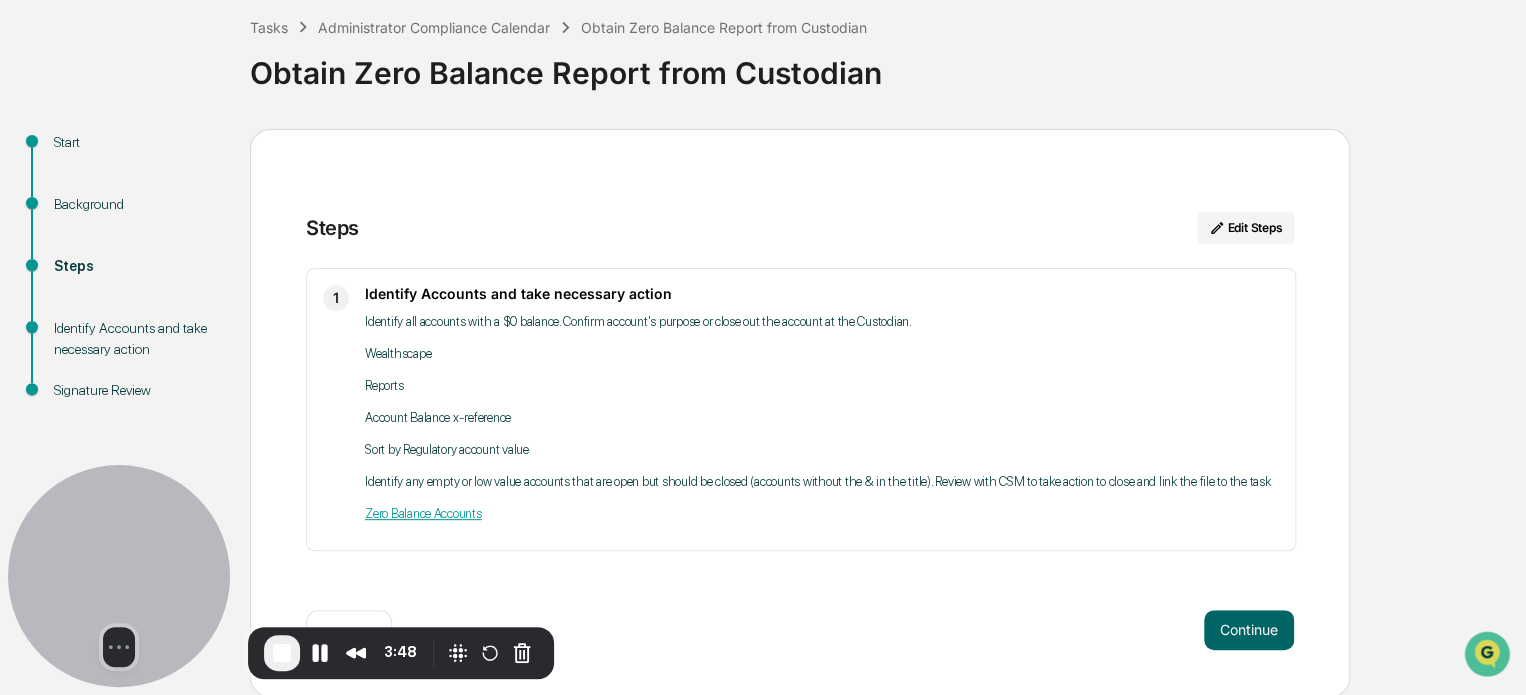 click on "Identify any empty or low value accounts that are open but should be closed (accounts without the & in the title).  Review with CSM to take action to close and link the file to the task" at bounding box center (822, 482) 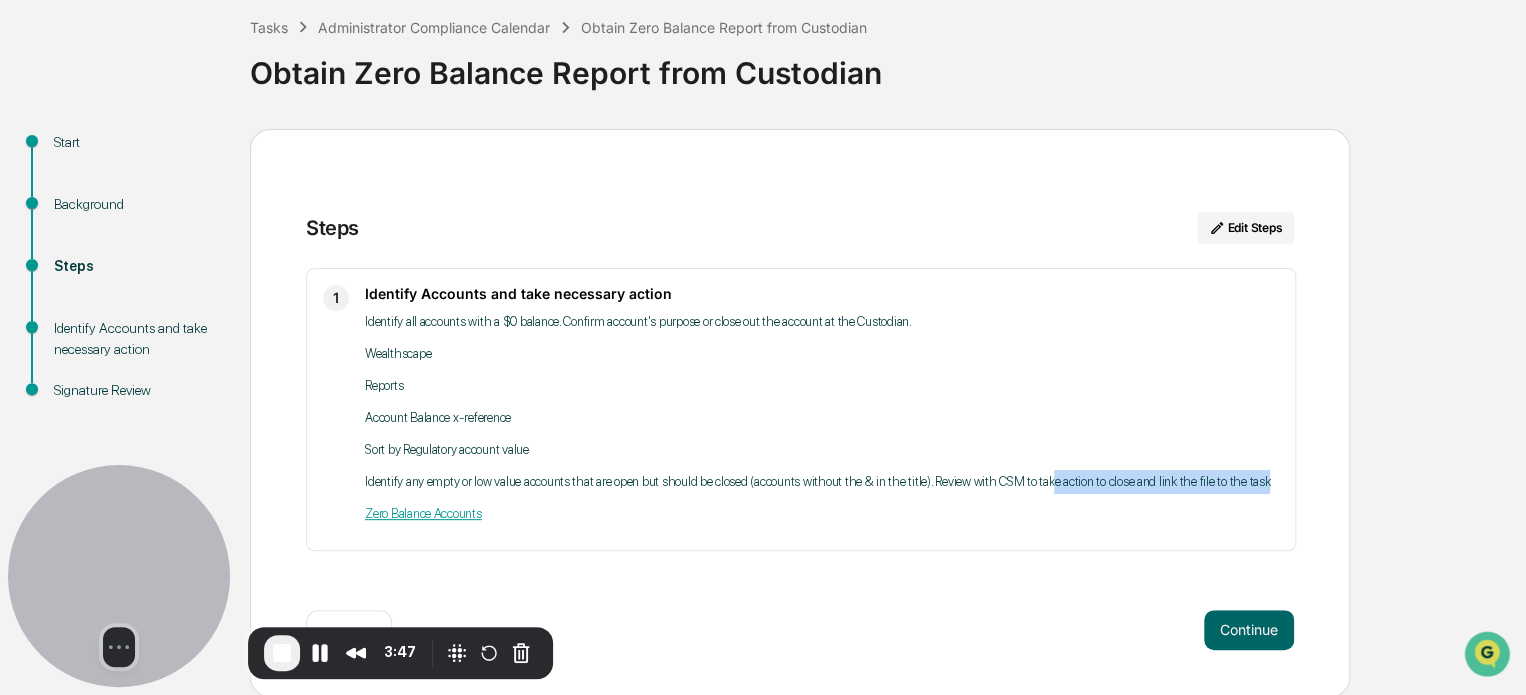 drag, startPoint x: 1040, startPoint y: 481, endPoint x: 1256, endPoint y: 477, distance: 216.03703 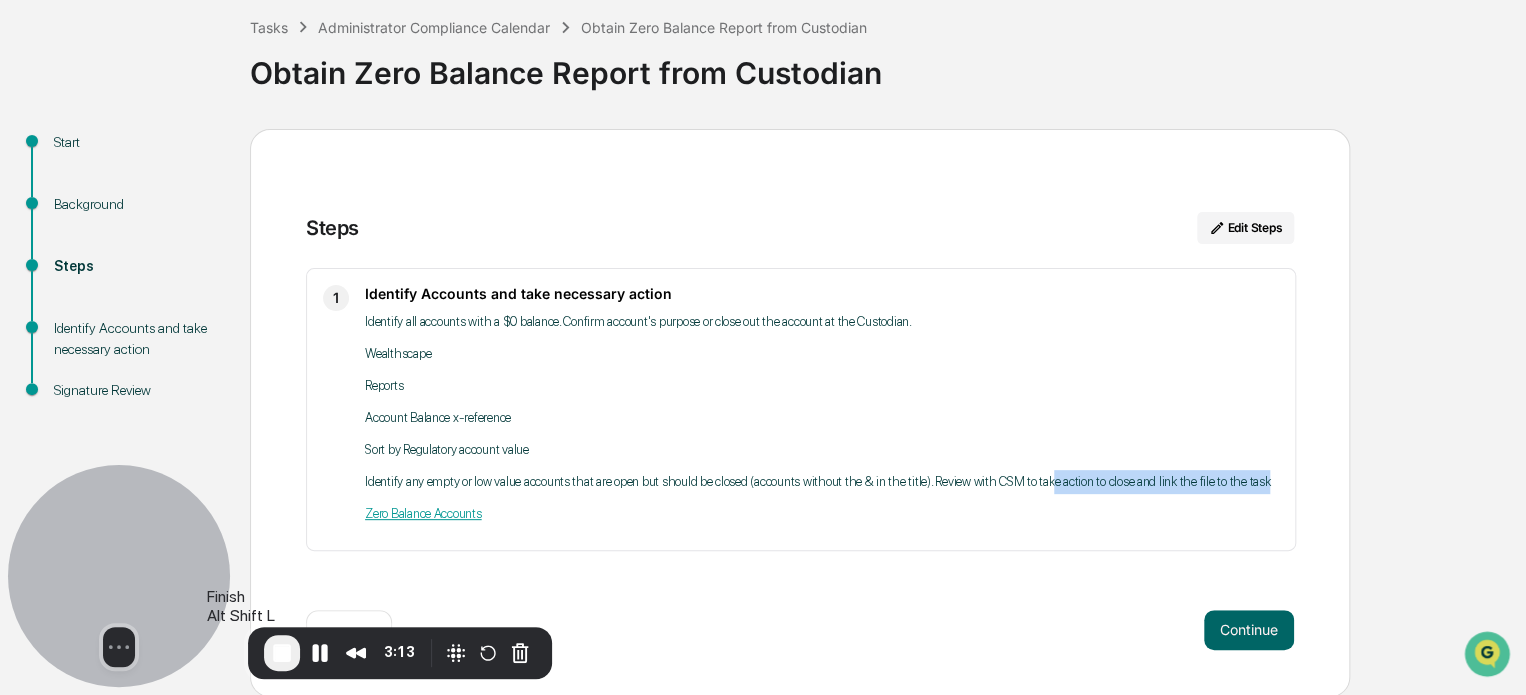 click at bounding box center [282, 653] 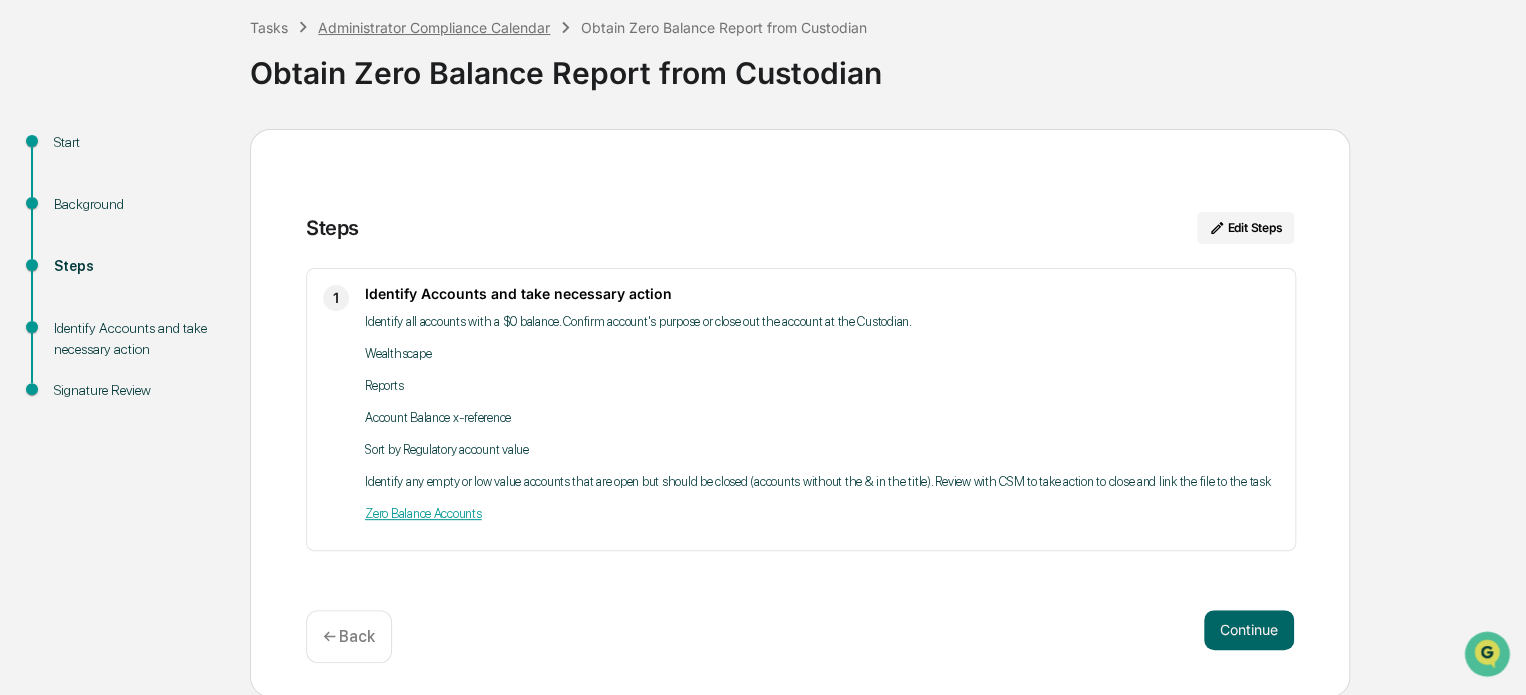 click on "Administrator Compliance Calendar" at bounding box center (434, 27) 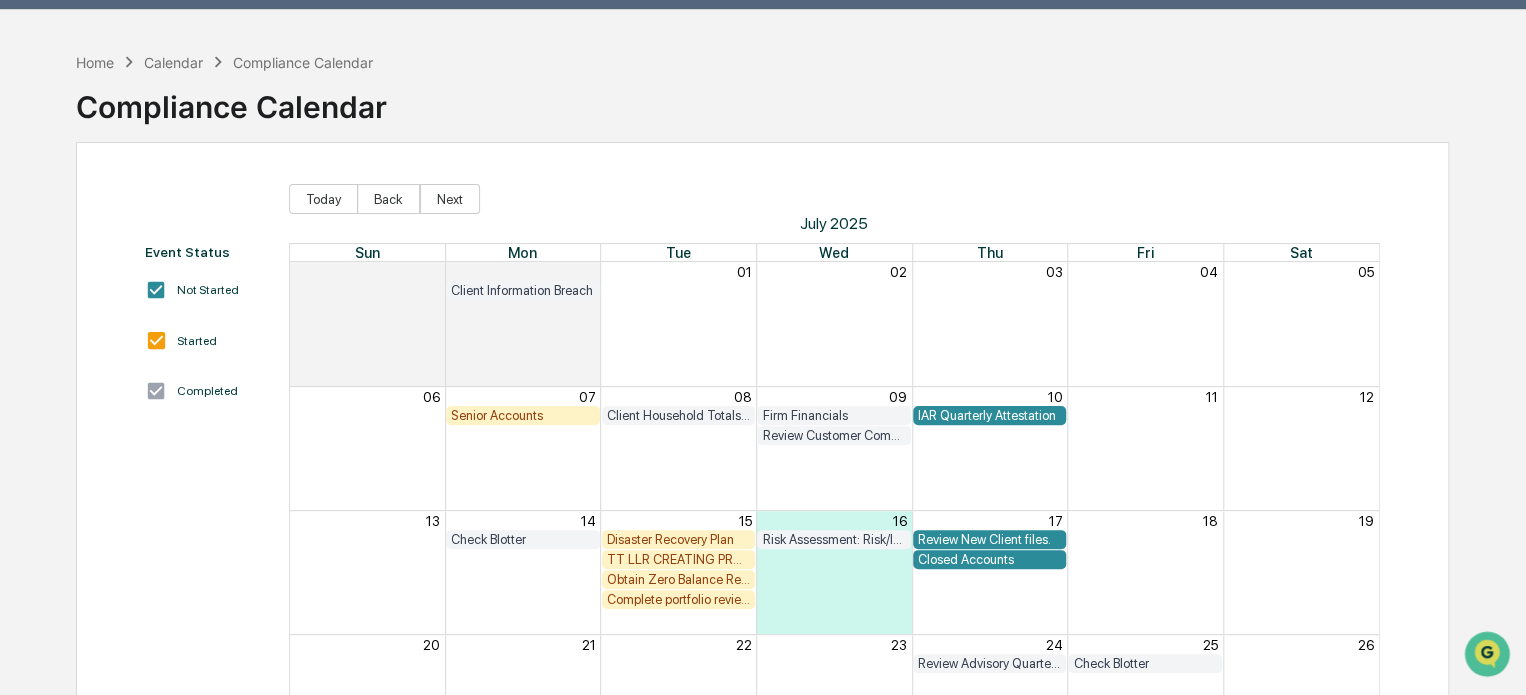 scroll, scrollTop: 0, scrollLeft: 0, axis: both 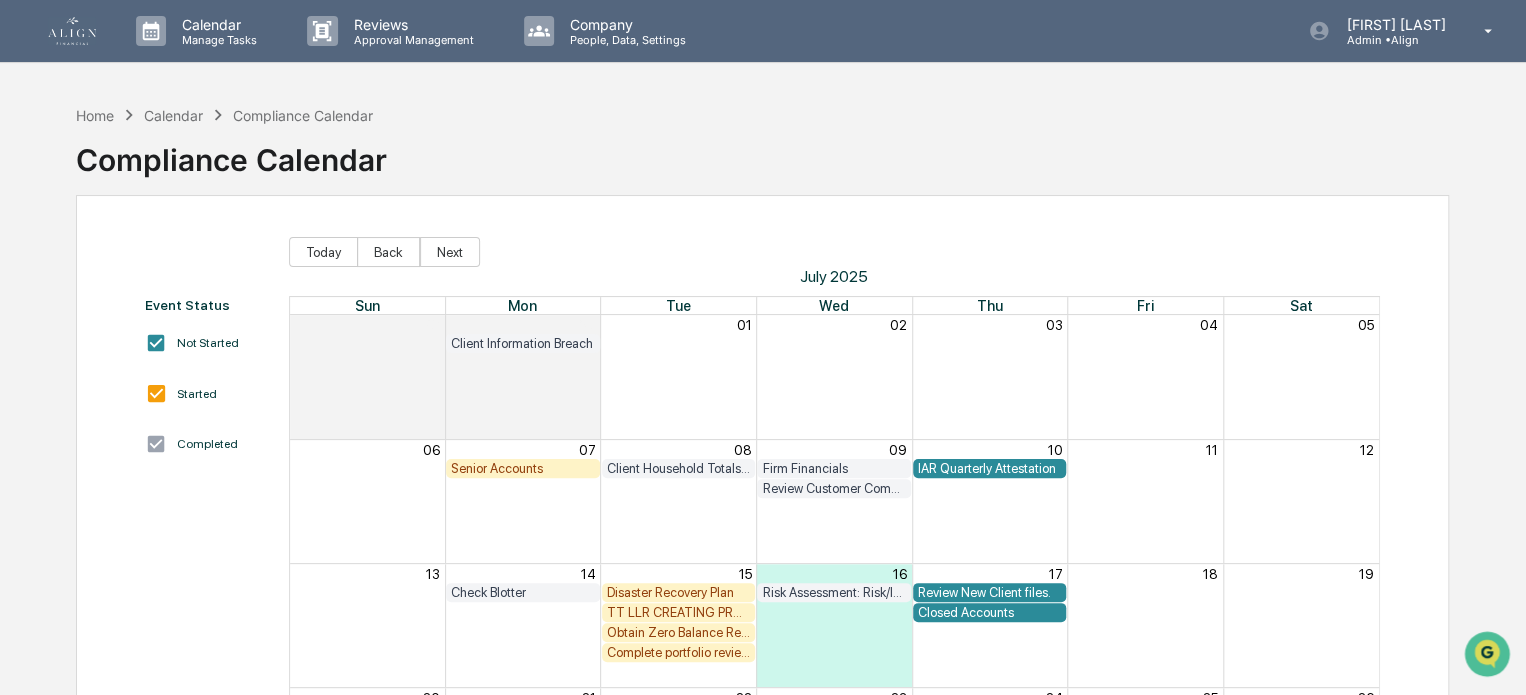 click at bounding box center (72, 31) 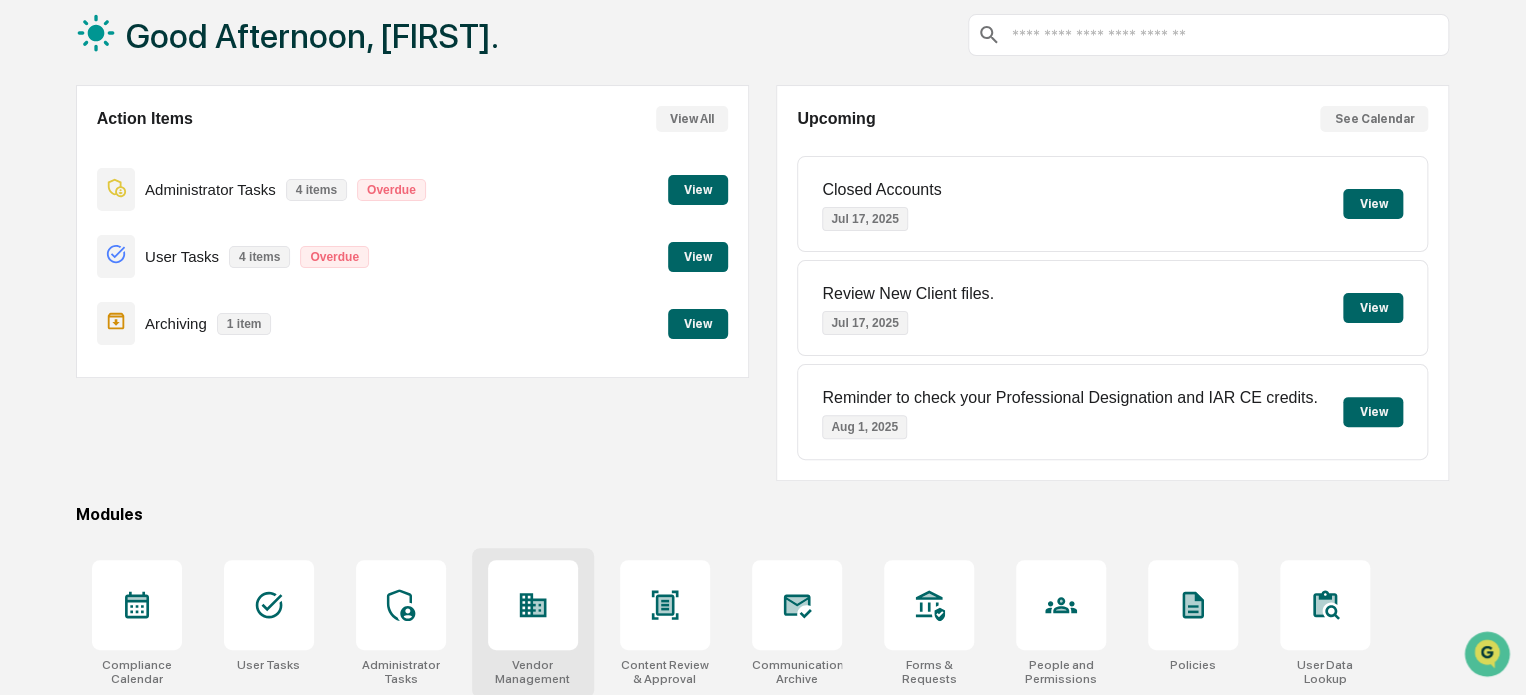 scroll, scrollTop: 200, scrollLeft: 0, axis: vertical 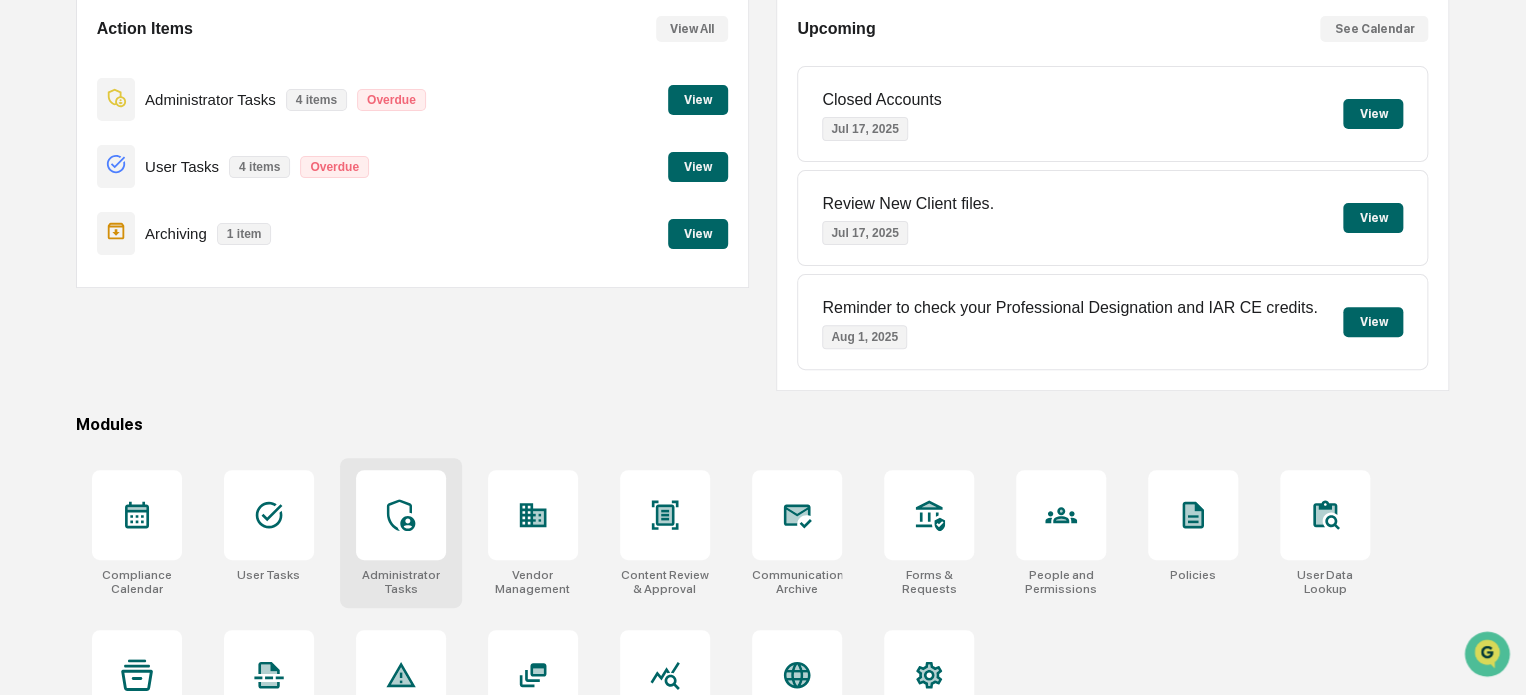 click 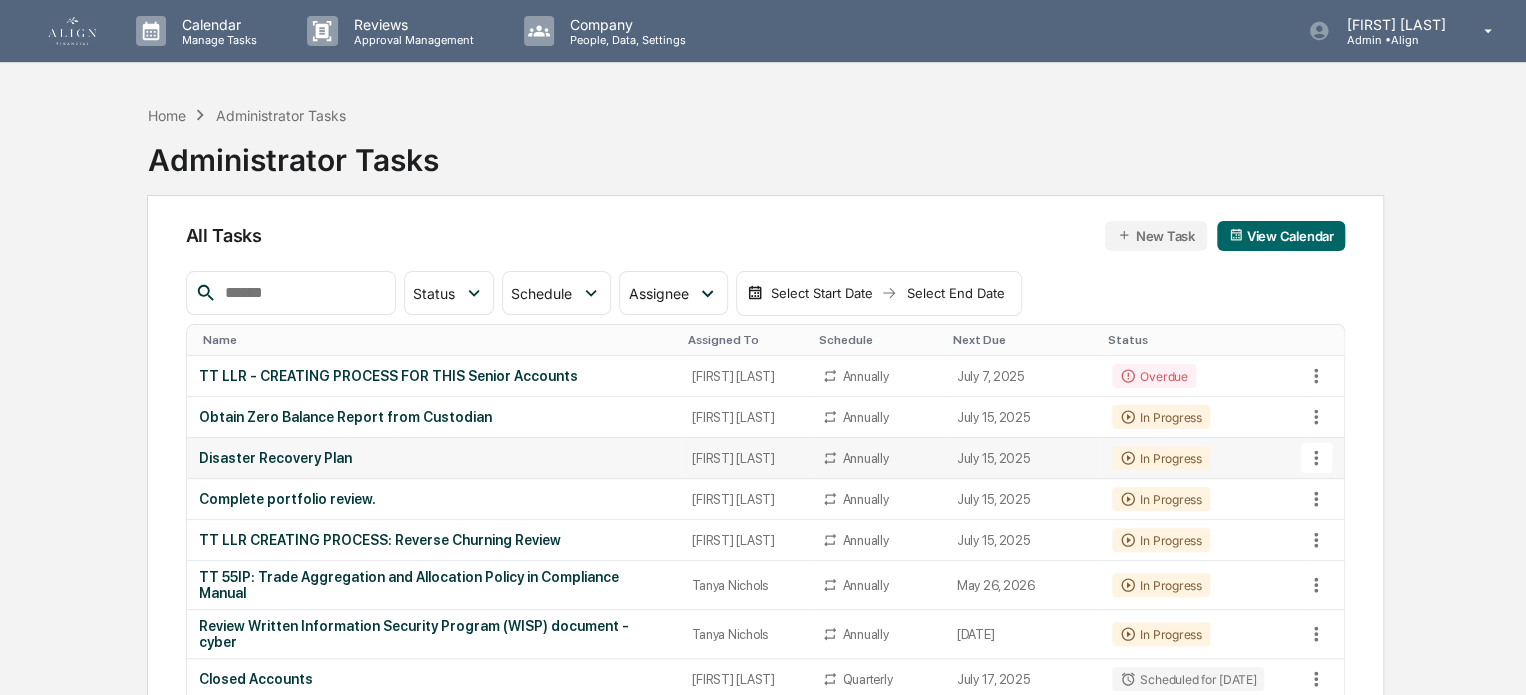 scroll, scrollTop: 0, scrollLeft: 0, axis: both 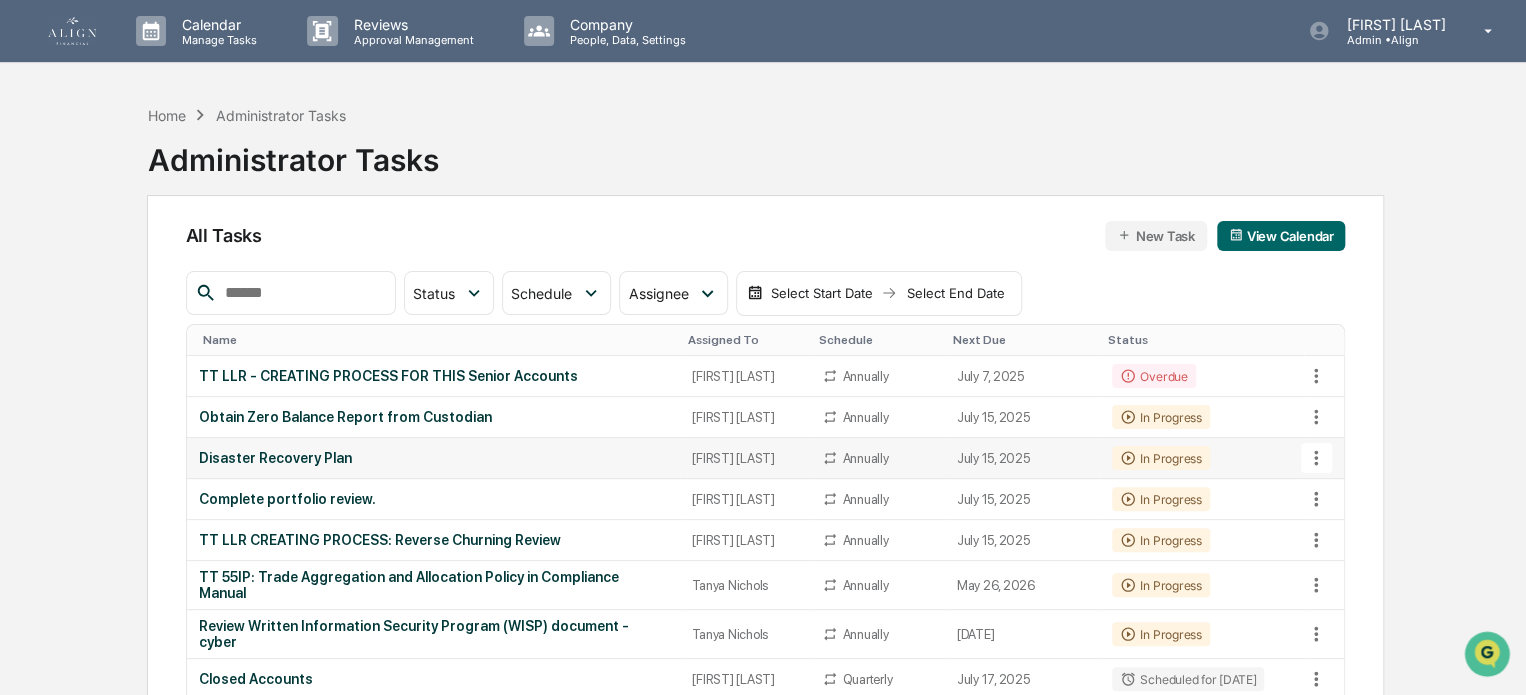click on "Disaster Recovery Plan" at bounding box center [434, 458] 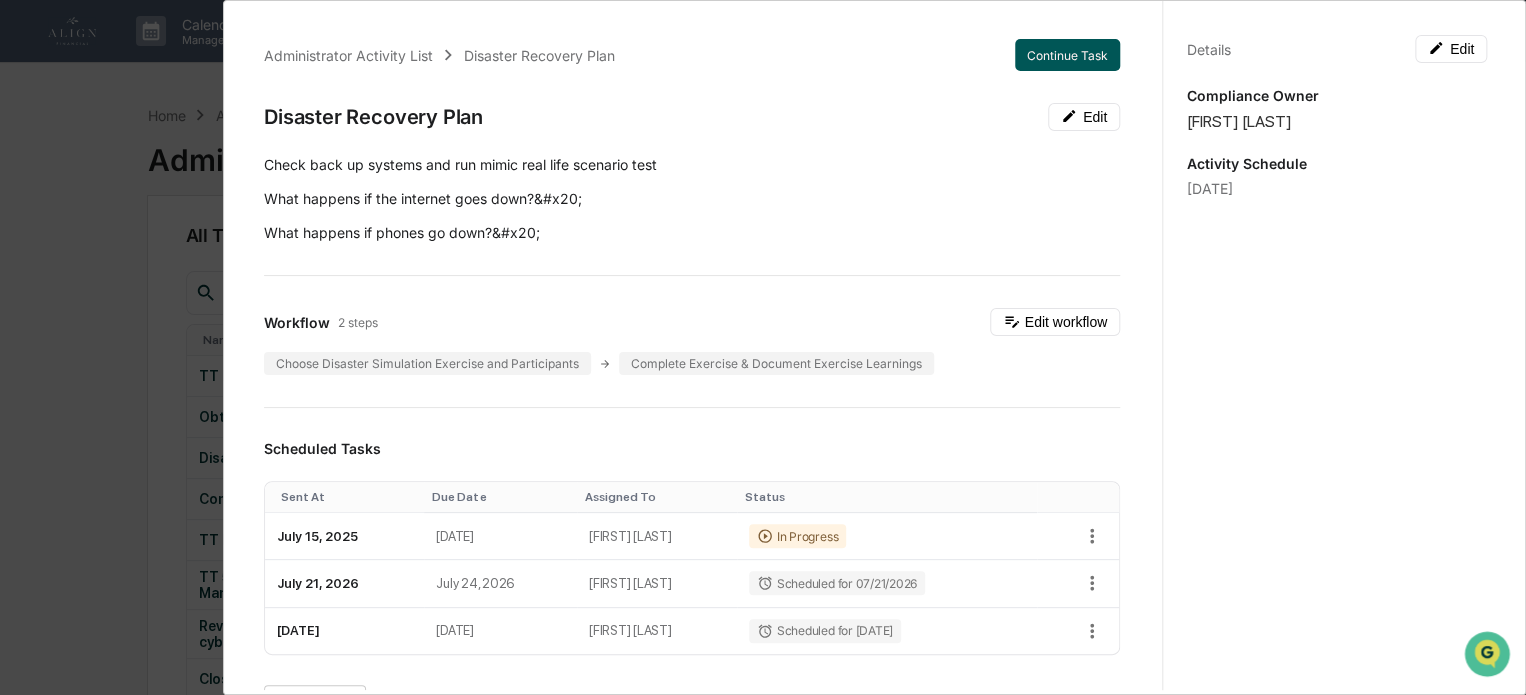 click on "Continue Task" at bounding box center (1067, 55) 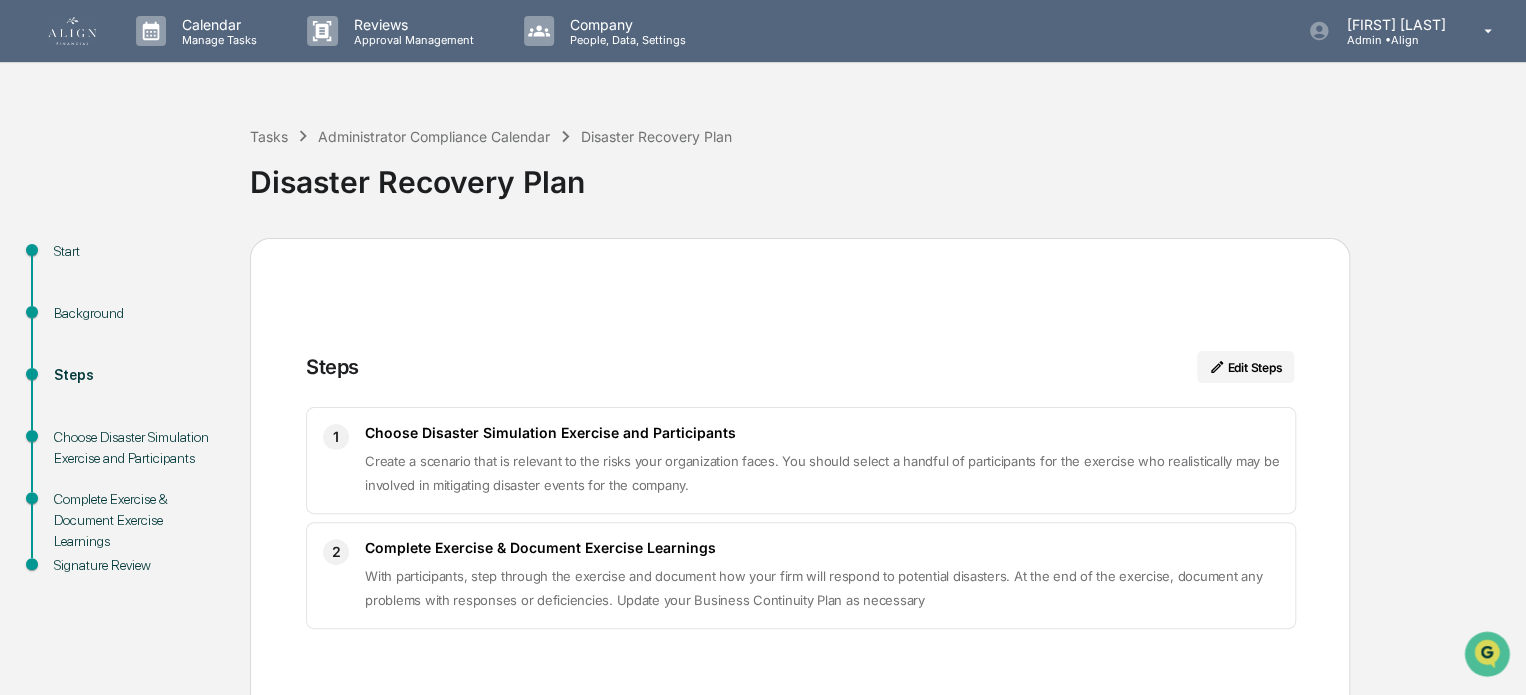 click on "Steps" at bounding box center (136, 375) 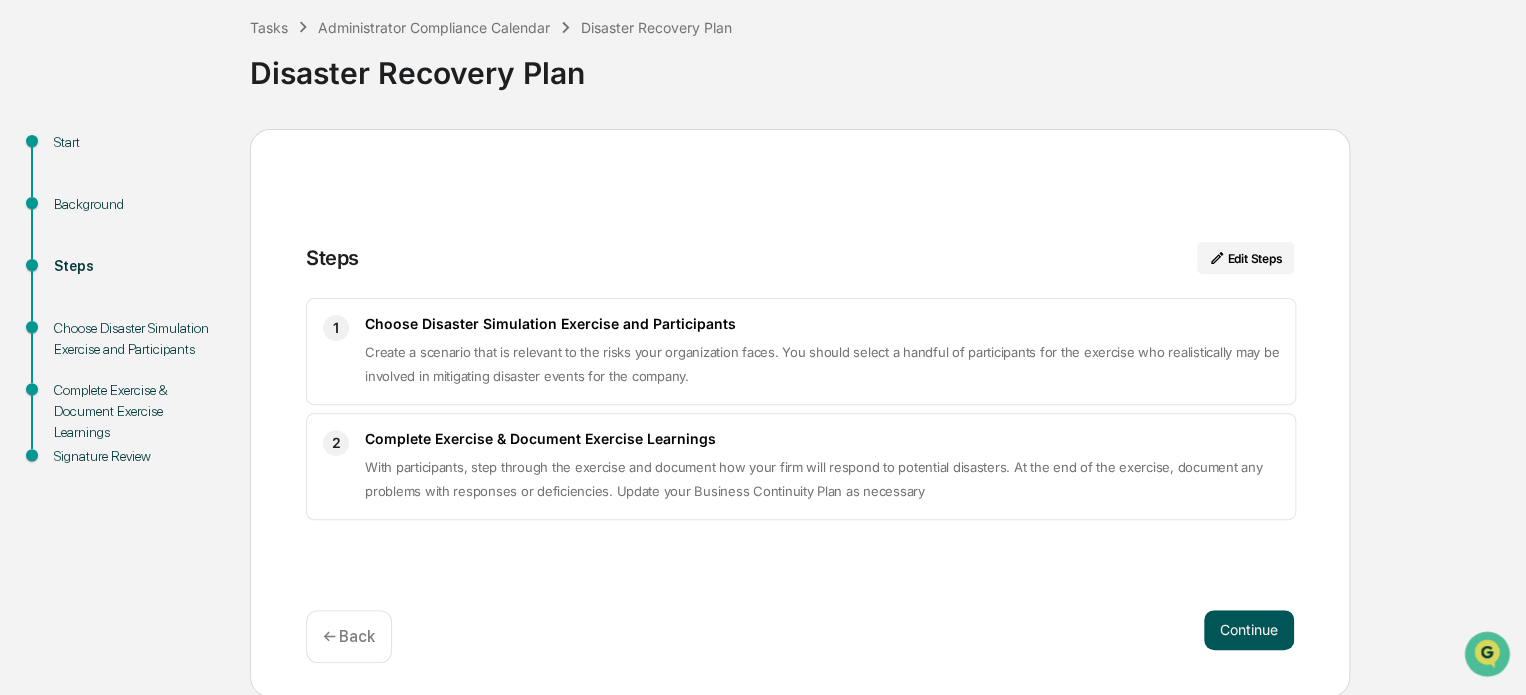 click on "Continue" at bounding box center [1249, 630] 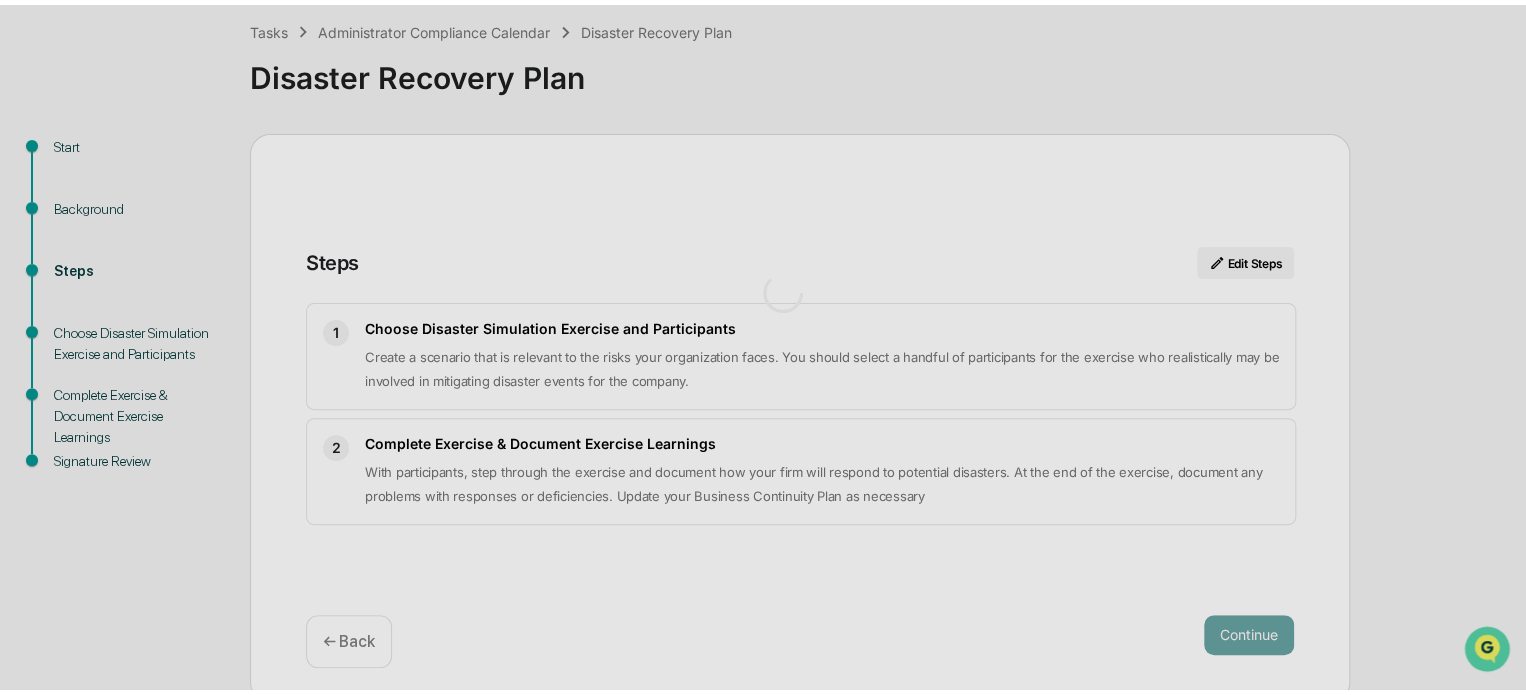 scroll, scrollTop: 14, scrollLeft: 0, axis: vertical 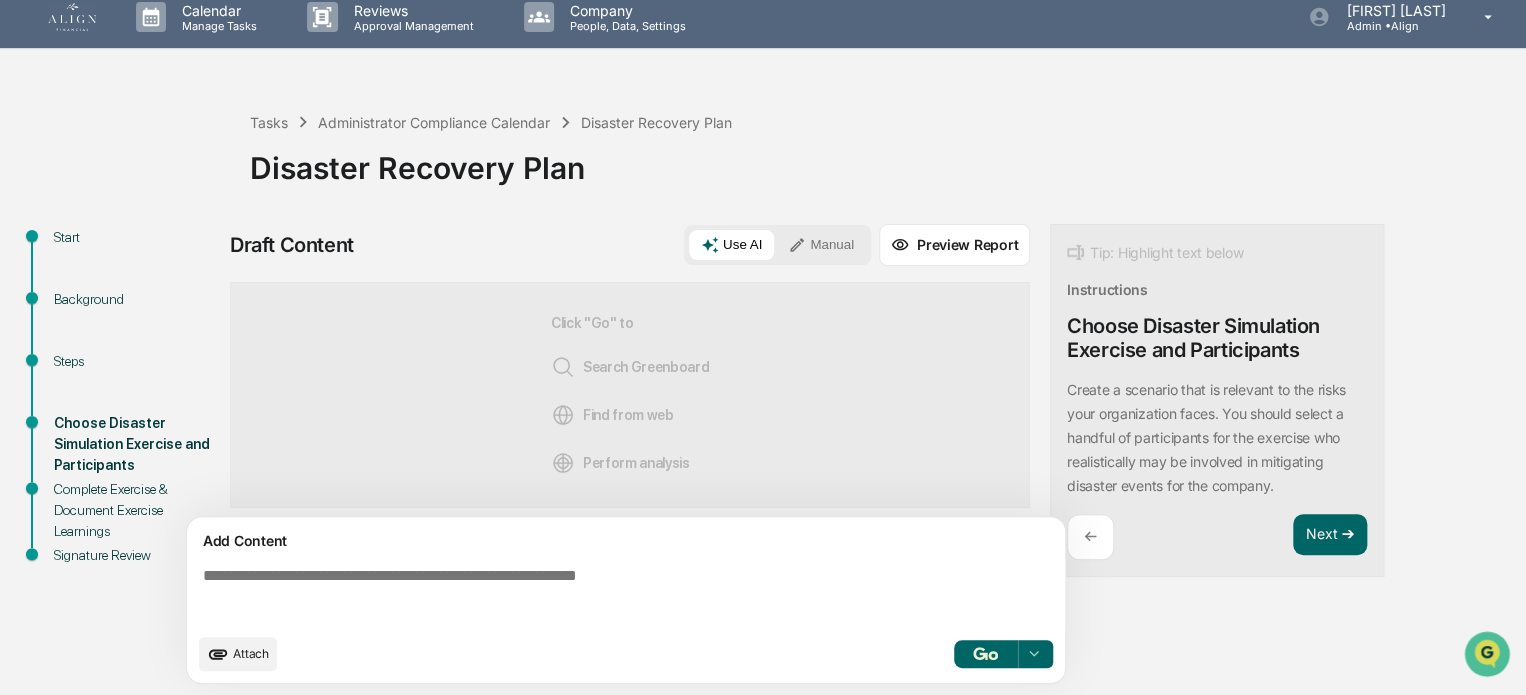 click on "Use AI" at bounding box center (731, 245) 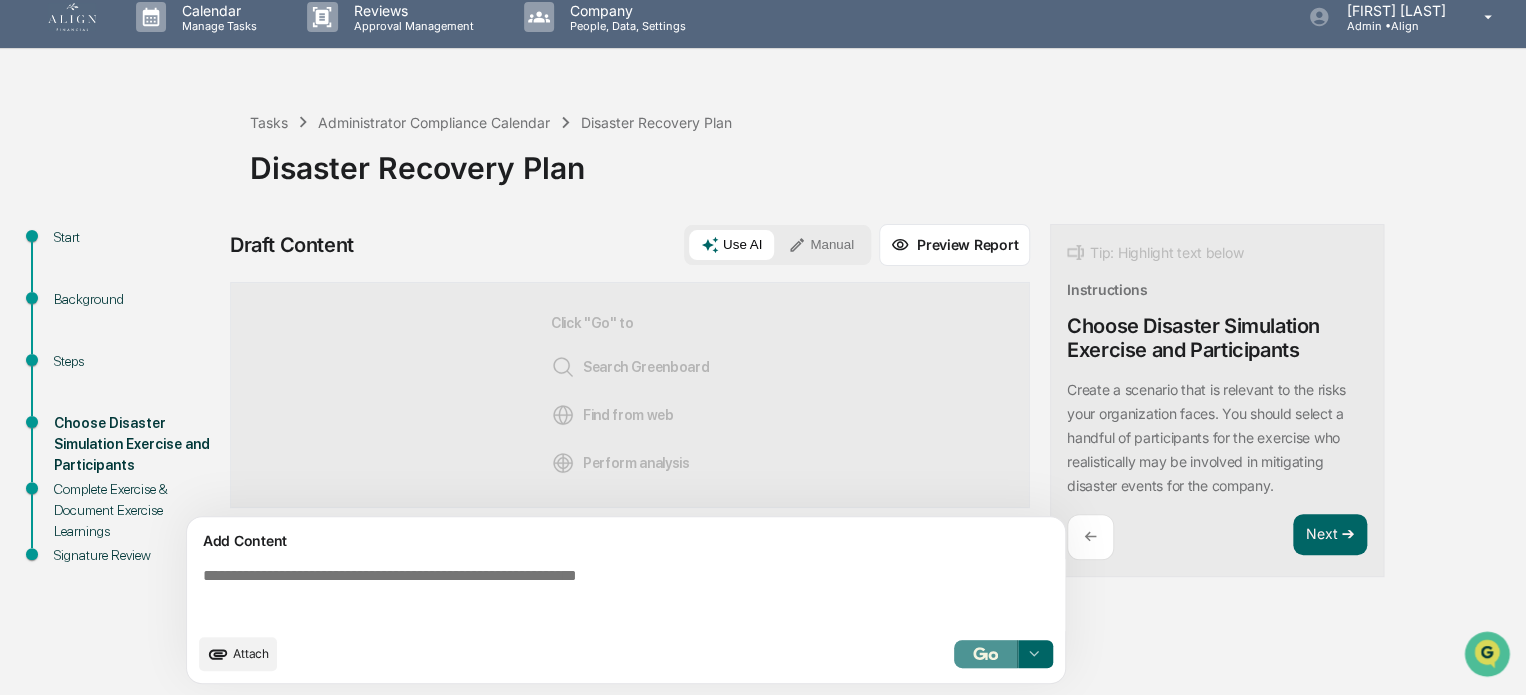 click at bounding box center (986, 654) 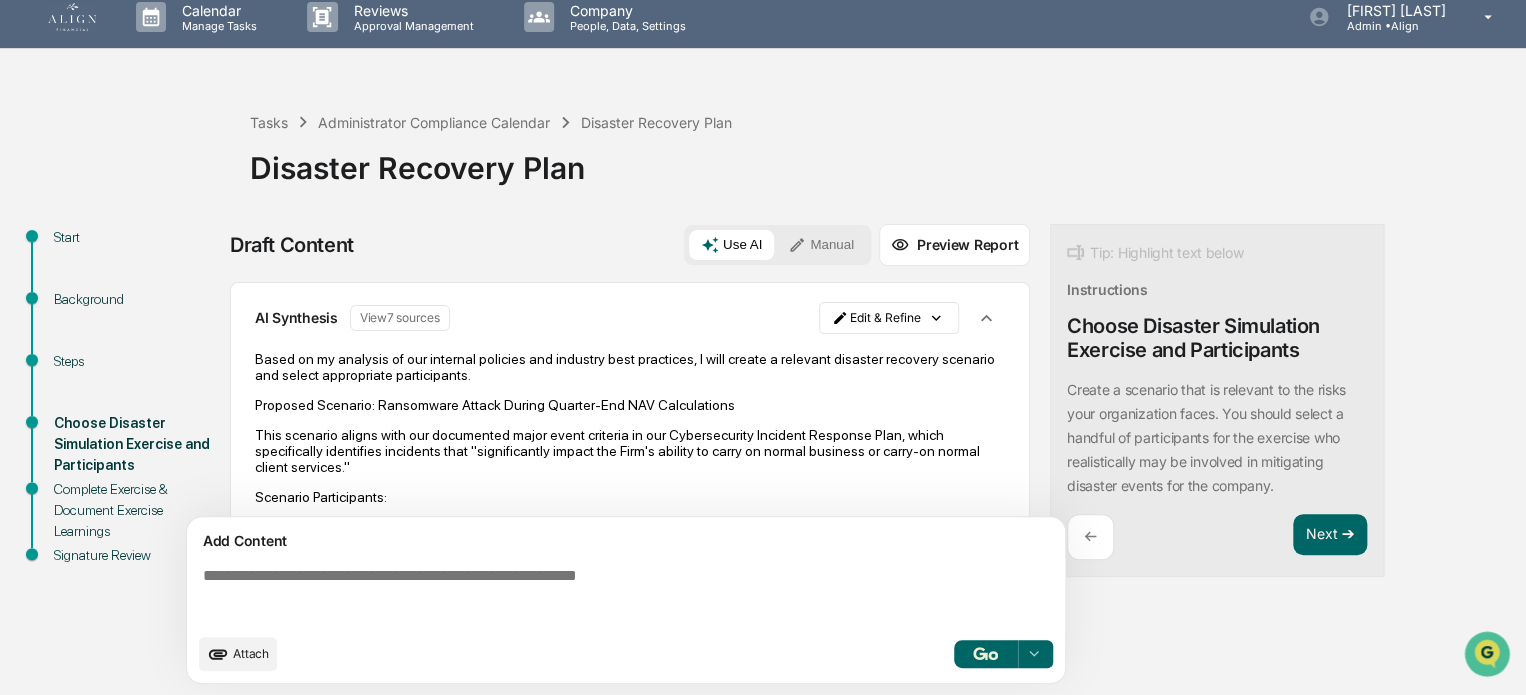 click on "Start Background Steps Choose Disaster Simulation Exercise and Participants Complete Exercise & Document Exercise Learnings Signature Review Draft Content Use AI Manual Preview Report Sources AI Synthesis View 7 sources Edit & Refine Based on my analysis of our internal policies and industry best practices, I will create a relevant disaster recovery scenario and select appropriate participants. Proposed Scenario: Ransomware Attack During Quarter-End NAV Calculations This scenario aligns with our documented major event criteria in our Cybersecurity Incident Response Plan, which specifically identifies incidents that "significantly impact the Firm's ability to carry on normal business or carry-on normal client services." Scenario Participants: Chief Compliance Officer (CCO) - Primary Lead Based on our internal BCP, the CCO has specific responsibilities: Oversee the entire BCP implementation Determine disaster scope Lead security incident response Manage client communications CybersecureRIA Representative ←" at bounding box center [763, 460] 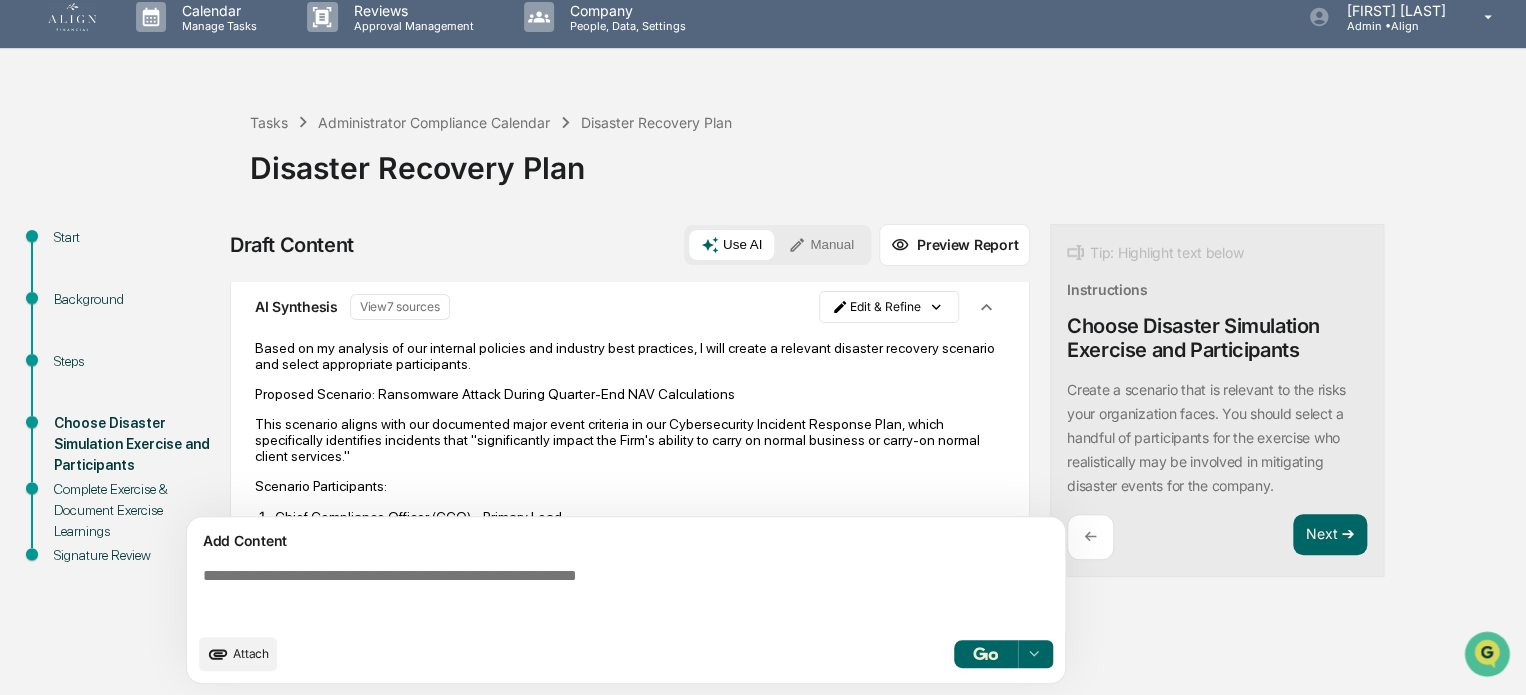 scroll, scrollTop: 0, scrollLeft: 0, axis: both 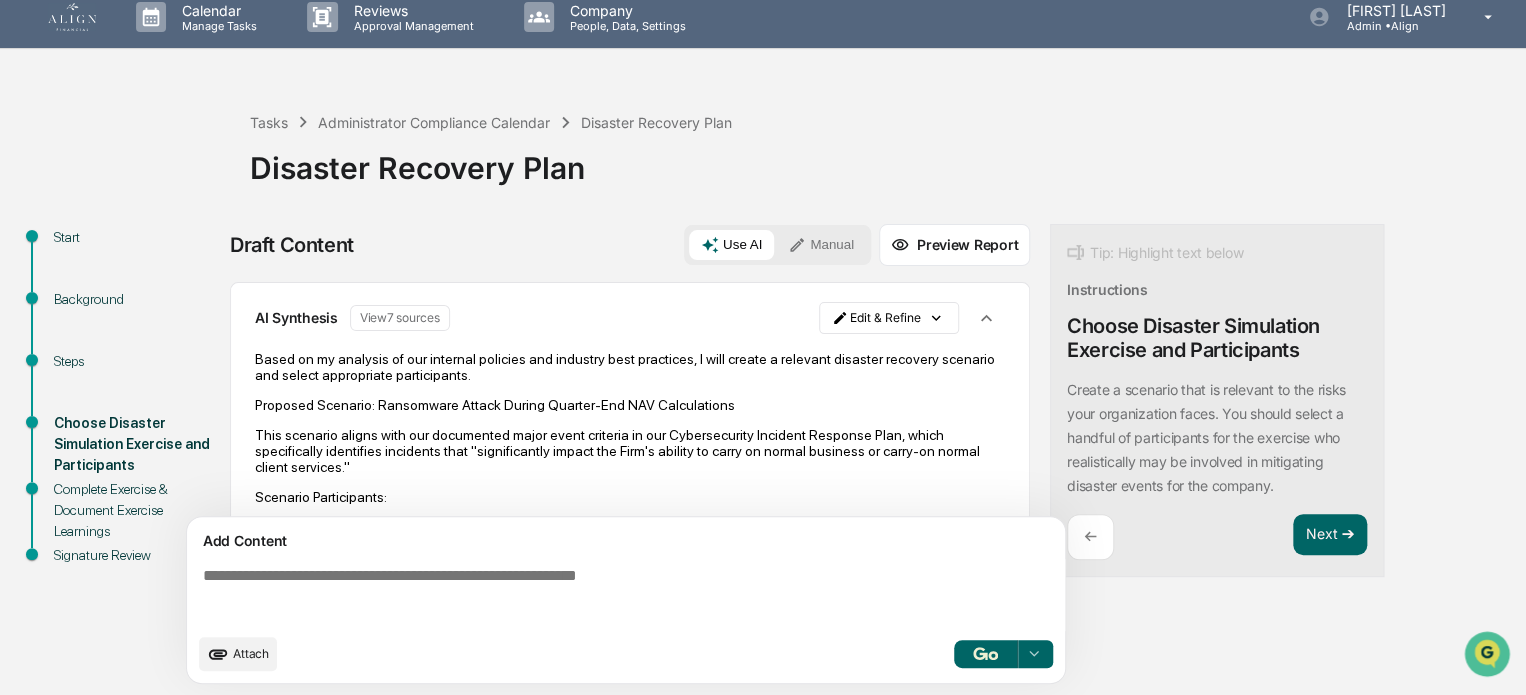 click on "Based on my analysis of our internal policies and industry best practices, I will create a relevant disaster recovery scenario and select appropriate participants." at bounding box center [630, 367] 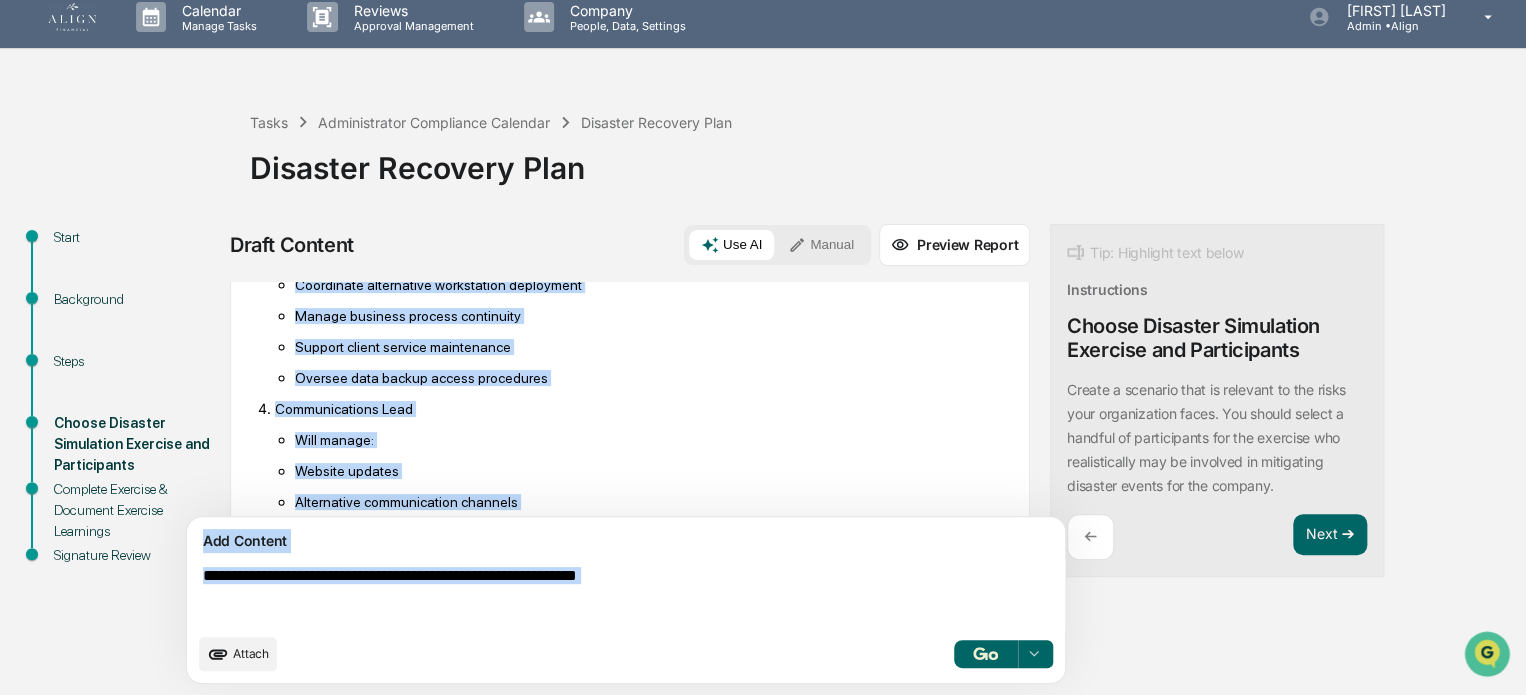scroll, scrollTop: 1432, scrollLeft: 0, axis: vertical 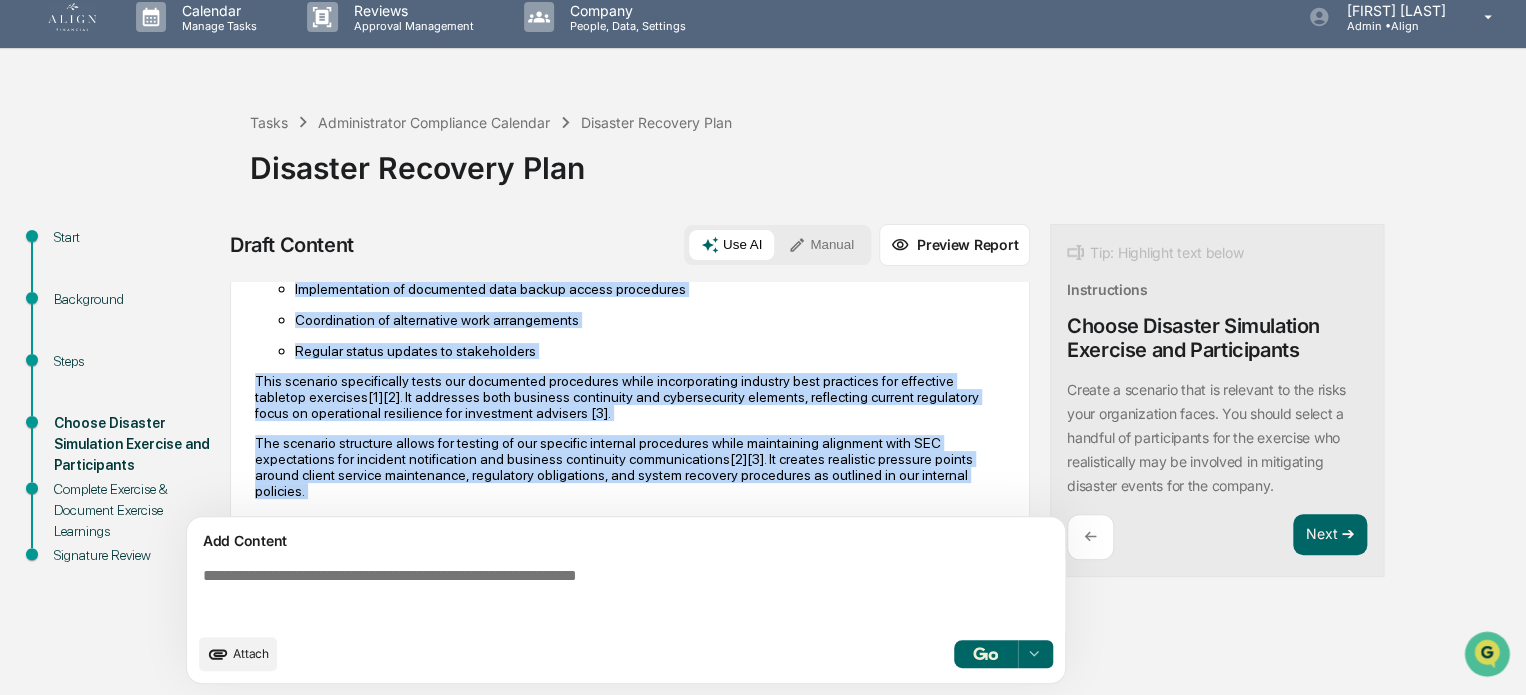 drag, startPoint x: 260, startPoint y: 358, endPoint x: 975, endPoint y: 478, distance: 725 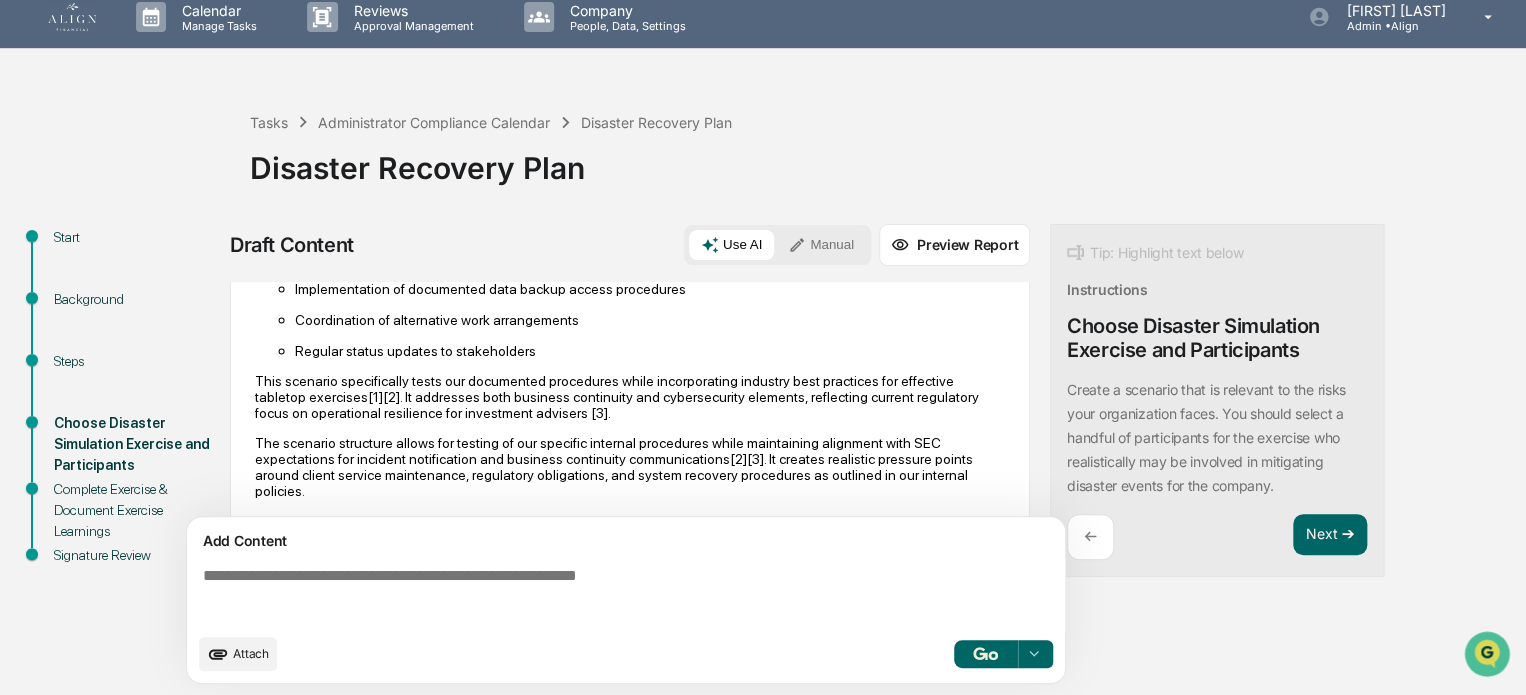click on "Manual" at bounding box center (821, 245) 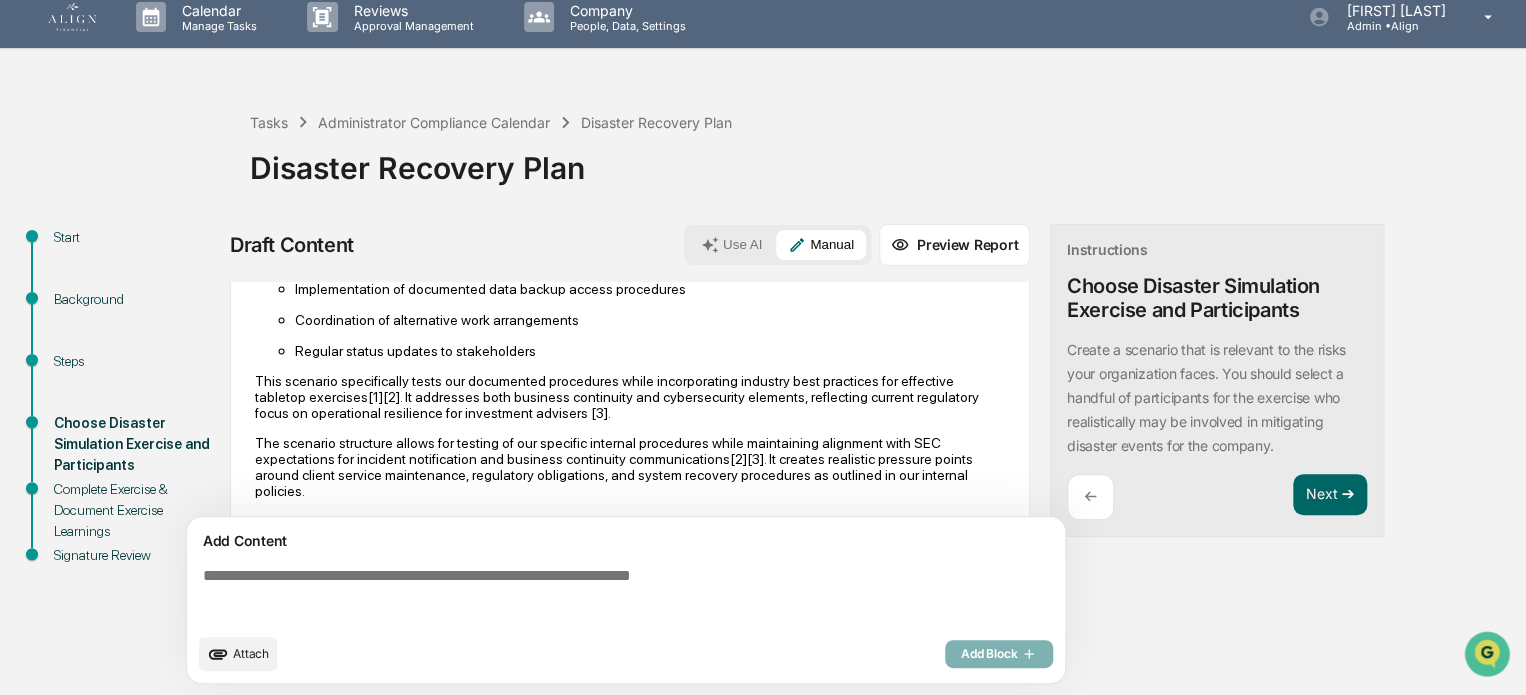 click on "The scenario structure allows for testing of our specific internal procedures while maintaining alignment with SEC expectations for incident notification and business continuity communications  [2][3] . It creates realistic pressure points around client service maintenance, regulatory obligations, and system recovery procedures as outlined in our internal policies." at bounding box center (630, 467) 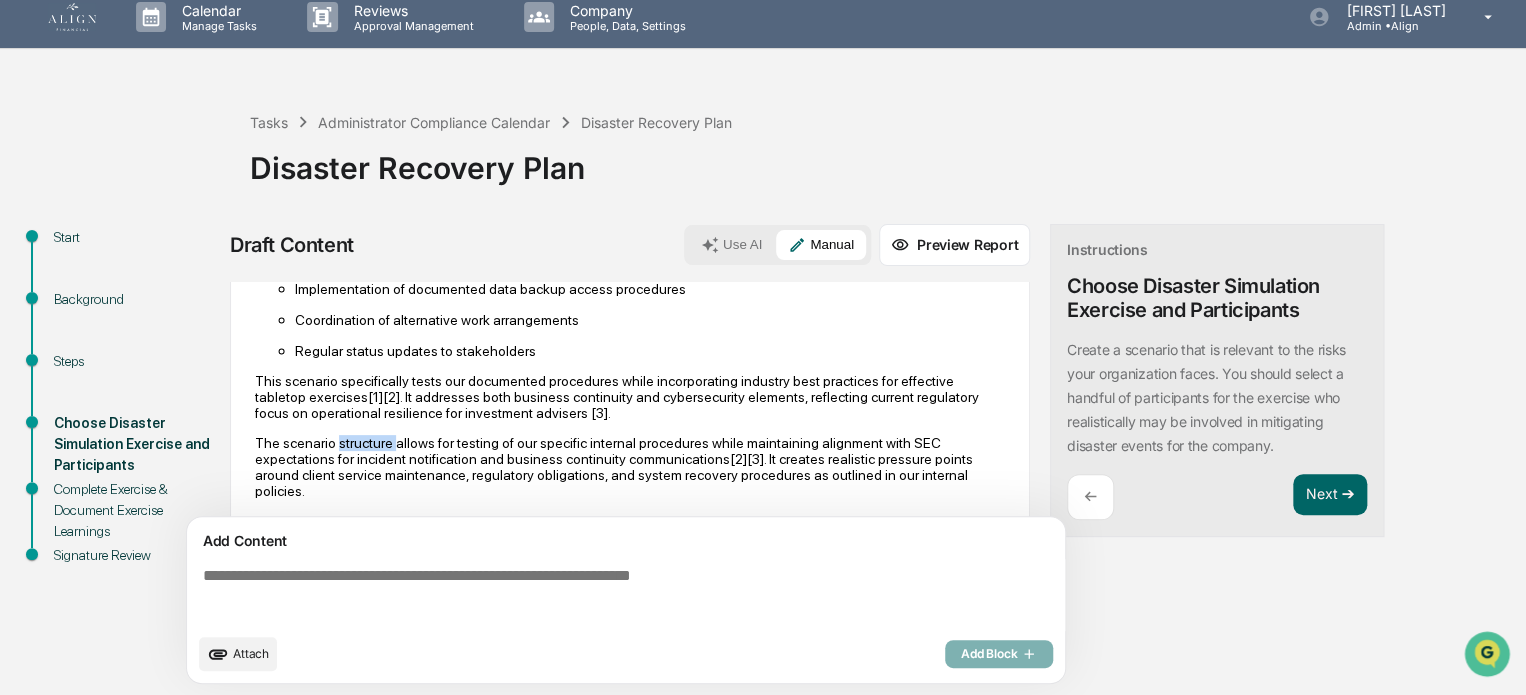 click on "The scenario structure allows for testing of our specific internal procedures while maintaining alignment with SEC expectations for incident notification and business continuity communications  [2][3] . It creates realistic pressure points around client service maintenance, regulatory obligations, and system recovery procedures as outlined in our internal policies." at bounding box center (630, 467) 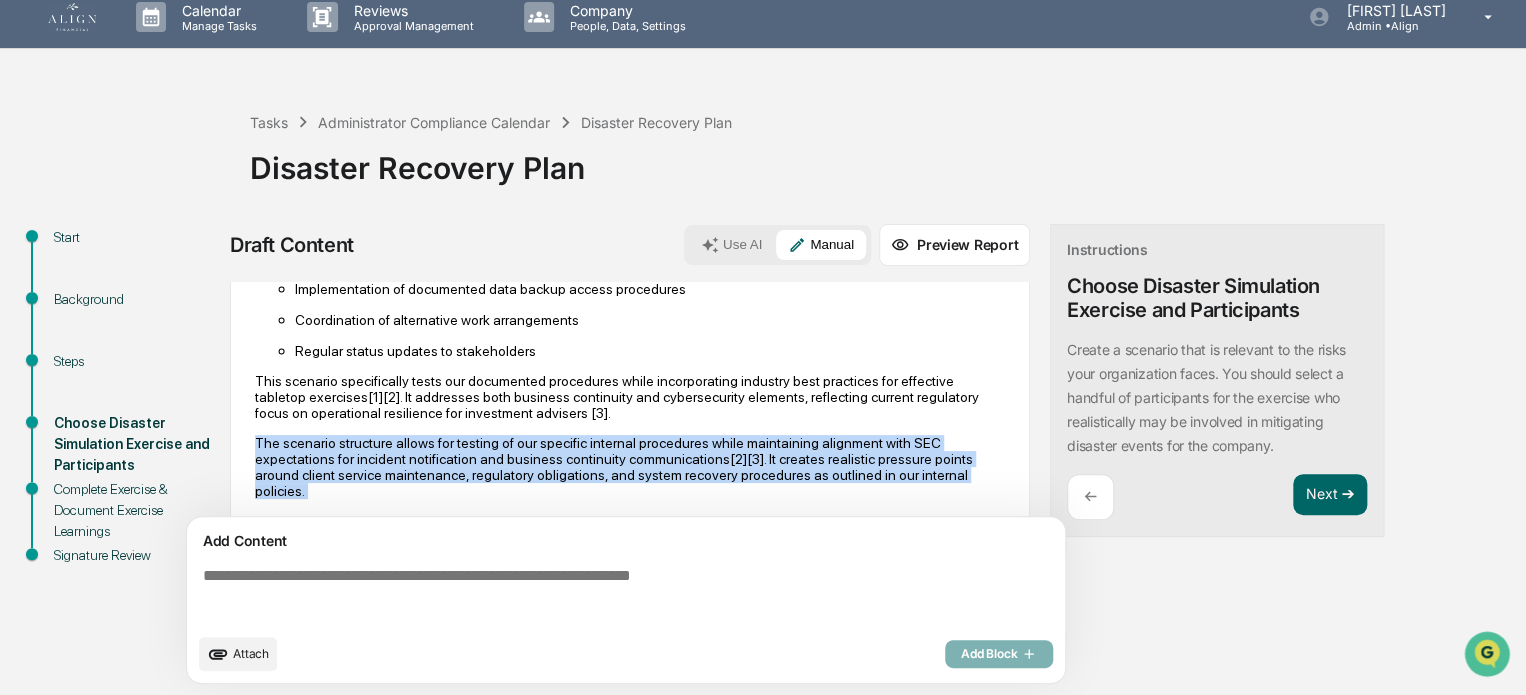click on "The scenario structure allows for testing of our specific internal procedures while maintaining alignment with SEC expectations for incident notification and business continuity communications  [2][3] . It creates realistic pressure points around client service maintenance, regulatory obligations, and system recovery procedures as outlined in our internal policies." at bounding box center [630, 467] 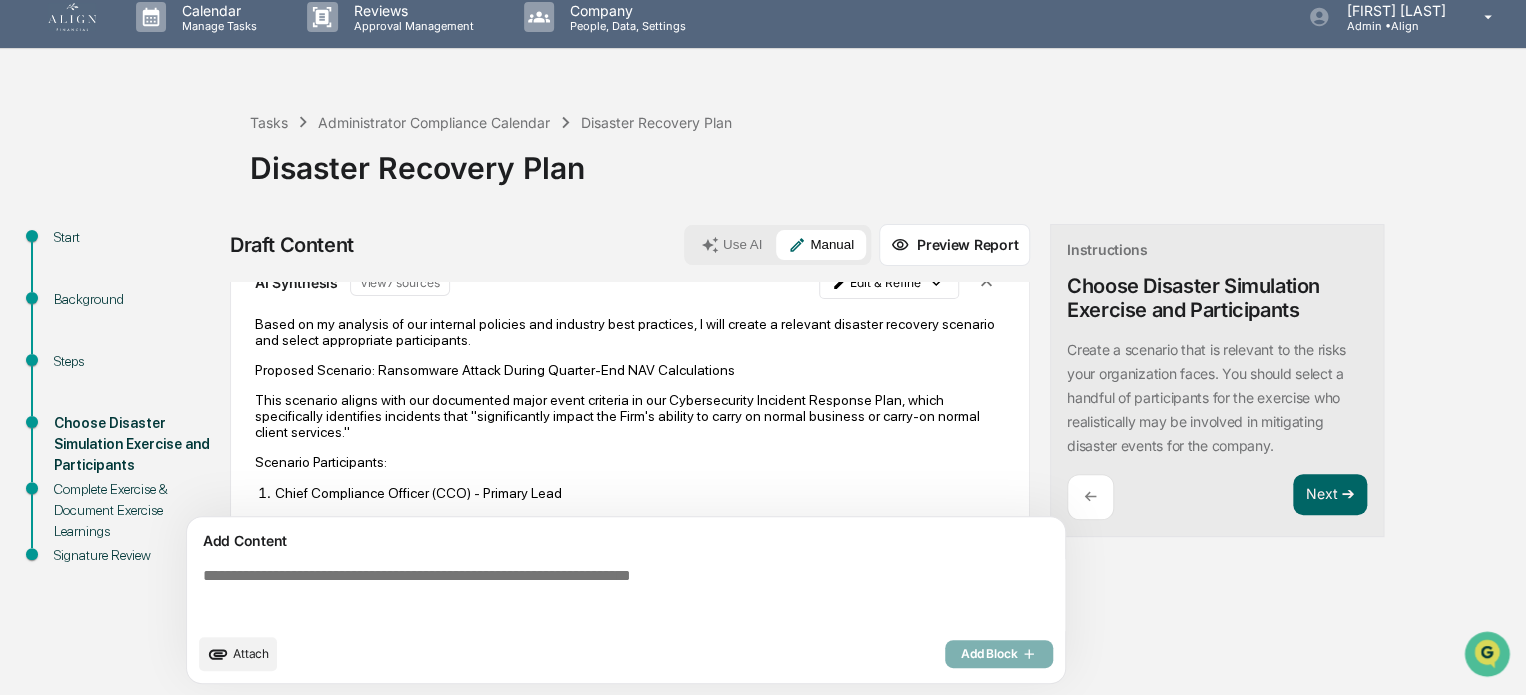 scroll, scrollTop: 0, scrollLeft: 0, axis: both 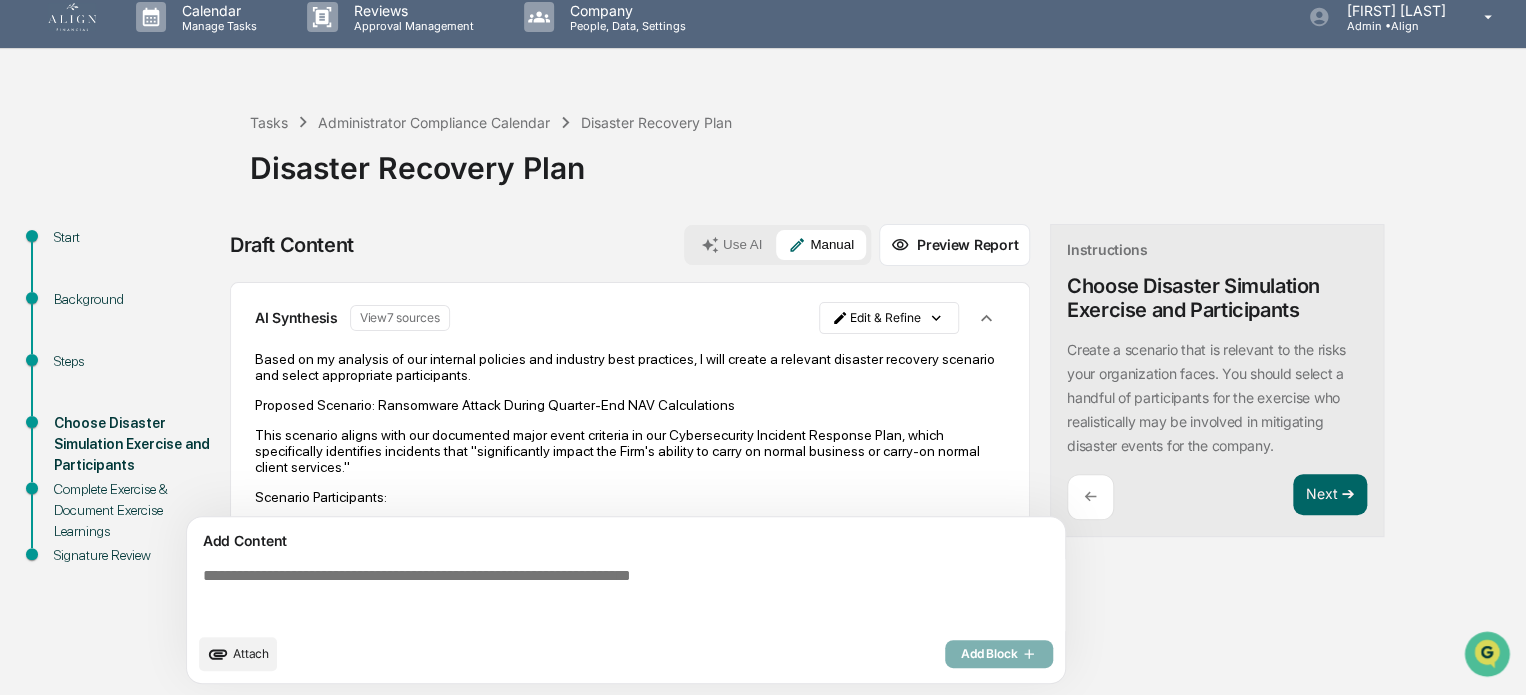 click on "Use AI" at bounding box center (731, 245) 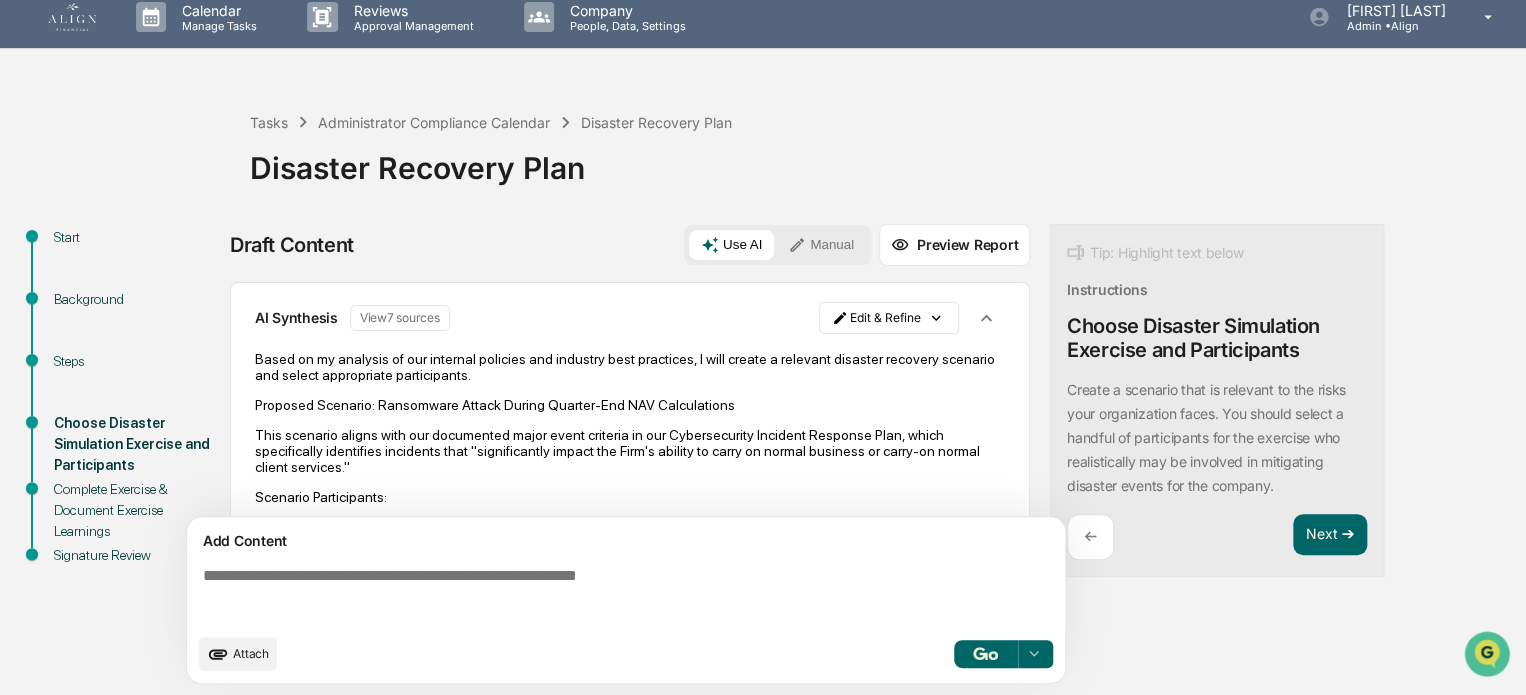 click at bounding box center (72, 17) 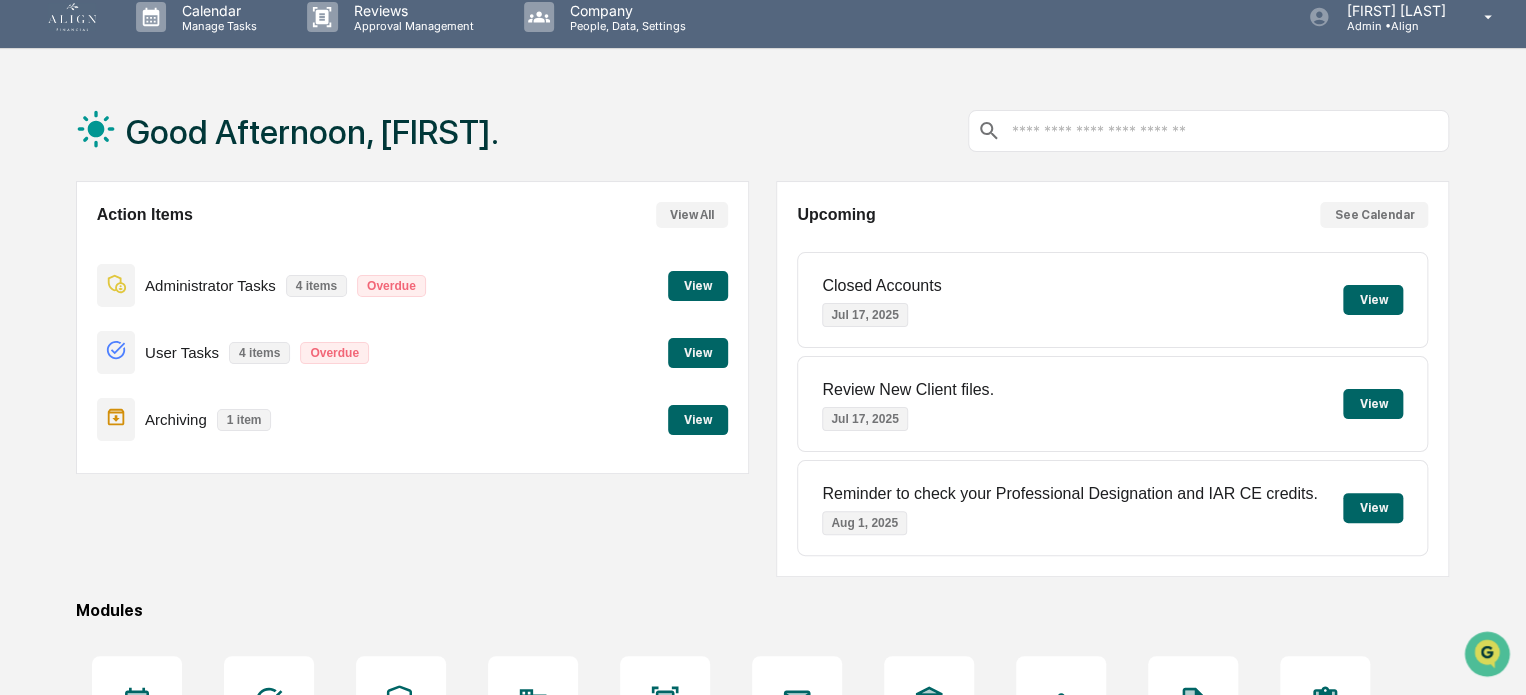 scroll, scrollTop: 272, scrollLeft: 0, axis: vertical 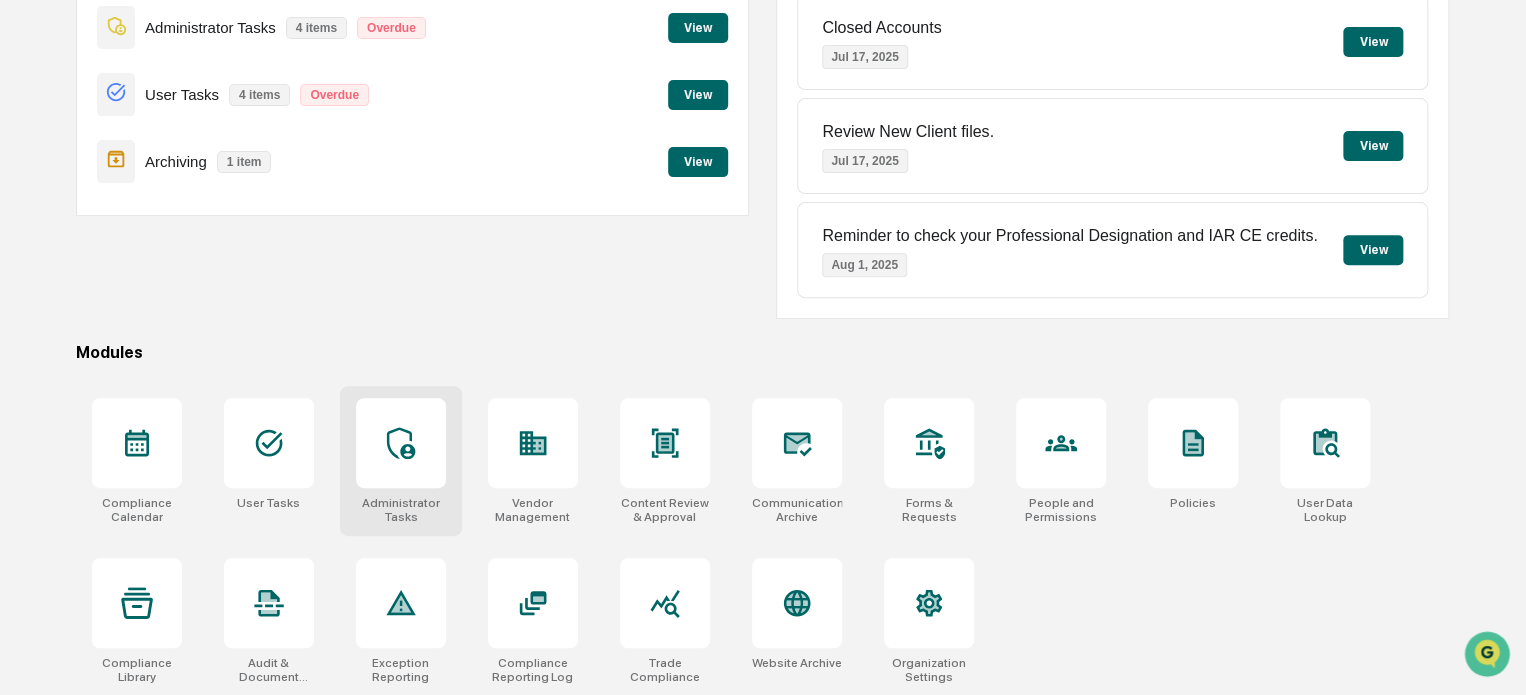 click at bounding box center [401, 443] 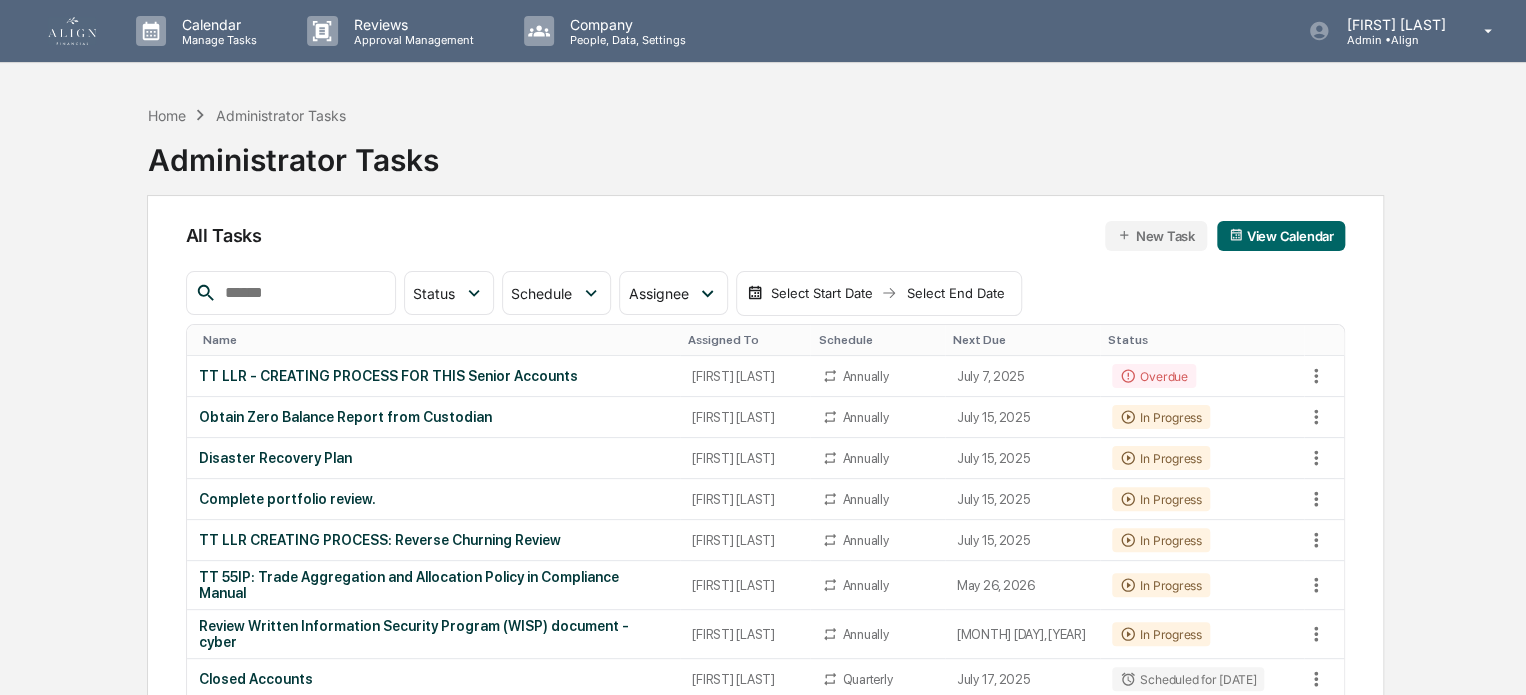 scroll, scrollTop: 0, scrollLeft: 0, axis: both 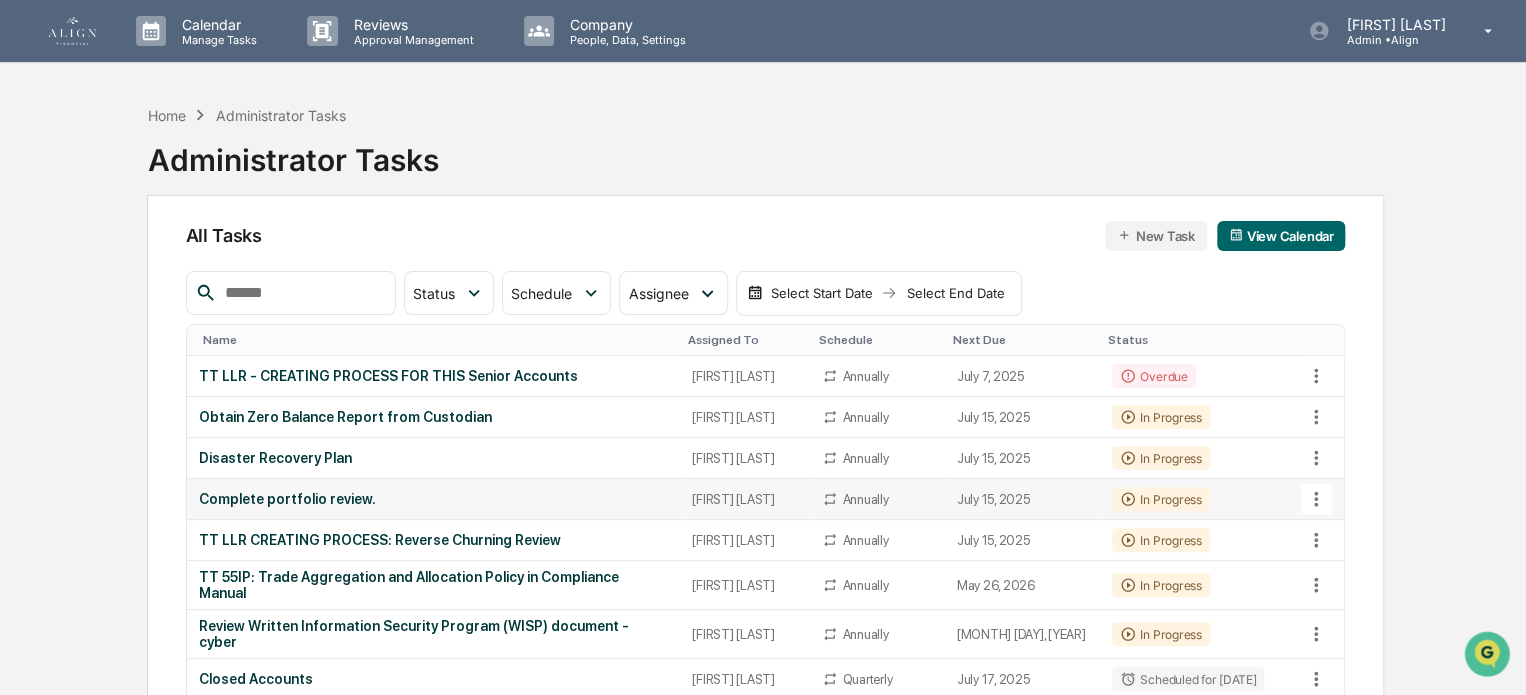 click on "Complete portfolio review." at bounding box center [434, 499] 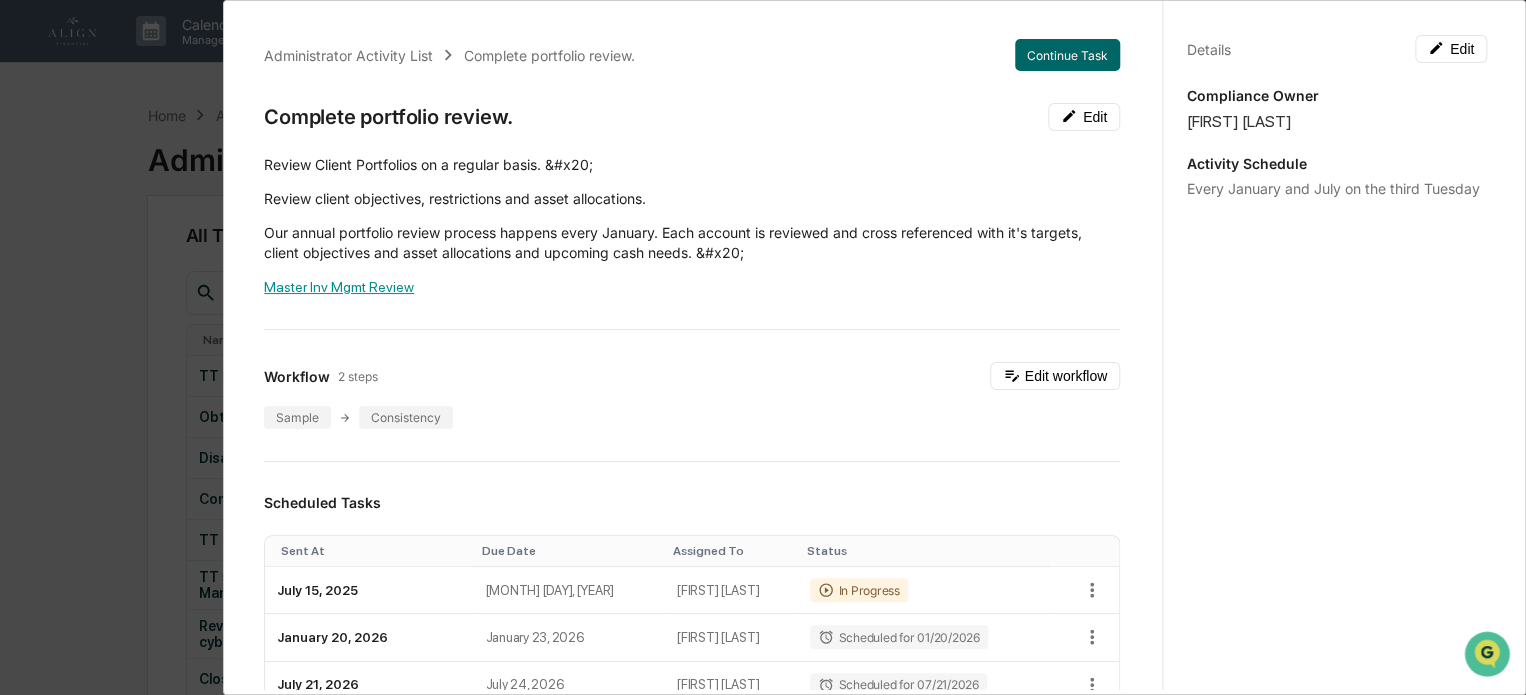 click on "Master Inv Mgmt Review" at bounding box center (339, 287) 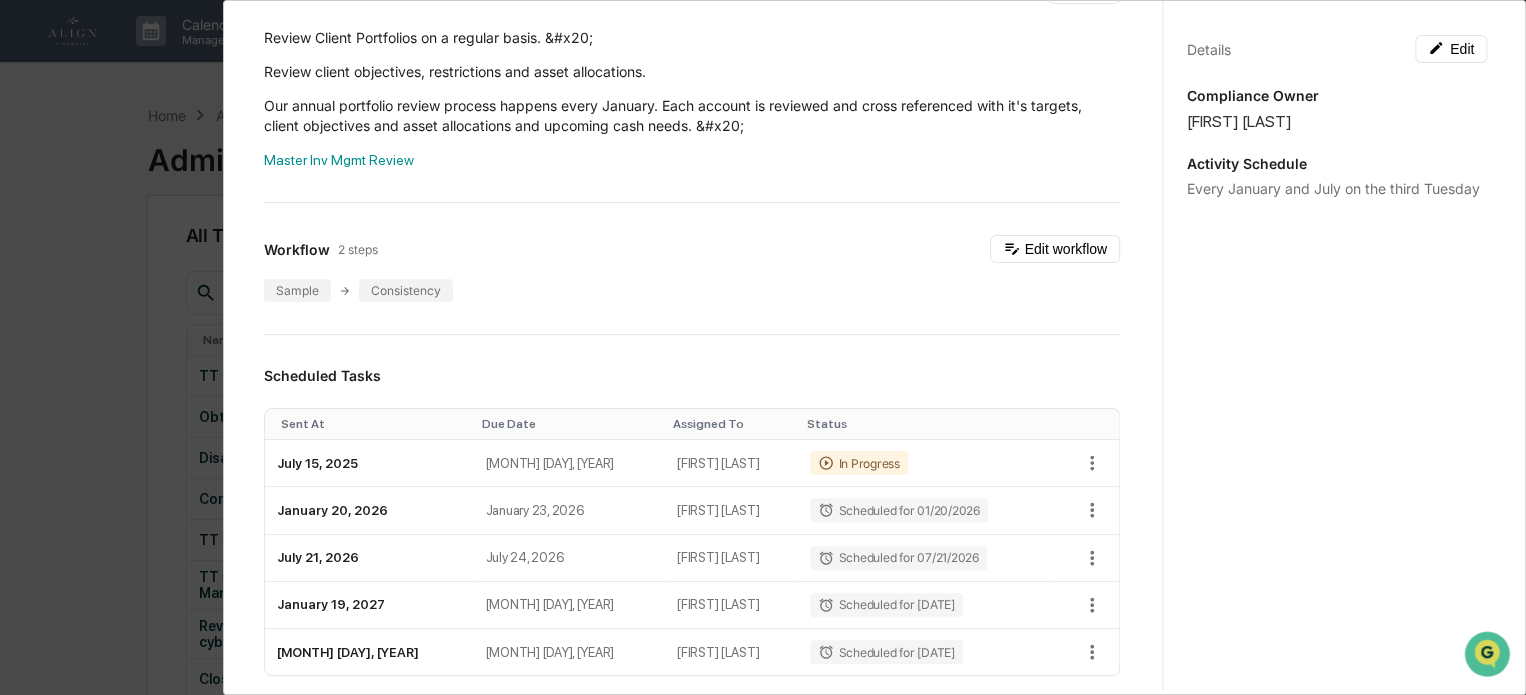 scroll, scrollTop: 0, scrollLeft: 0, axis: both 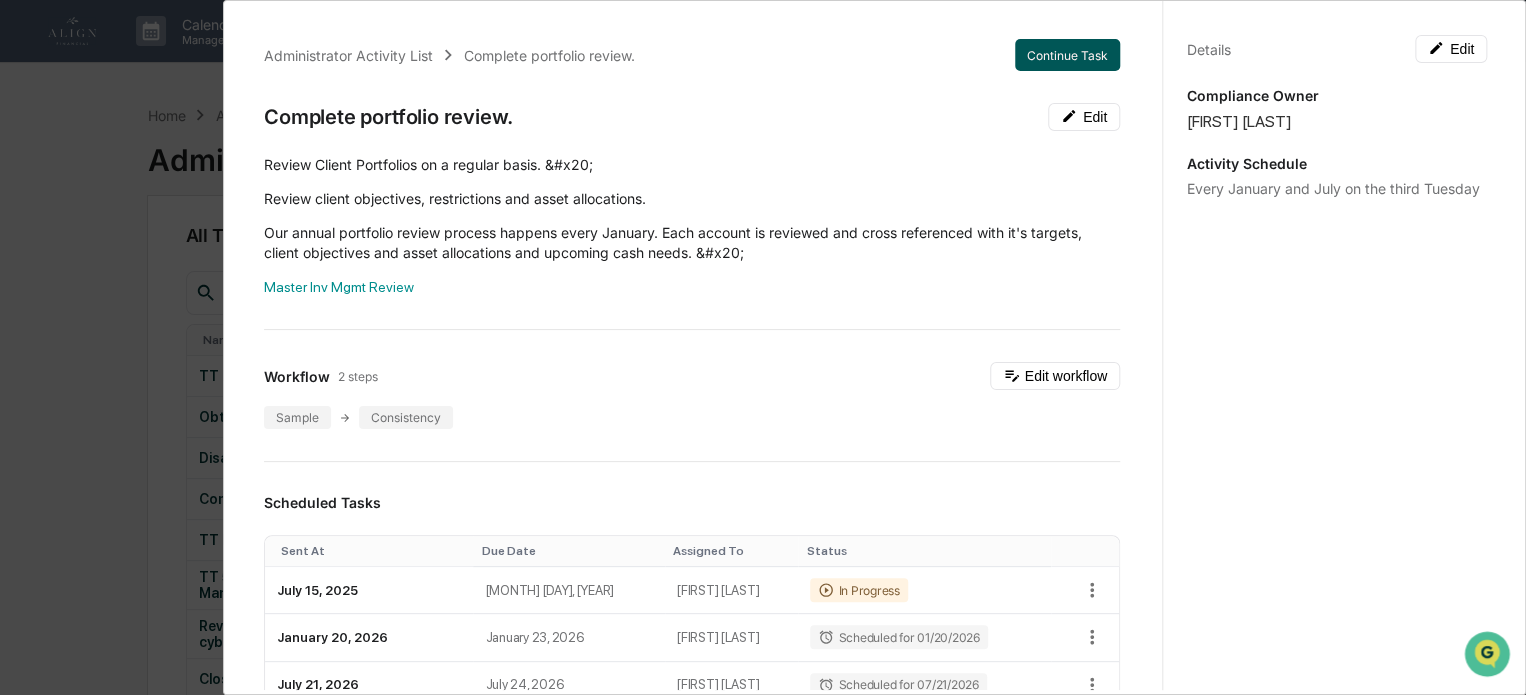 click on "Continue Task" at bounding box center [1067, 55] 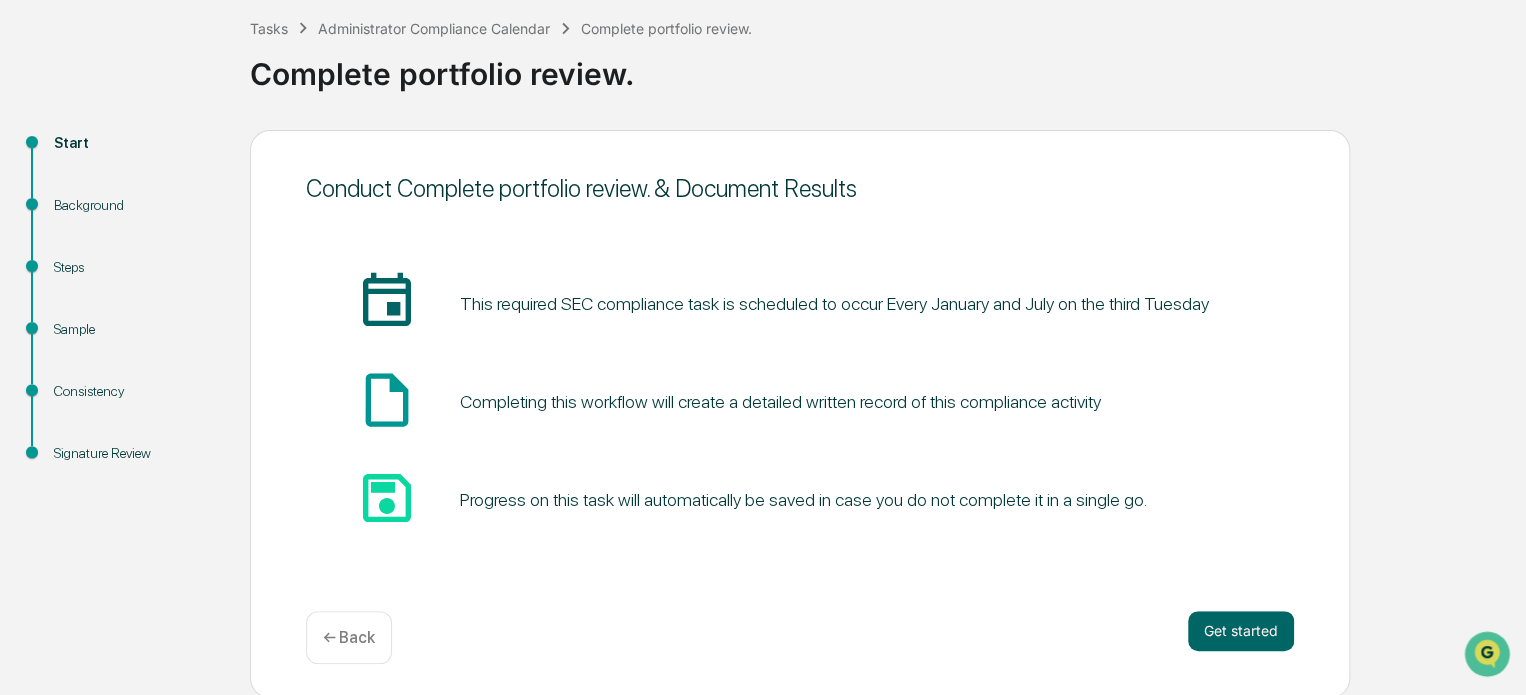 scroll, scrollTop: 109, scrollLeft: 0, axis: vertical 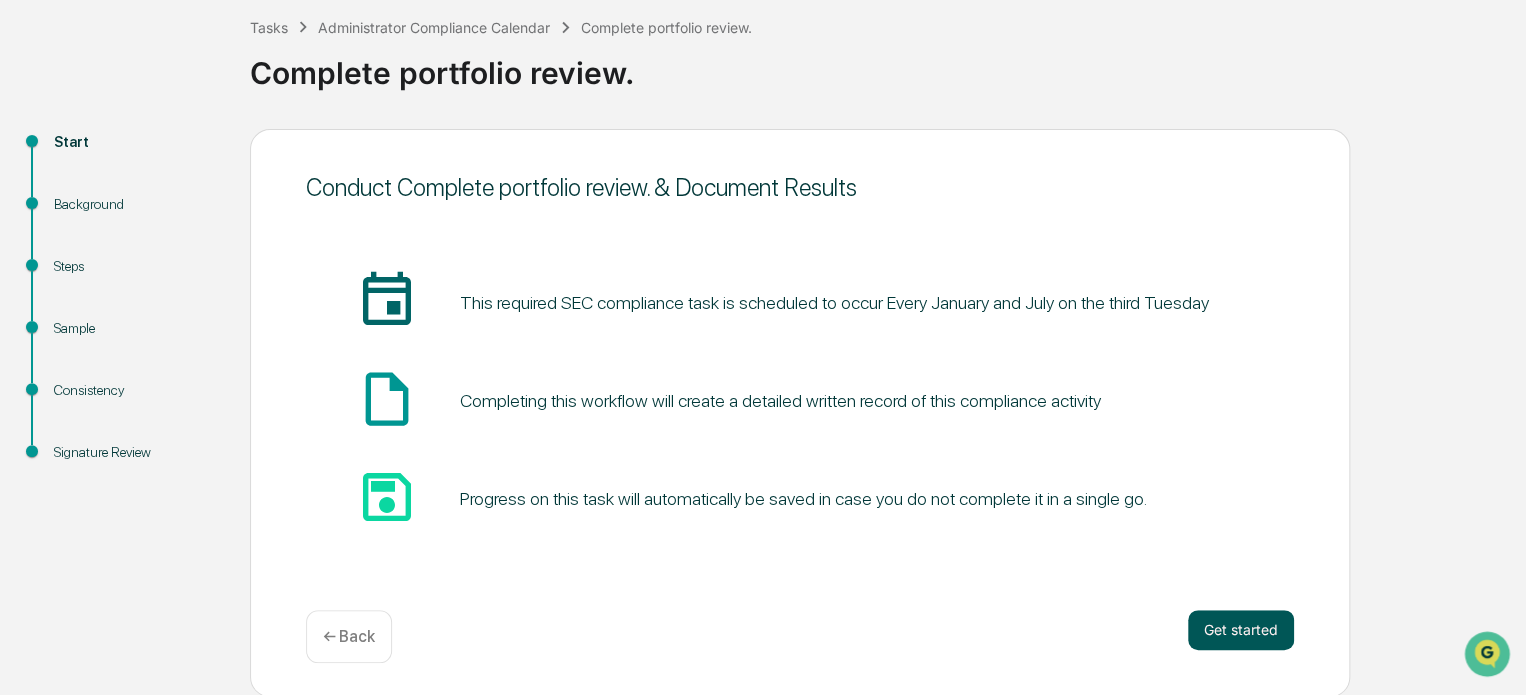 click on "Get started" at bounding box center [1241, 630] 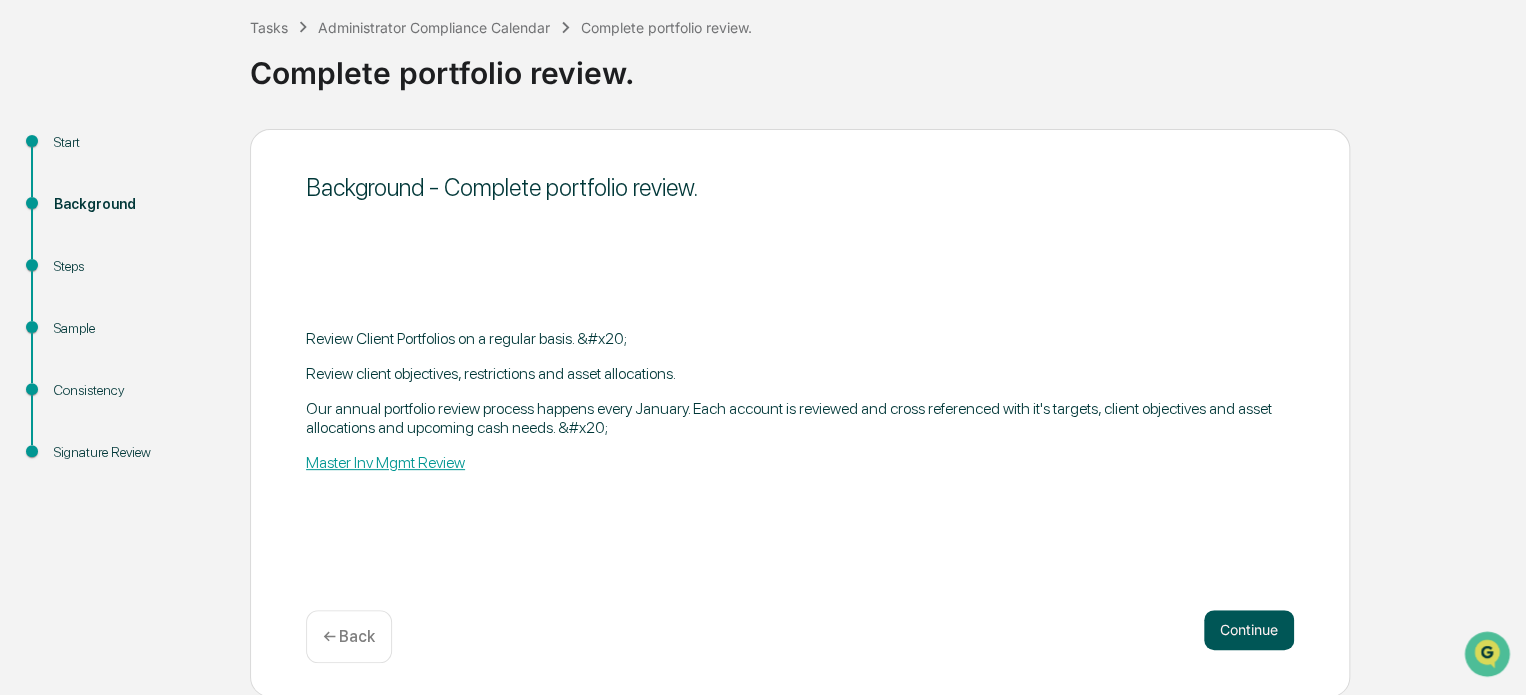 click on "Continue" at bounding box center [1249, 630] 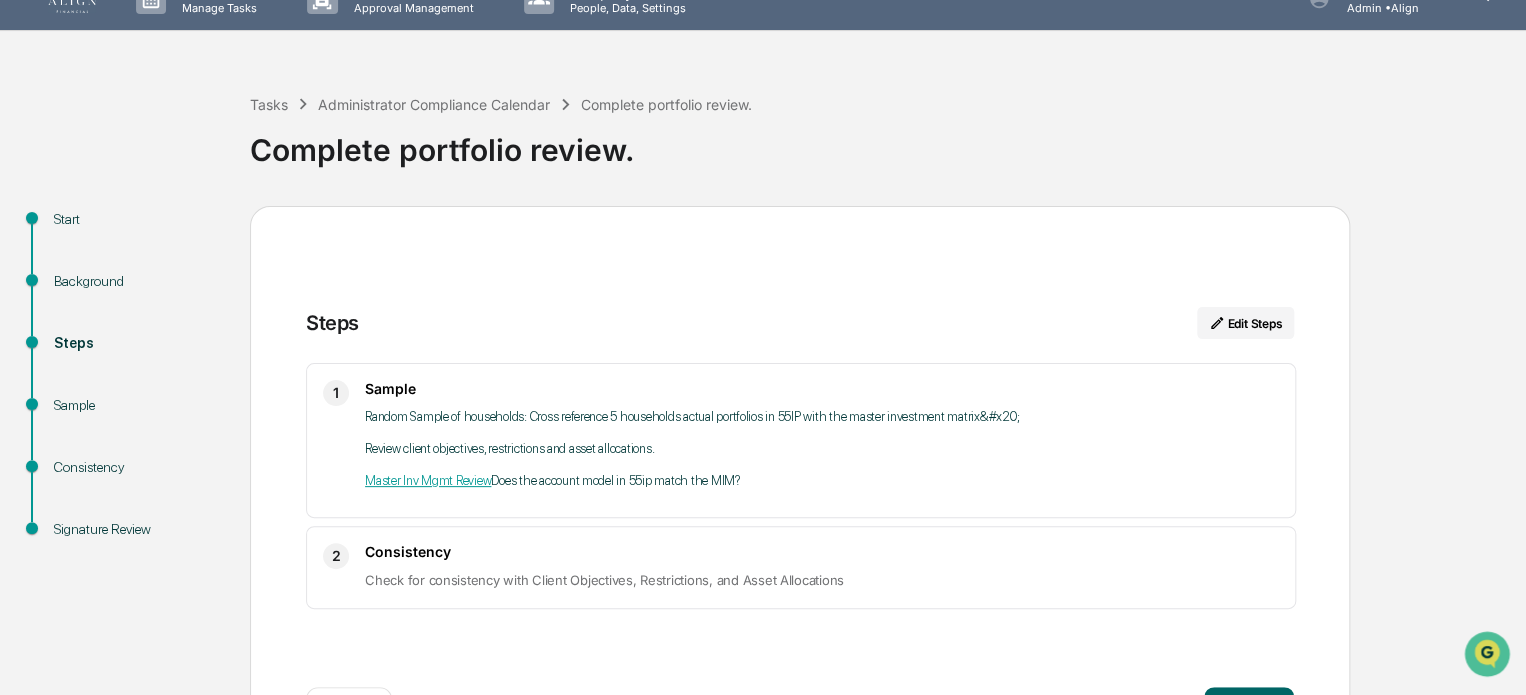 scroll, scrollTop: 0, scrollLeft: 0, axis: both 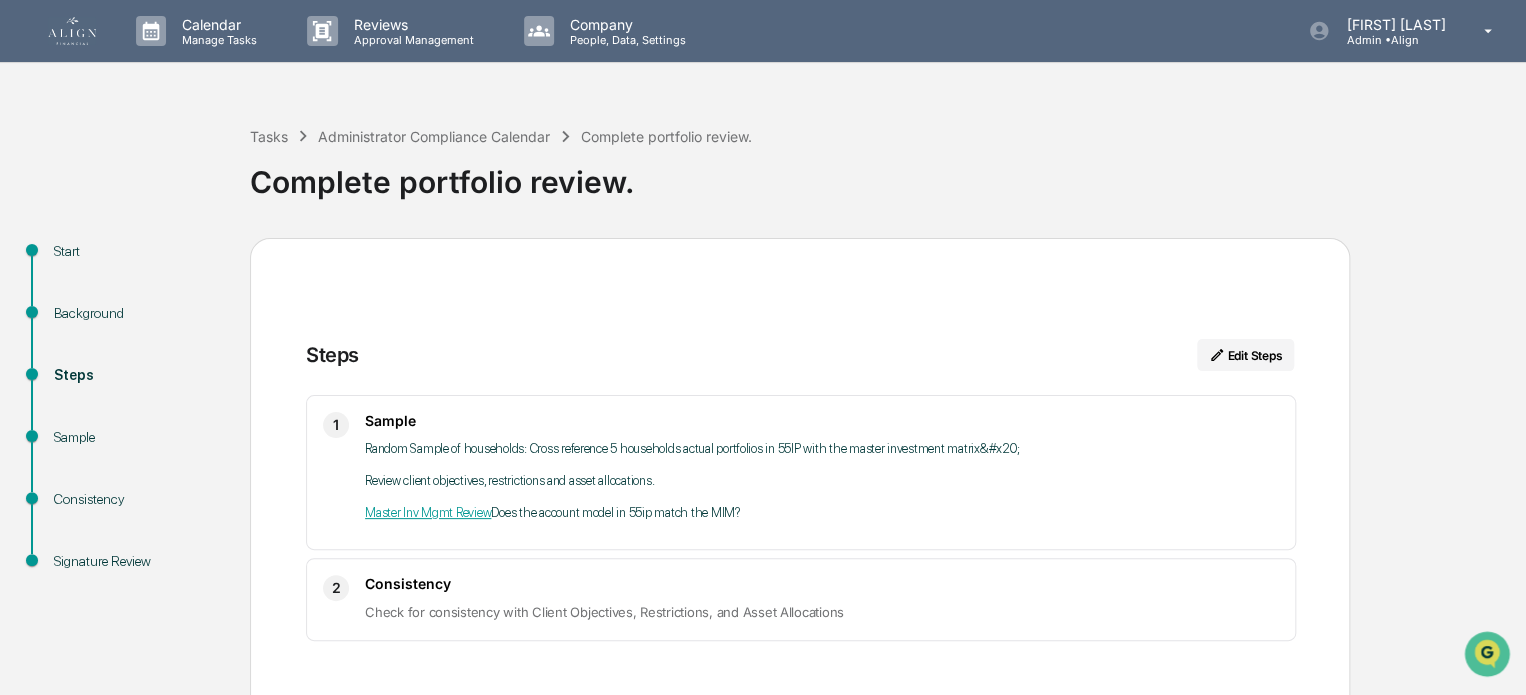 click at bounding box center [72, 31] 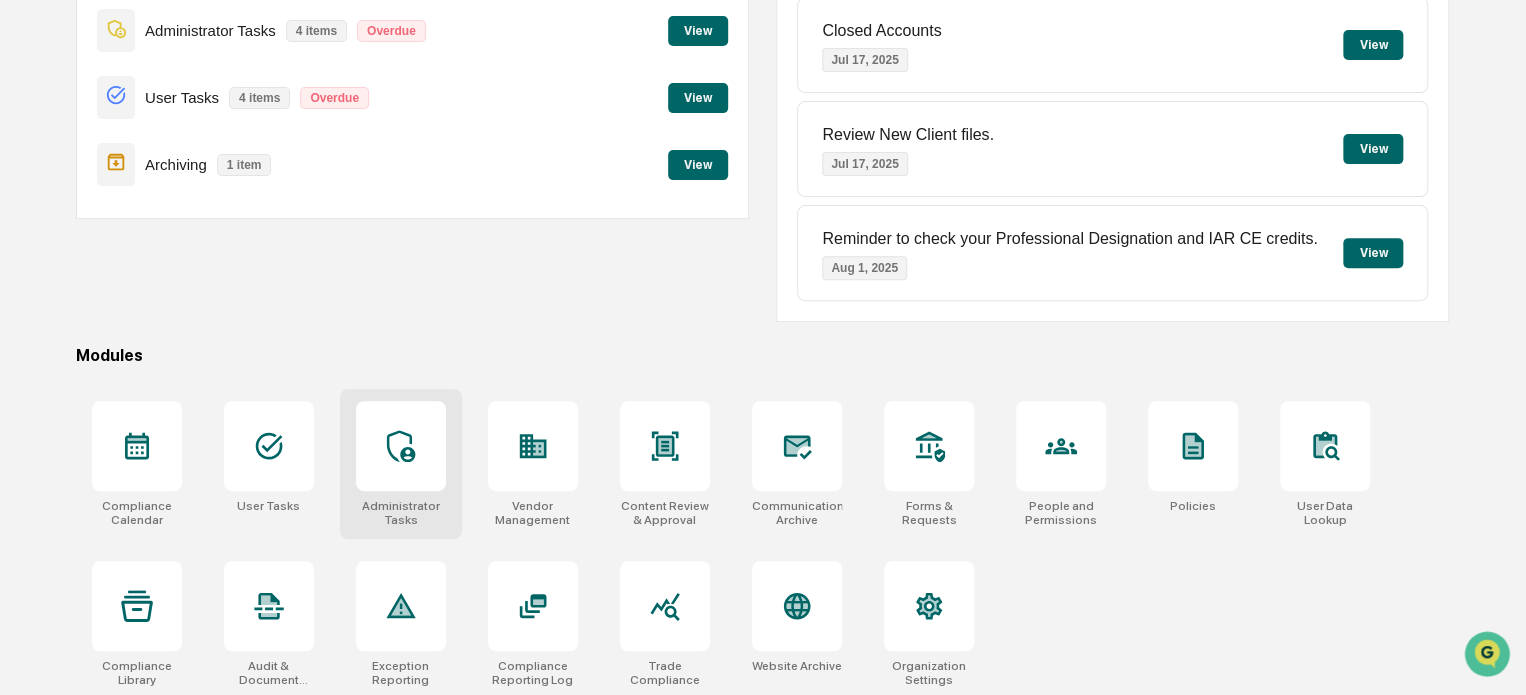 scroll, scrollTop: 272, scrollLeft: 0, axis: vertical 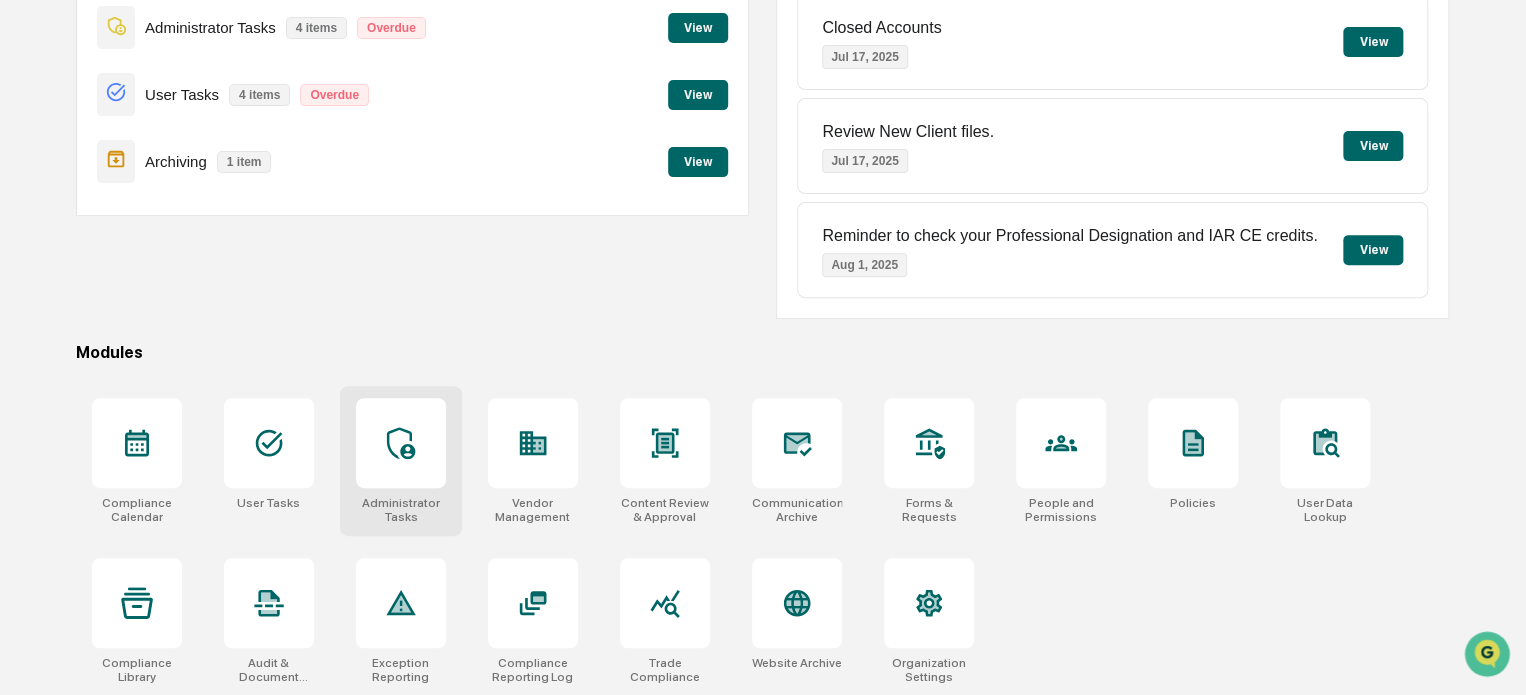 click 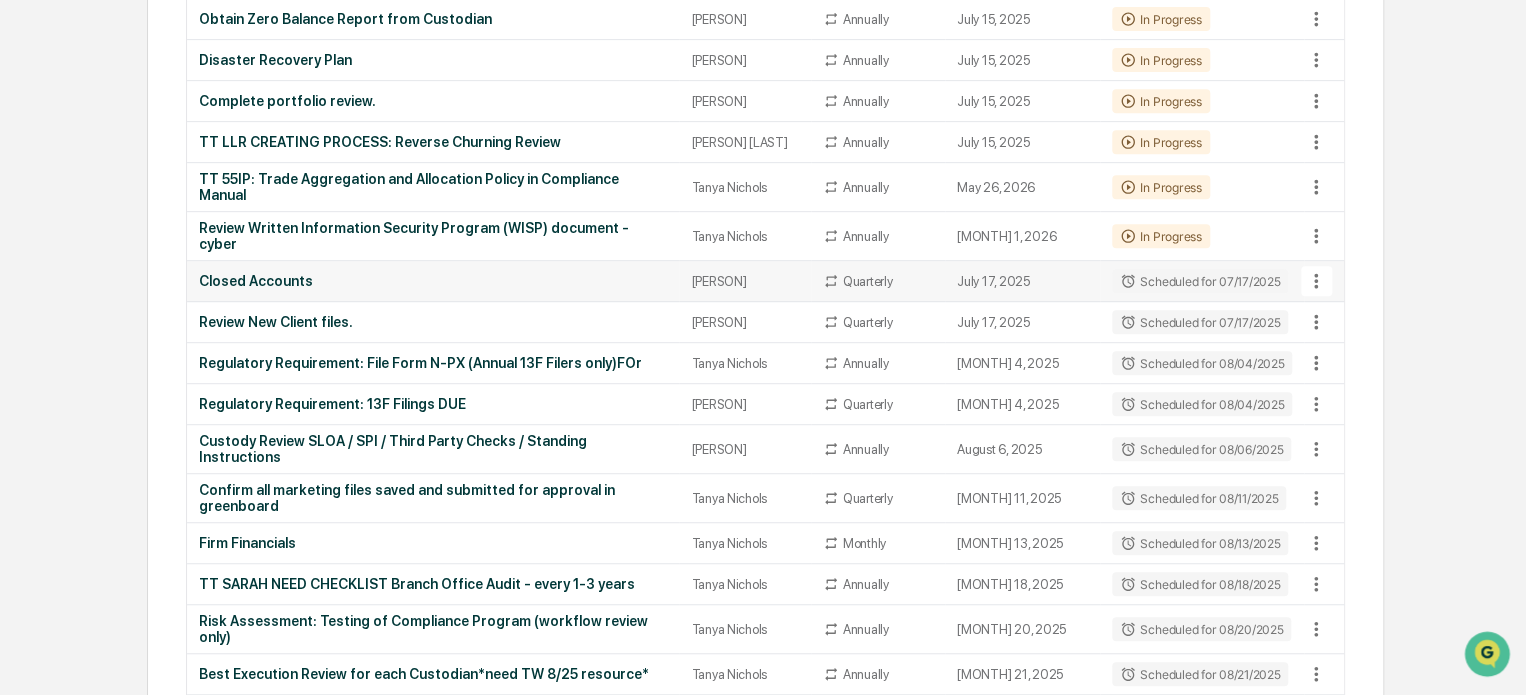 scroll, scrollTop: 400, scrollLeft: 0, axis: vertical 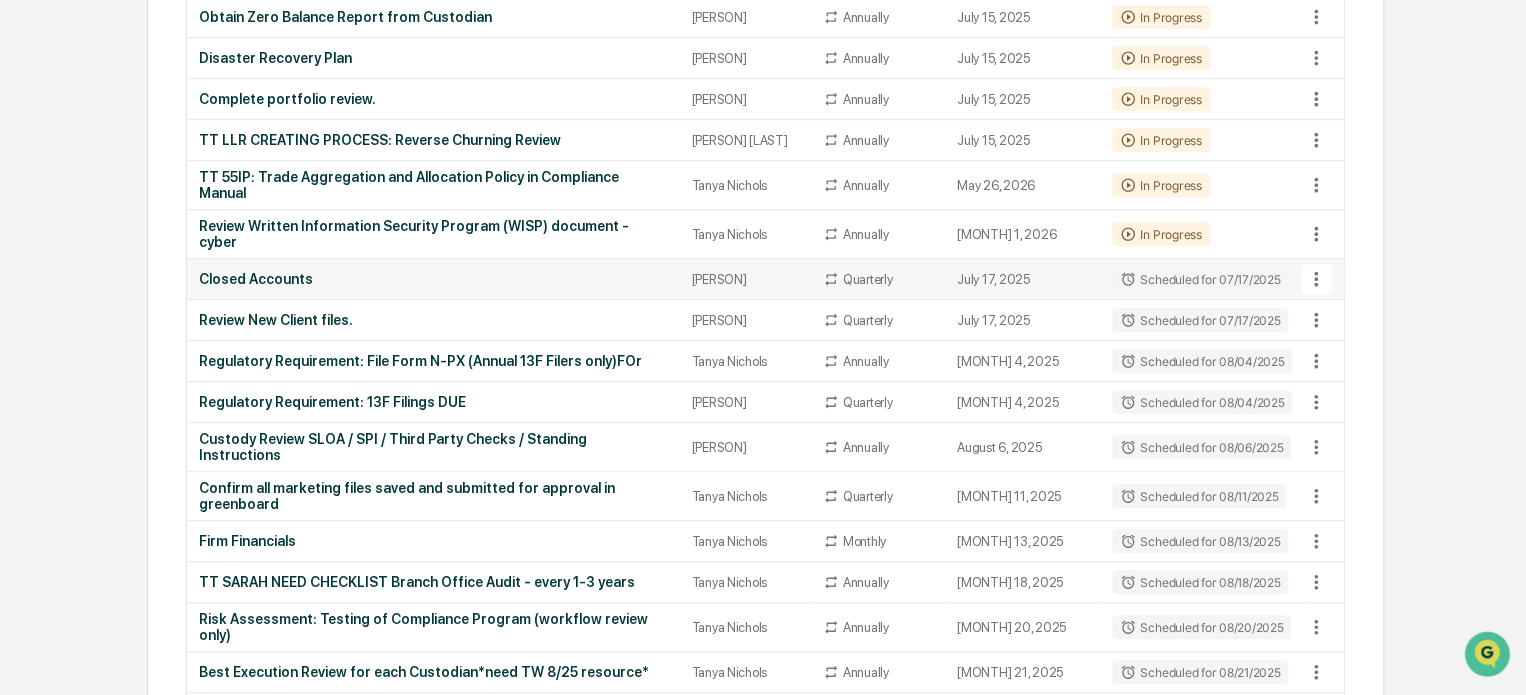 click on "Closed Accounts" at bounding box center (433, 279) 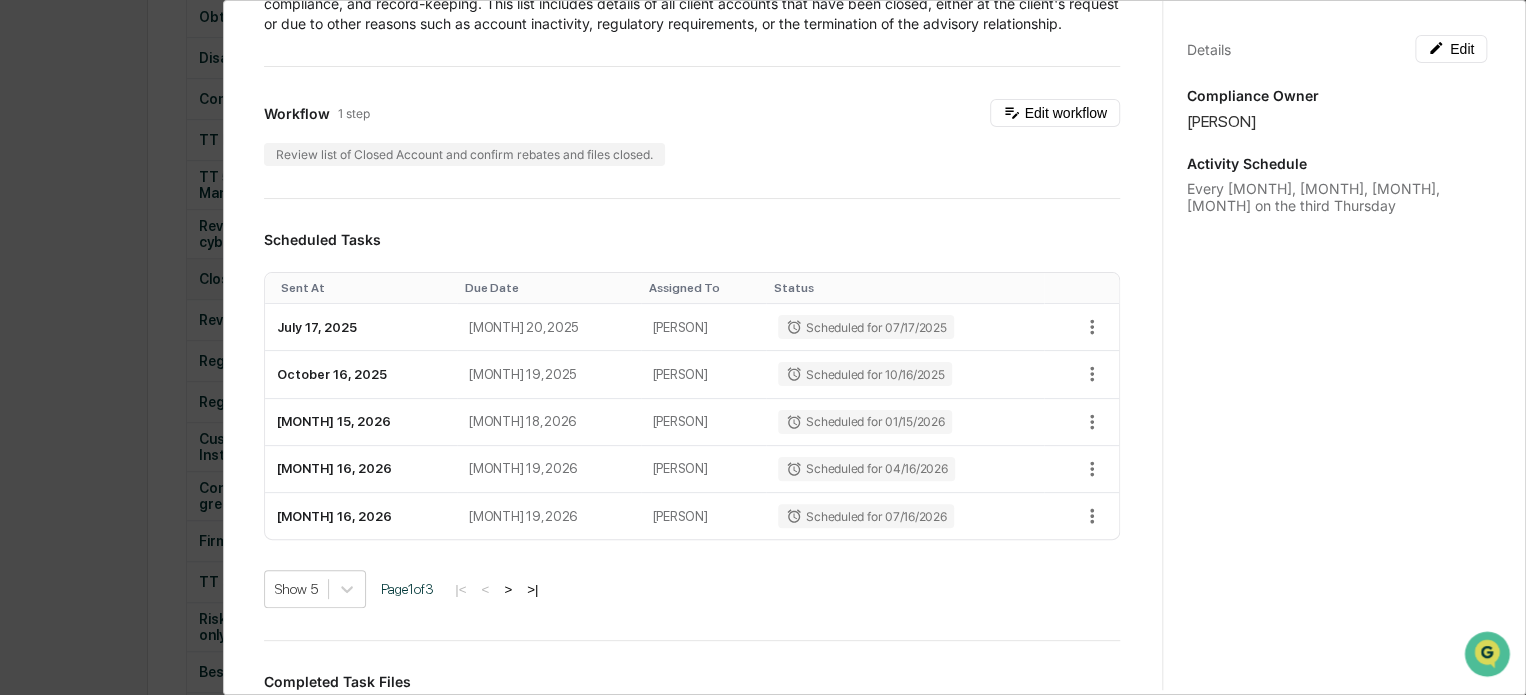 scroll, scrollTop: 200, scrollLeft: 0, axis: vertical 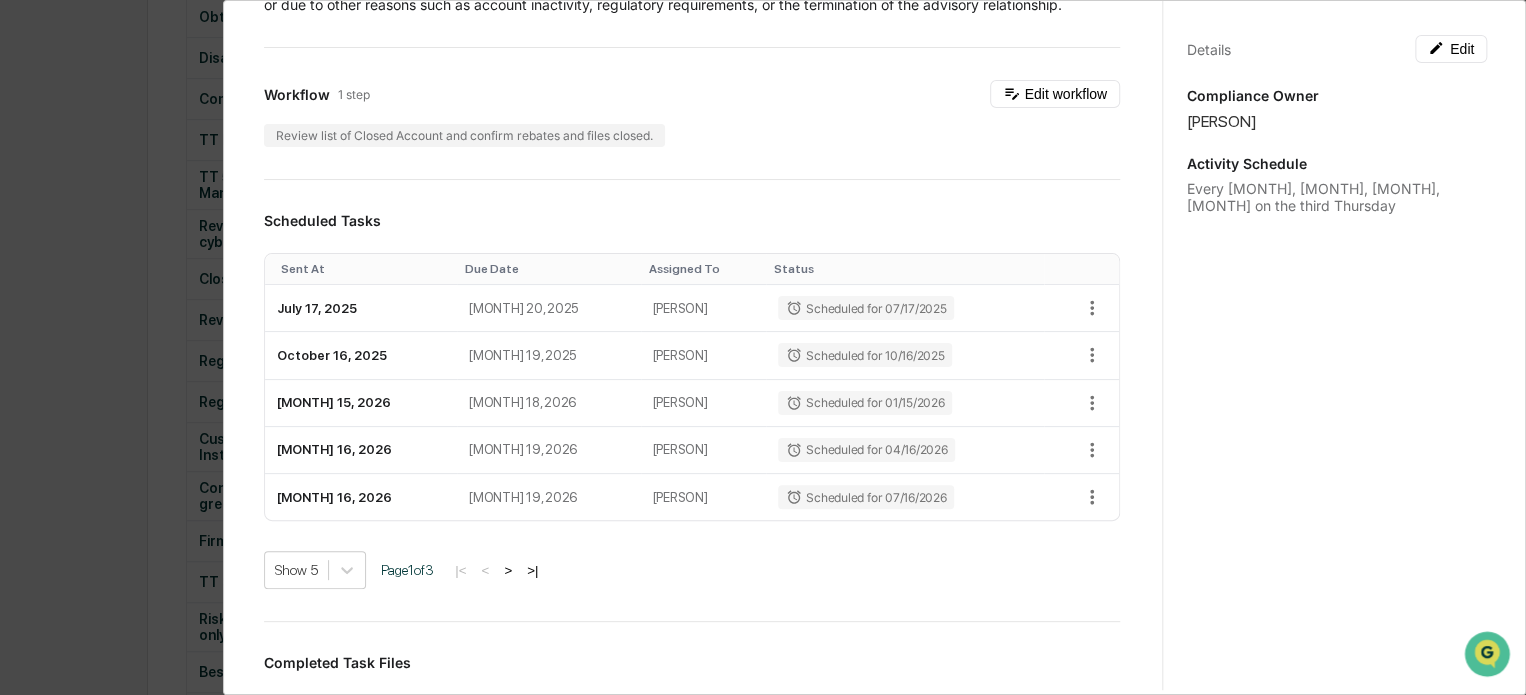 click on "Administrator Activity List Closed Accounts  Start Task Closed Accounts  Edit Maintaining and managing a list of closed accounts is an important aspect of a Registered Investment Advisor's (RIA) operations, compliance, and record-keeping. This list includes details of all client accounts that have been closed, either at the client's request or due to other reasons such as account inactivity, regulatory requirements, or the termination of the advisory relationship. Workflow 1 step Edit workflow Review list of Closed Account and confirm rebates and files closed. Scheduled Tasks Sent At Due Date Assigned To Status July 17, 2025 July 20, 2025 [PERSON] Scheduled for 07/17/2025 October 16, 2025 October 19, 2025 [PERSON] Scheduled for 10/16/2025 January 15, 2026 January 18, 2026 [PERSON] Scheduled for 01/15/2026 April 16, 2026 April 19, 2026 [PERSON] Scheduled for 04/16/2026 July 16, 2026 July 19, 2026 [PERSON] Scheduled for 07/16/2026 Show 5 Page  1  of  3   |<   <   >   >|   Show 5 1" at bounding box center (763, 347) 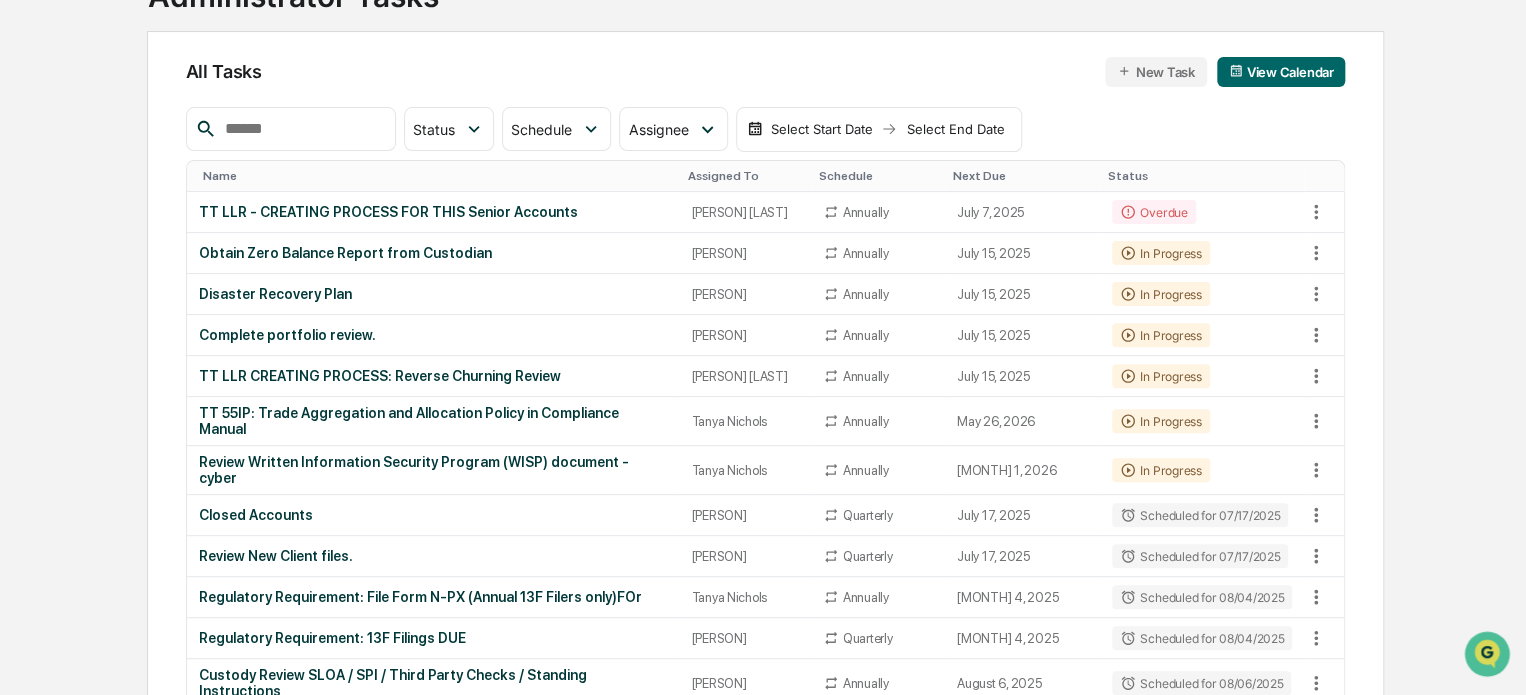 scroll, scrollTop: 200, scrollLeft: 0, axis: vertical 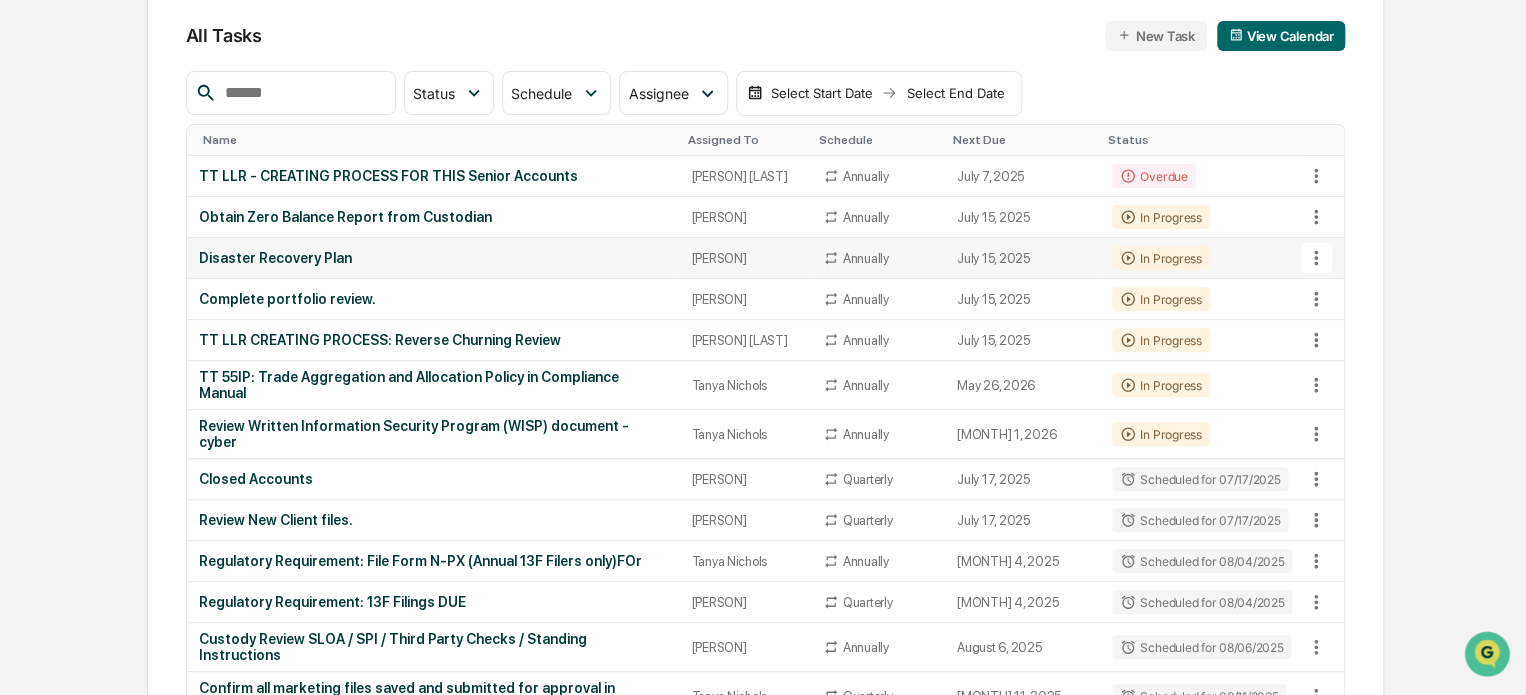 click on "Disaster Recovery Plan" at bounding box center [433, 258] 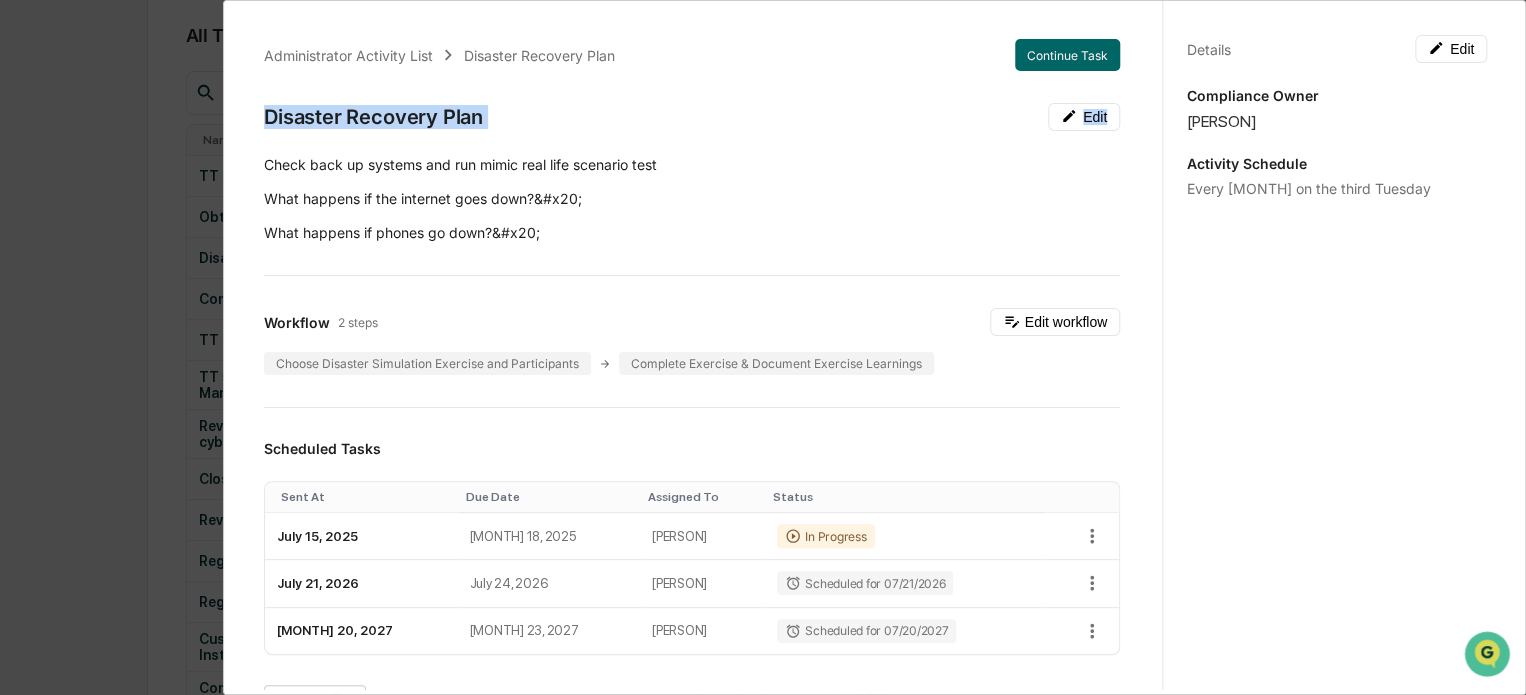 drag, startPoint x: 267, startPoint y: 115, endPoint x: 568, endPoint y: 259, distance: 333.672 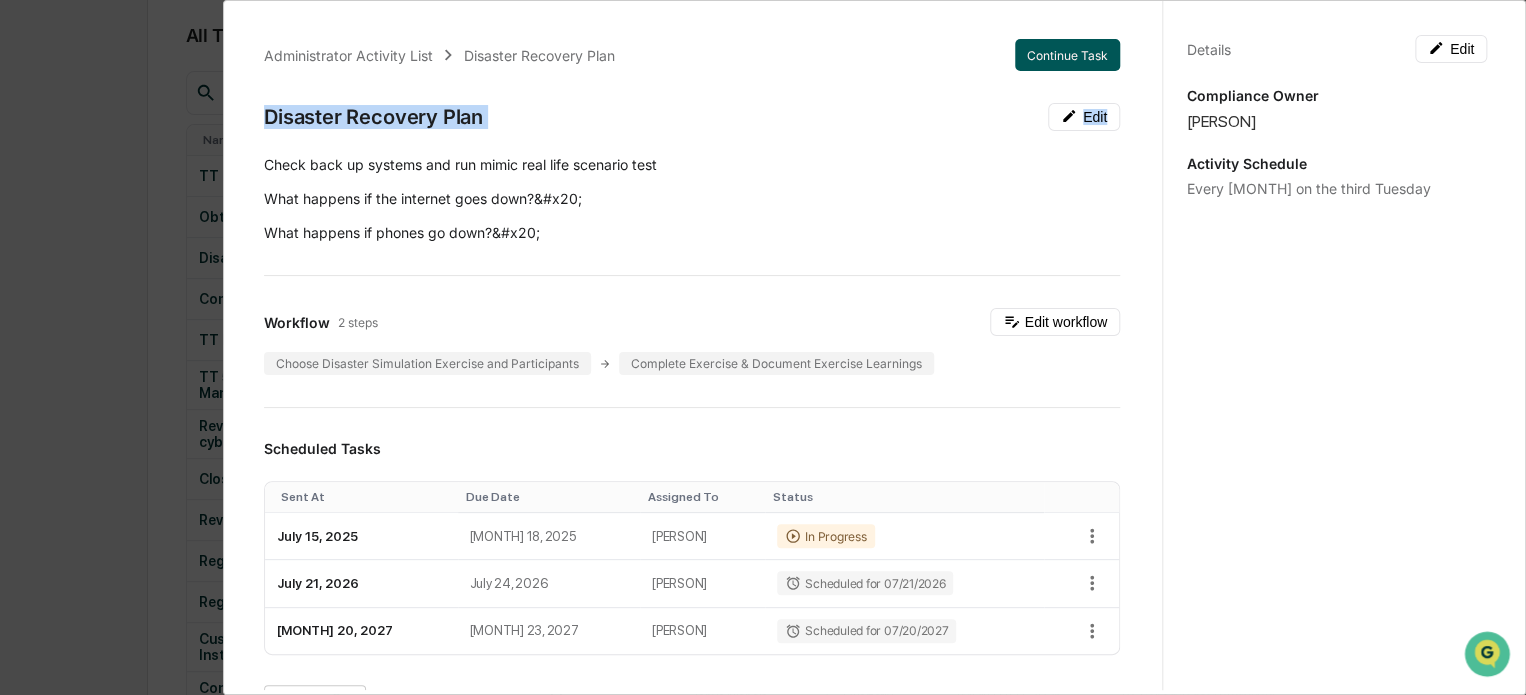 click on "Continue Task" at bounding box center [1067, 55] 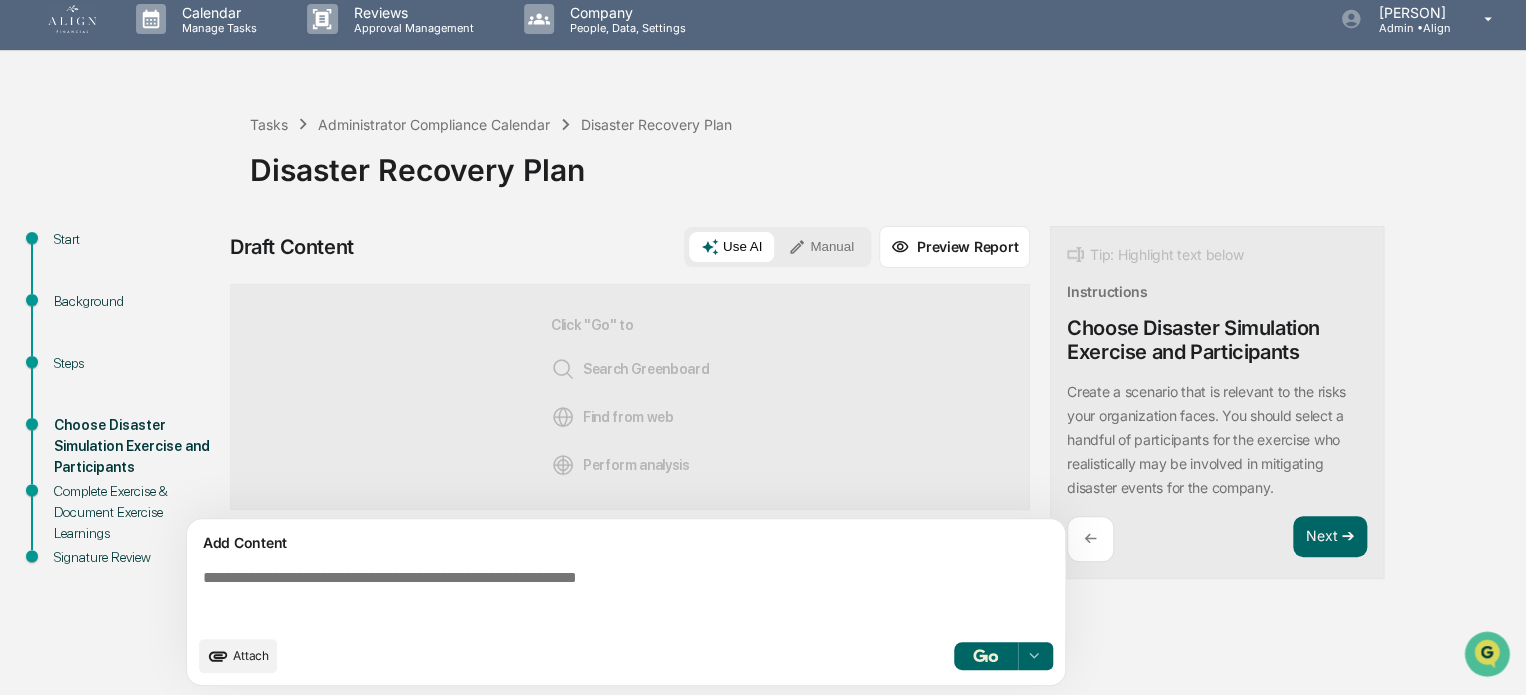 scroll, scrollTop: 14, scrollLeft: 0, axis: vertical 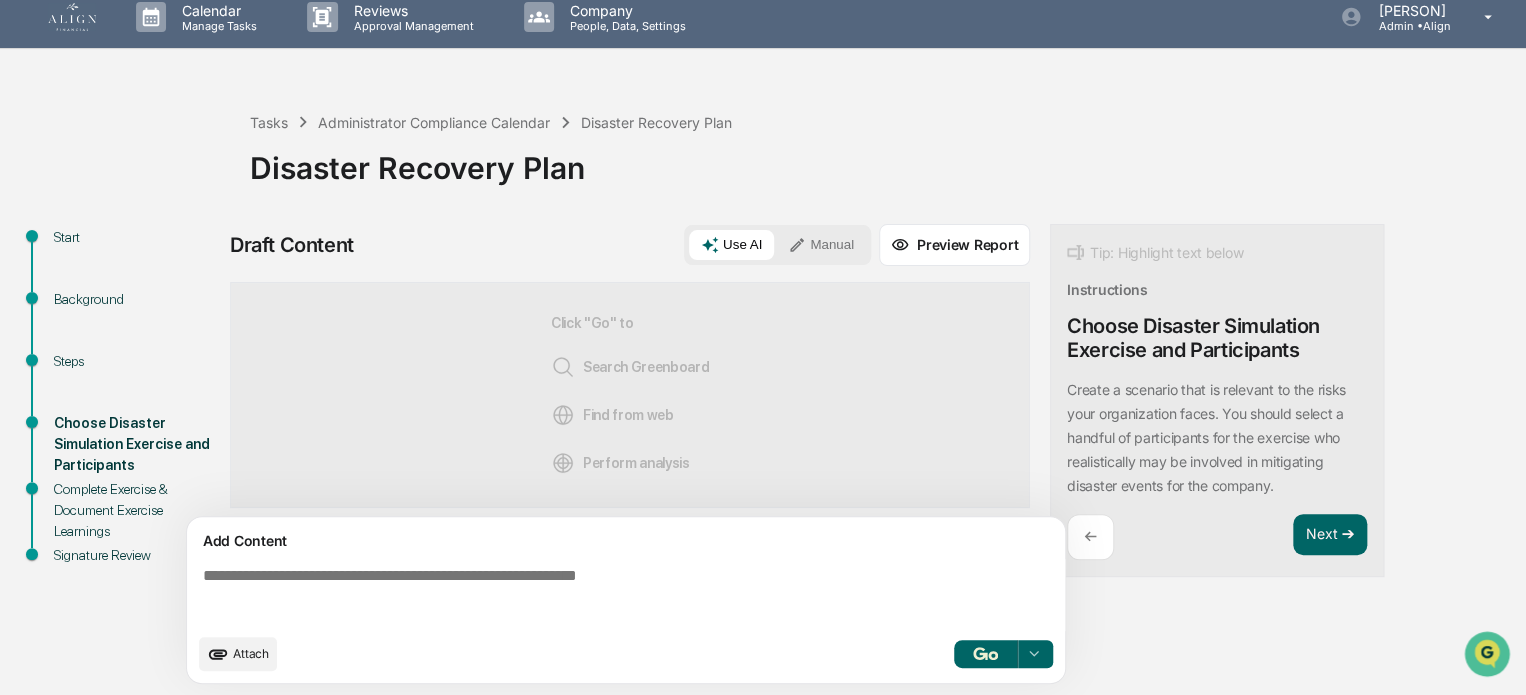 click 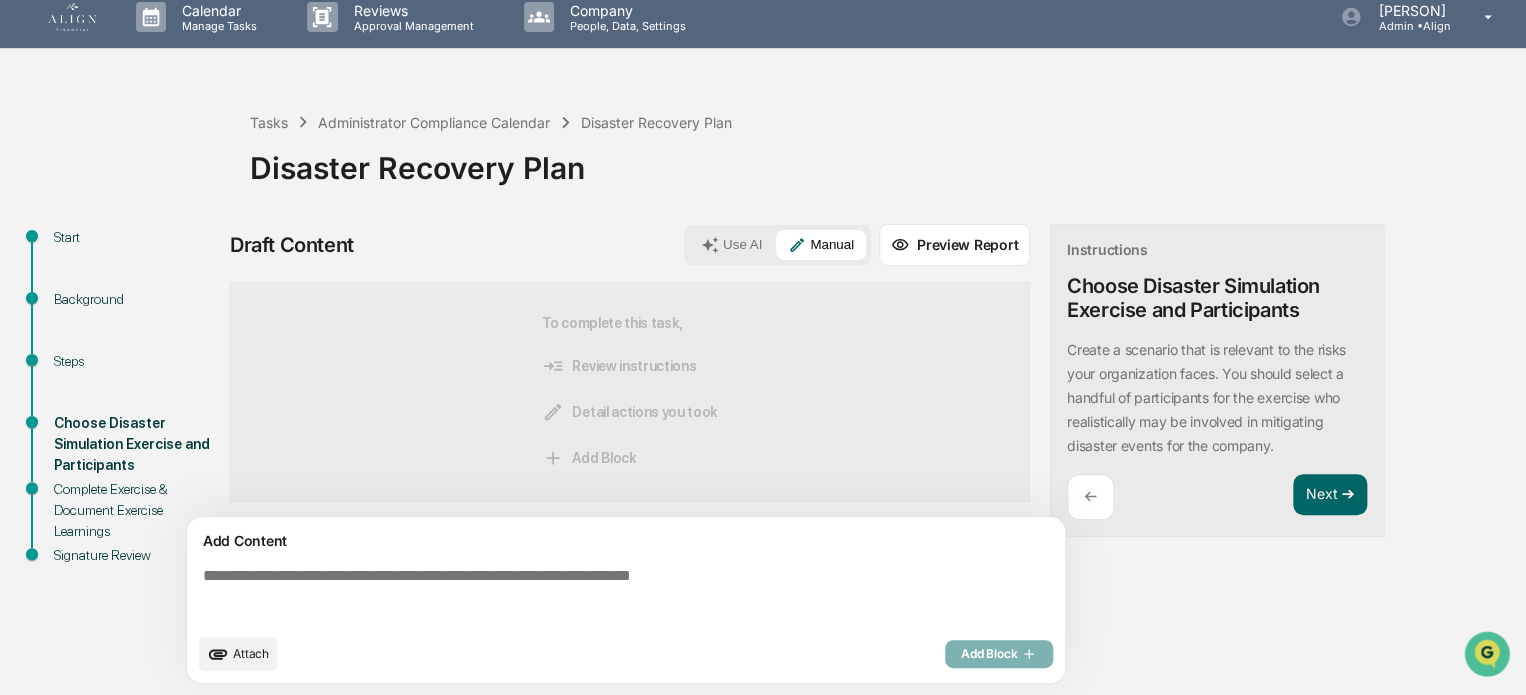 click at bounding box center (630, 595) 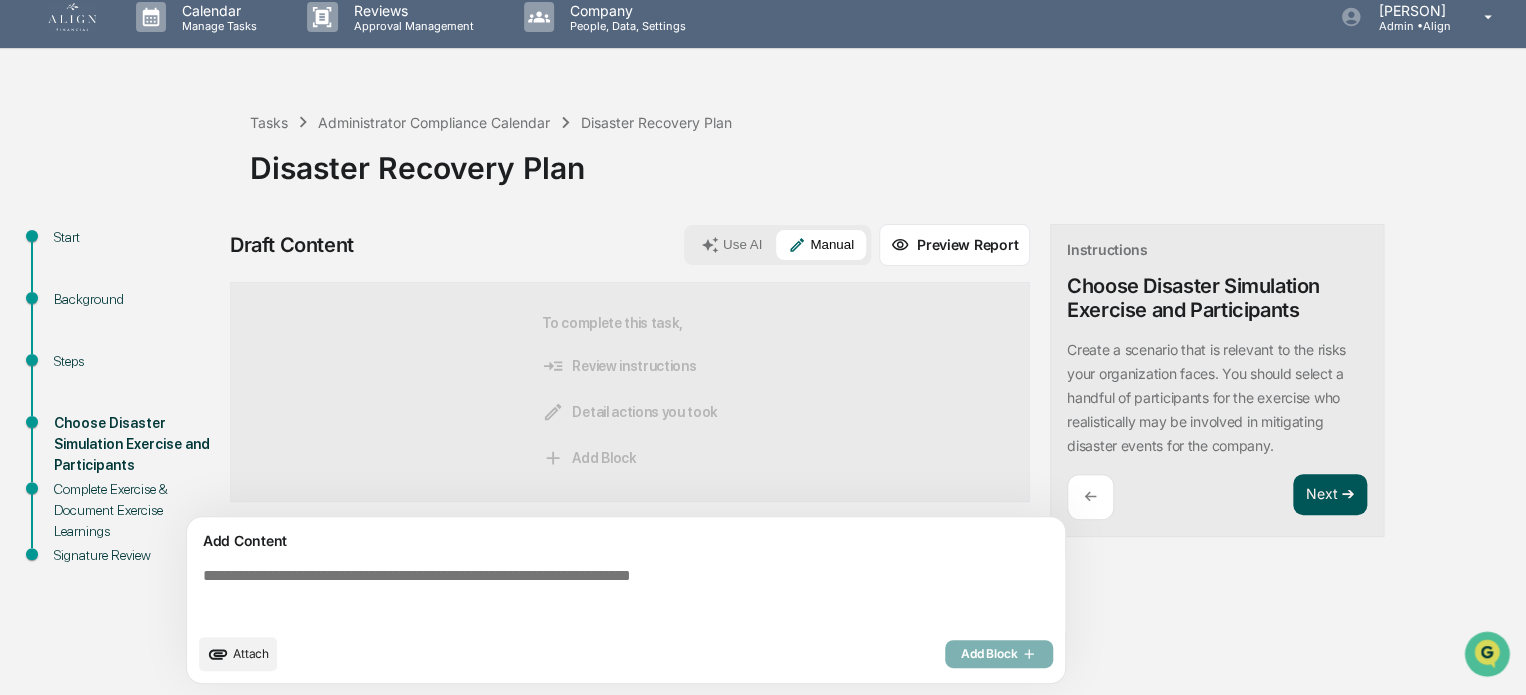 click on "Next ➔" at bounding box center (1330, 495) 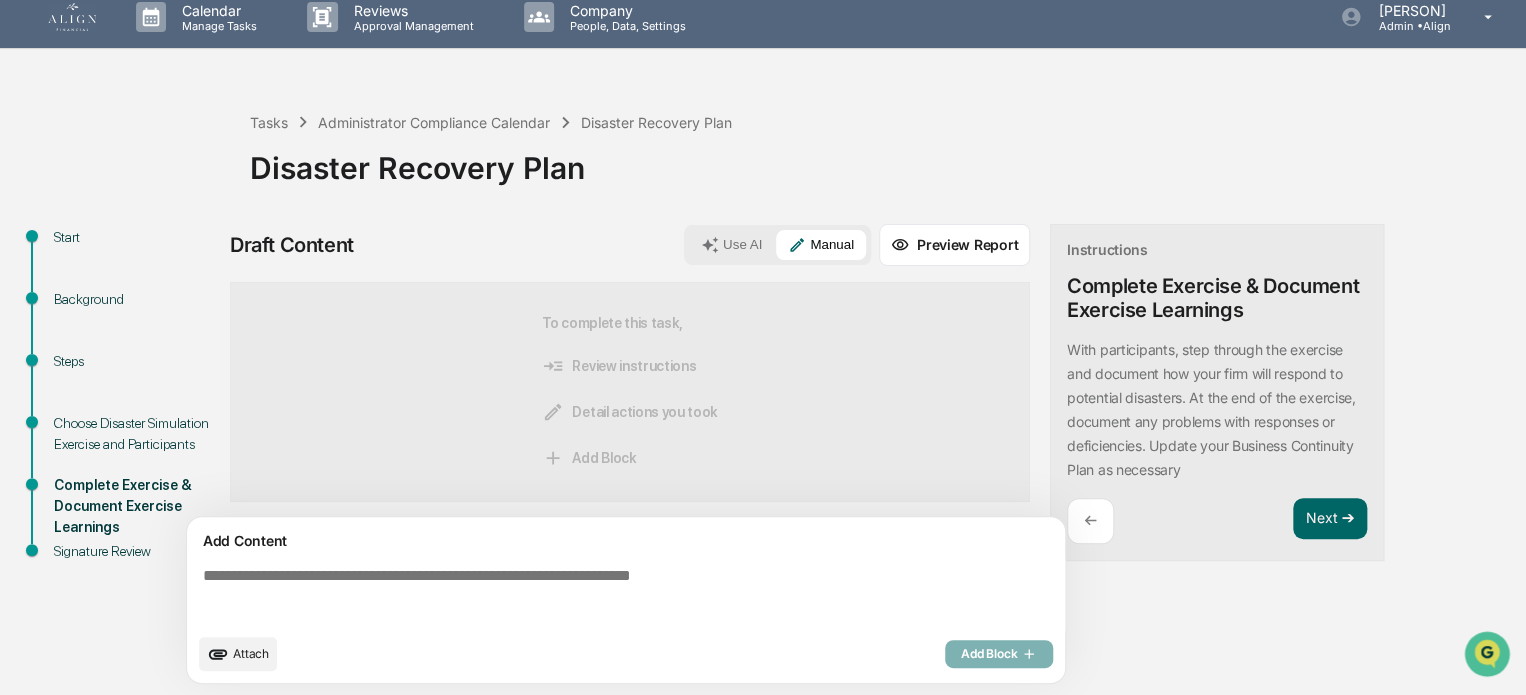 click on "←" at bounding box center [1090, 520] 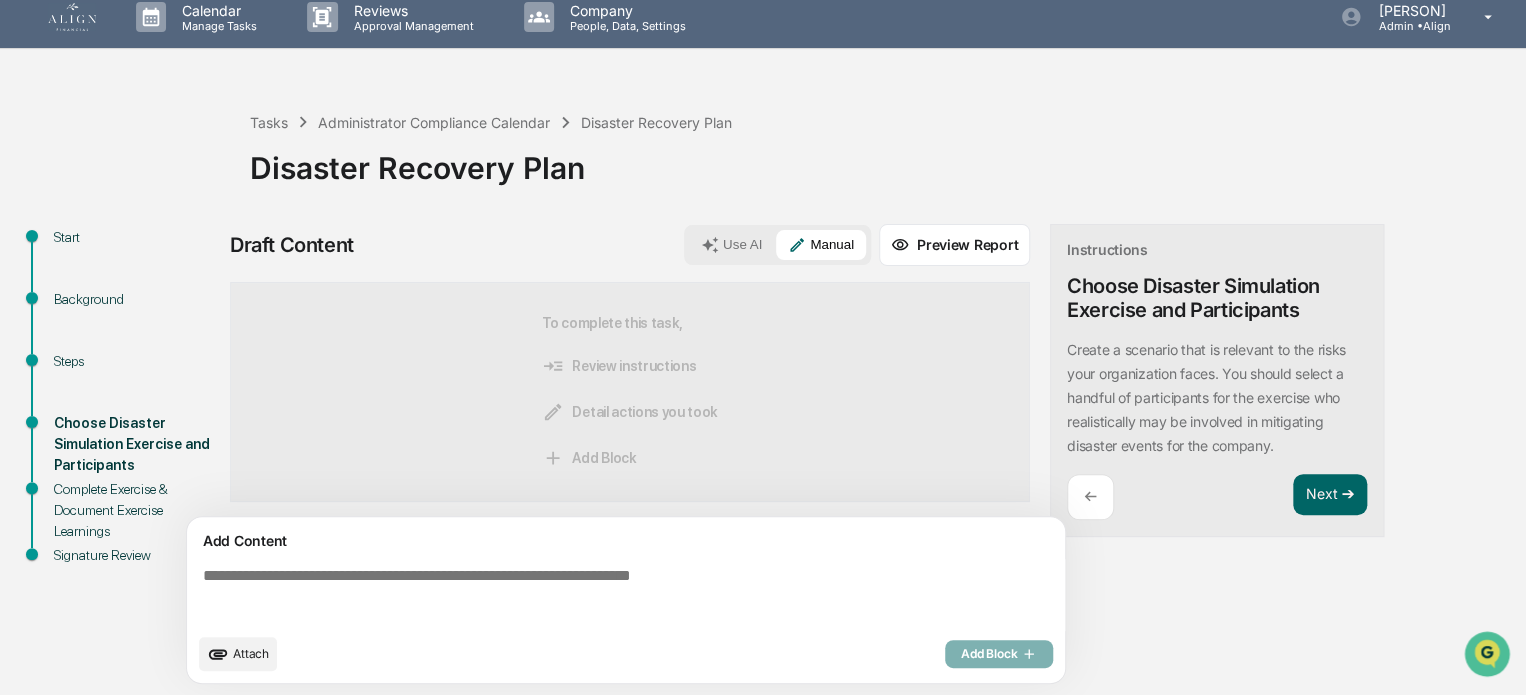 click on "Disaster Recovery Plan" at bounding box center (883, 160) 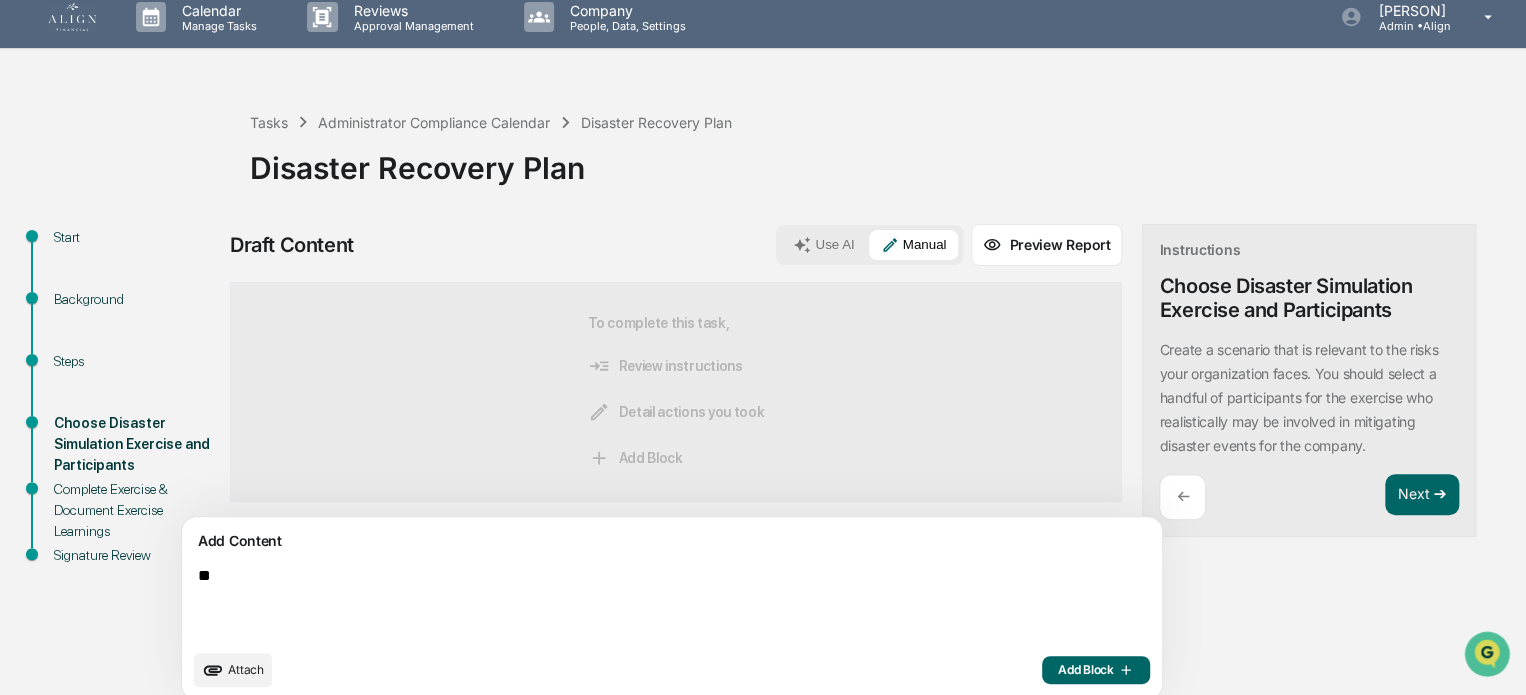 type on "*" 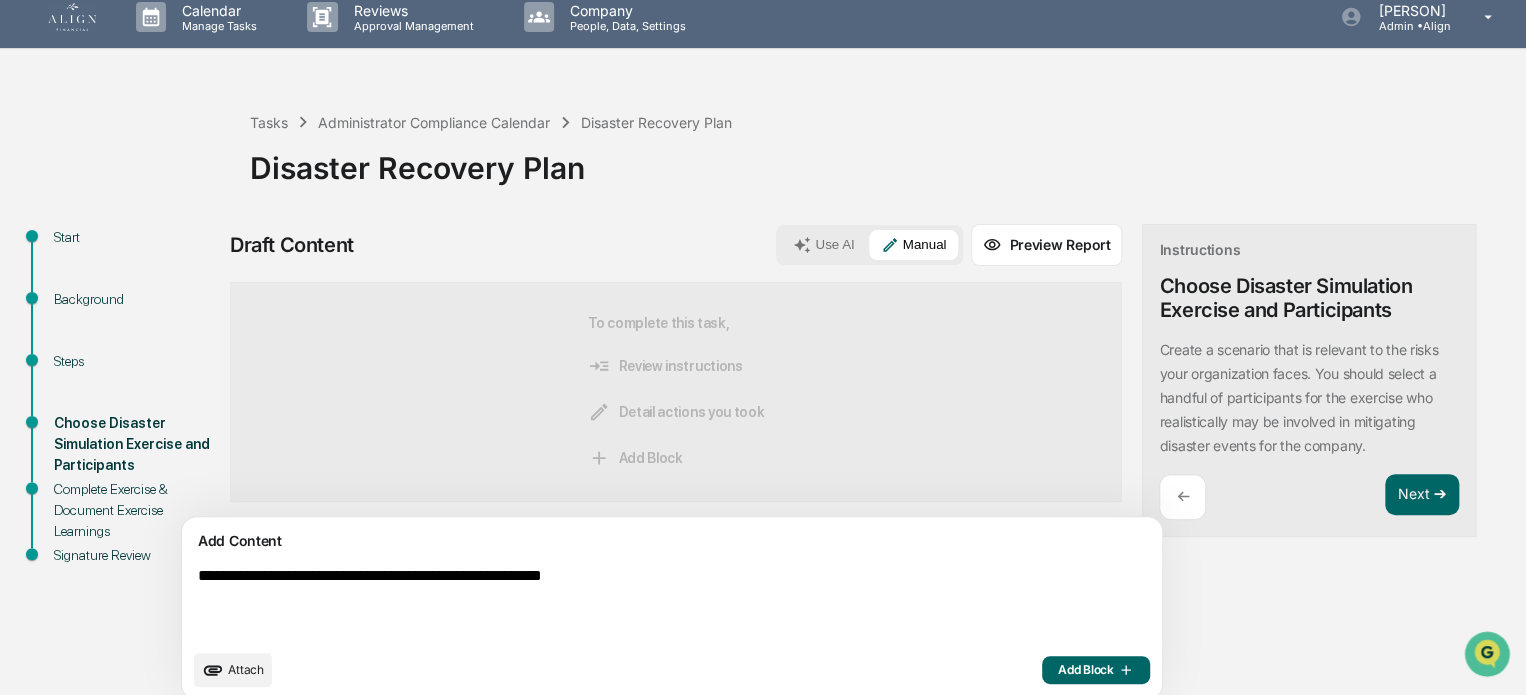 click on "**********" at bounding box center [625, 603] 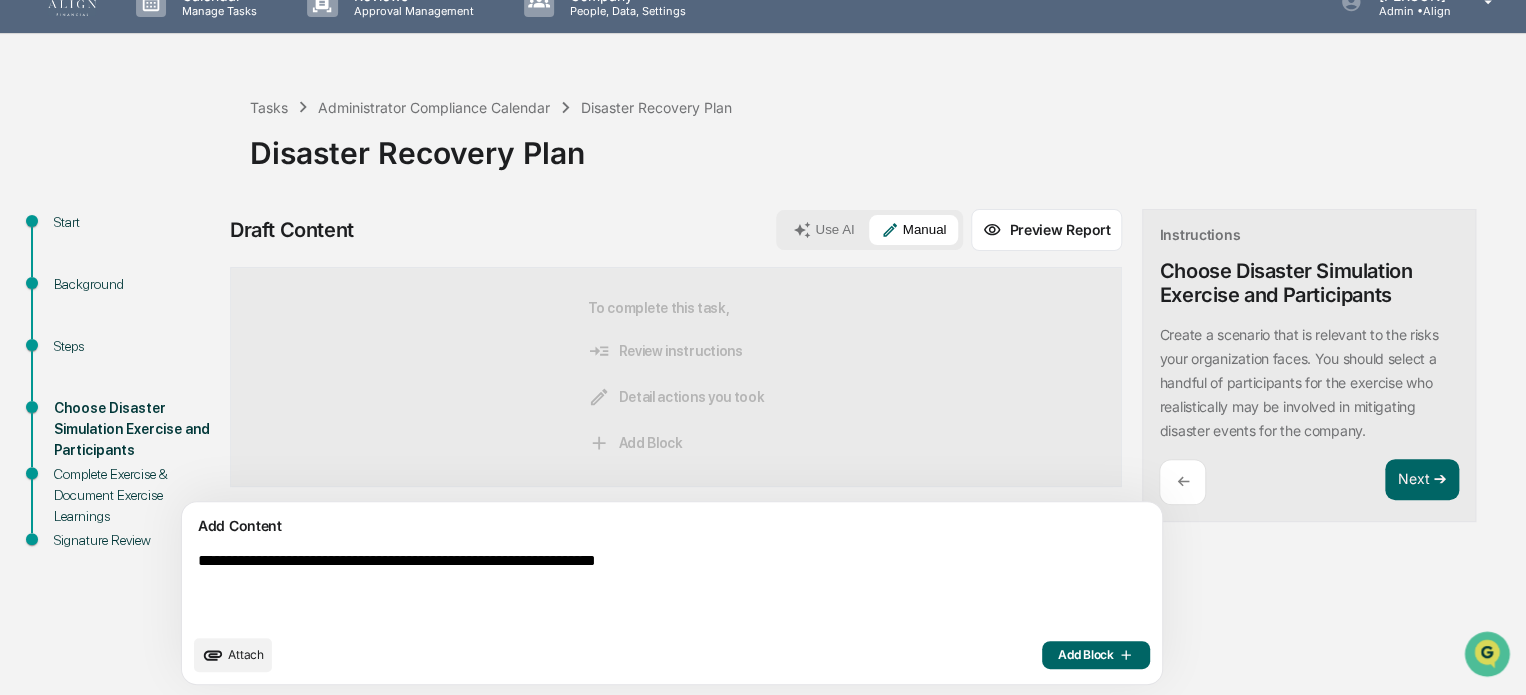 scroll, scrollTop: 30, scrollLeft: 0, axis: vertical 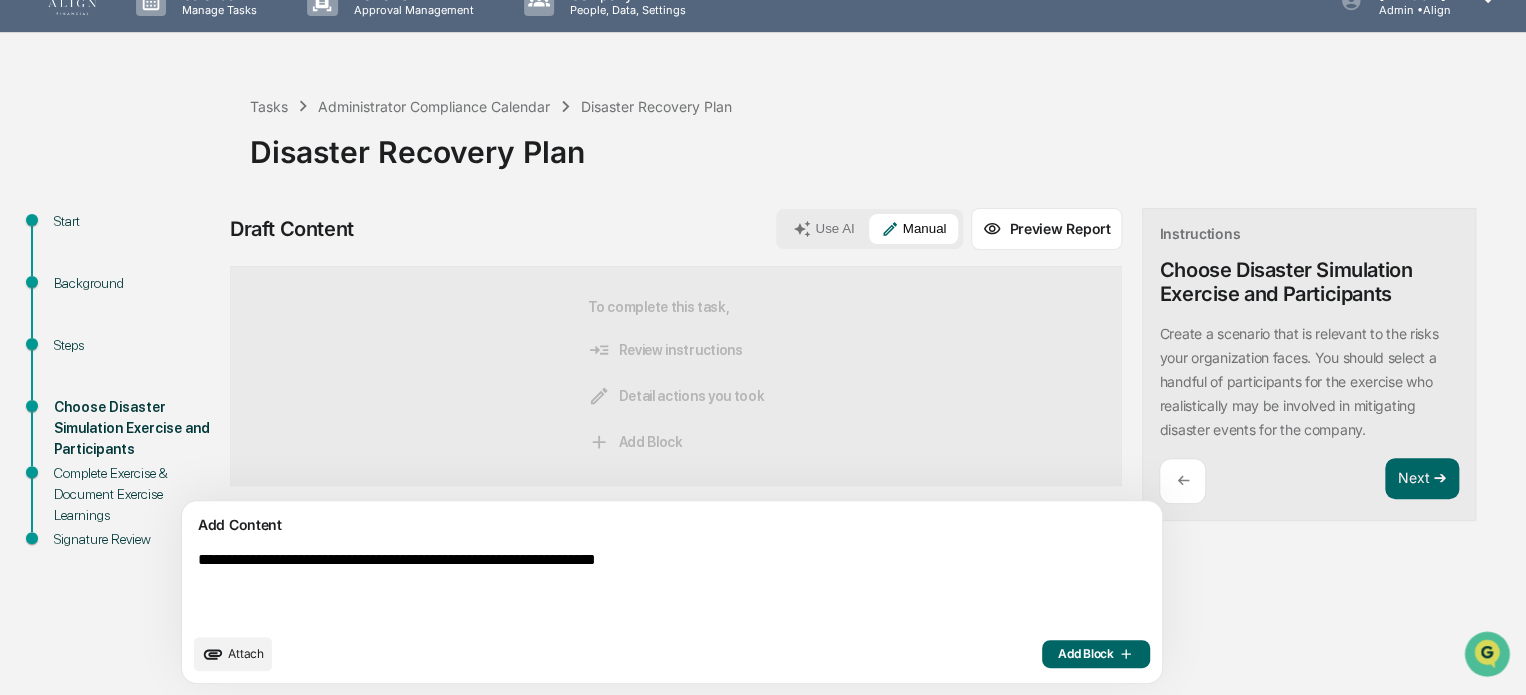 type on "**********" 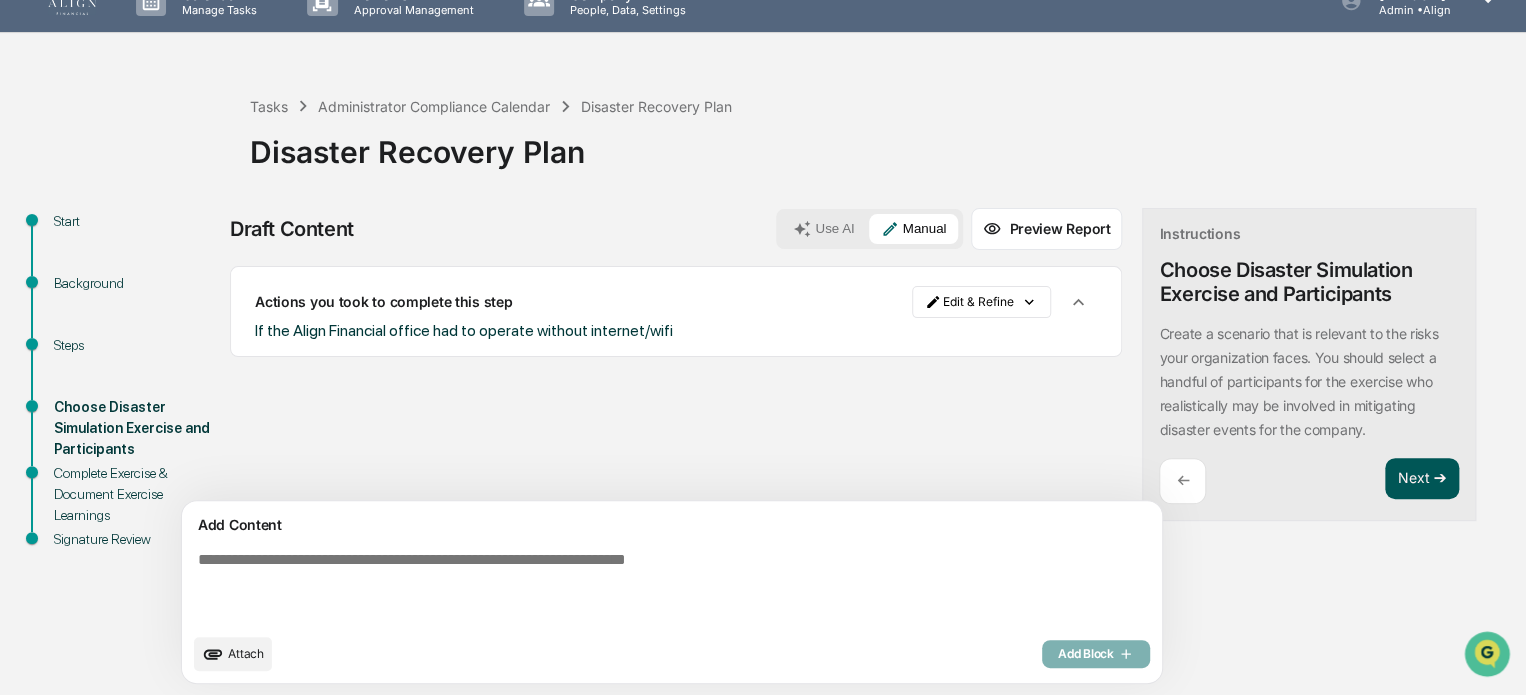 click on "Next ➔" at bounding box center [1422, 479] 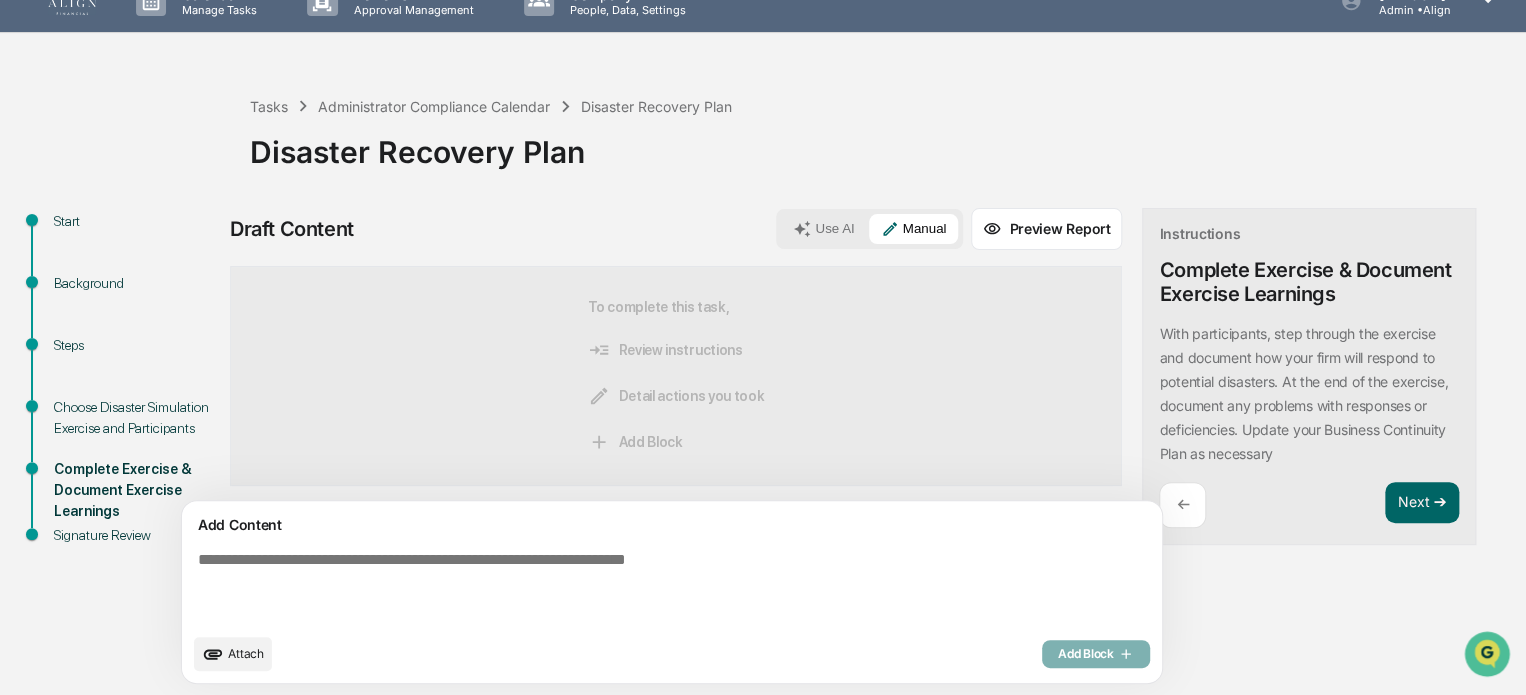 click at bounding box center (625, 587) 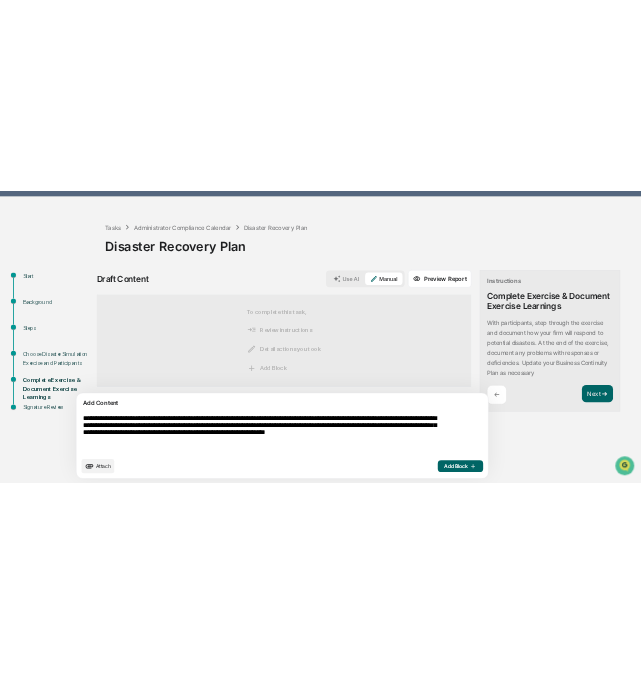 scroll, scrollTop: 51, scrollLeft: 0, axis: vertical 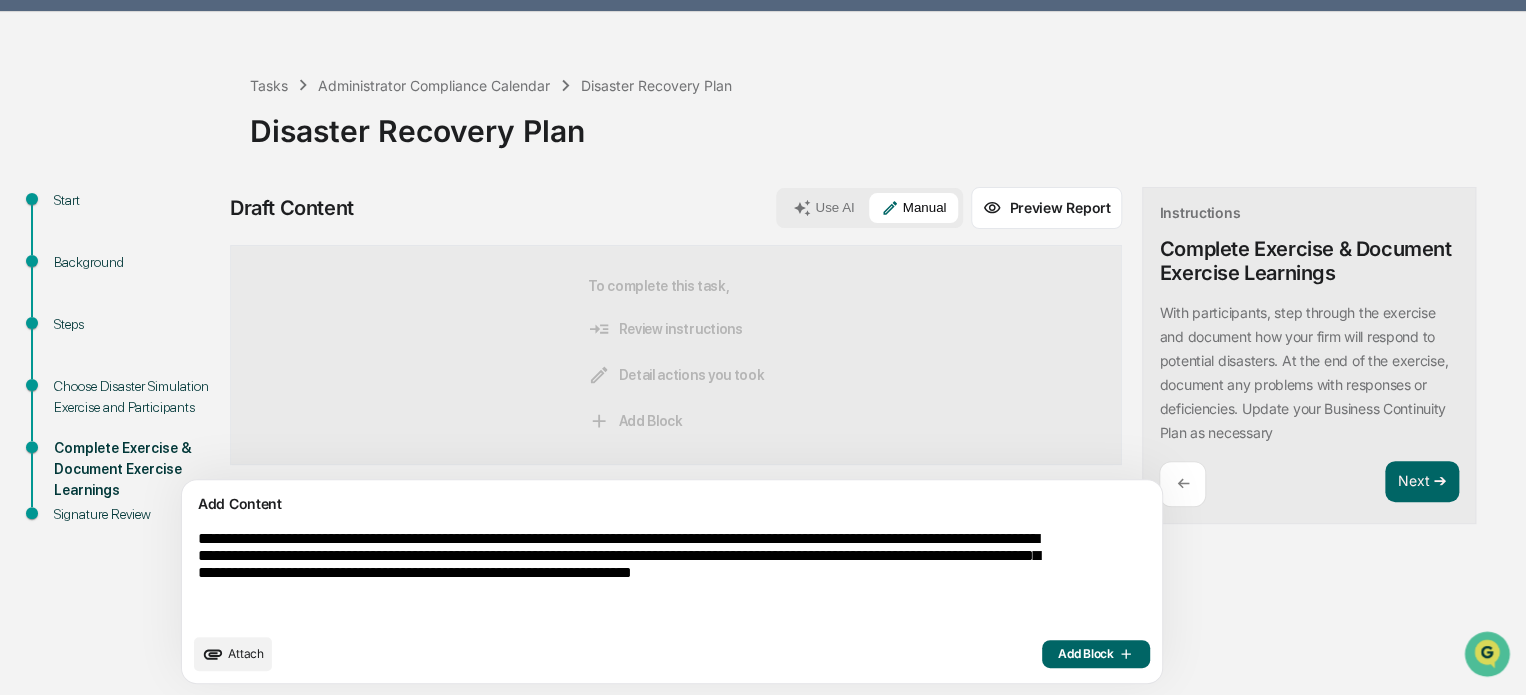click on "**********" at bounding box center (625, 576) 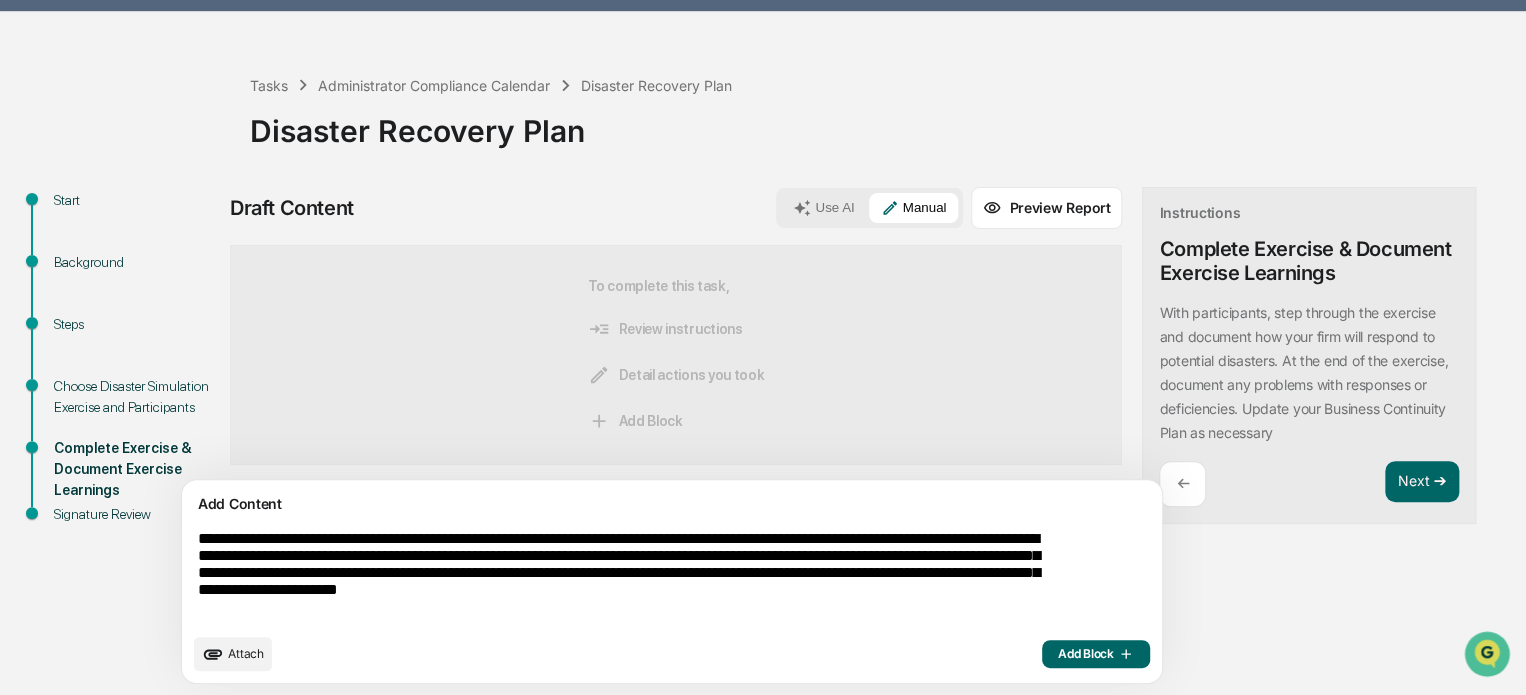type on "**********" 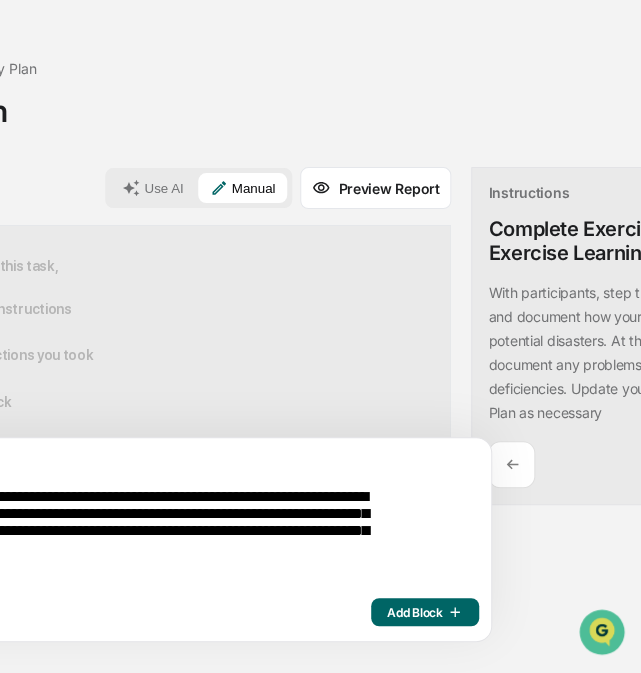 drag, startPoint x: 108, startPoint y: 534, endPoint x: 641, endPoint y: 716, distance: 563.2167 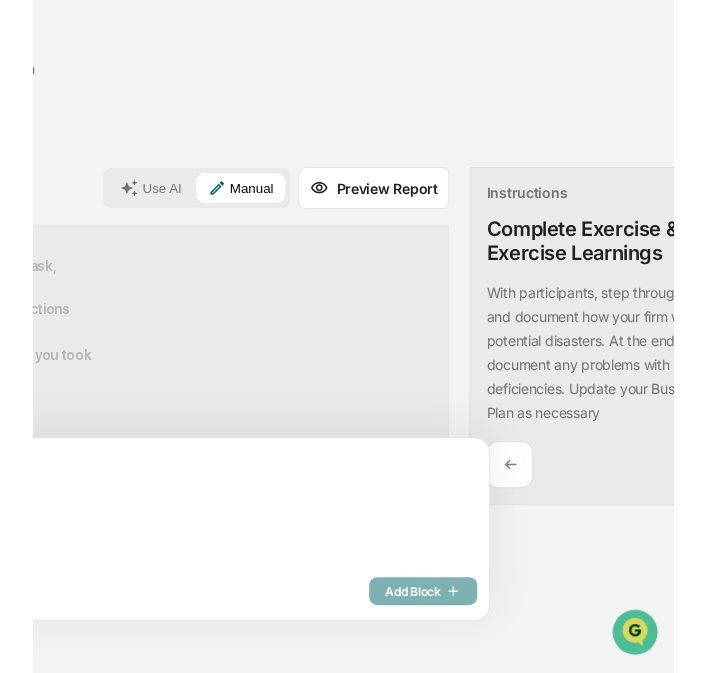 scroll, scrollTop: 82, scrollLeft: 106, axis: both 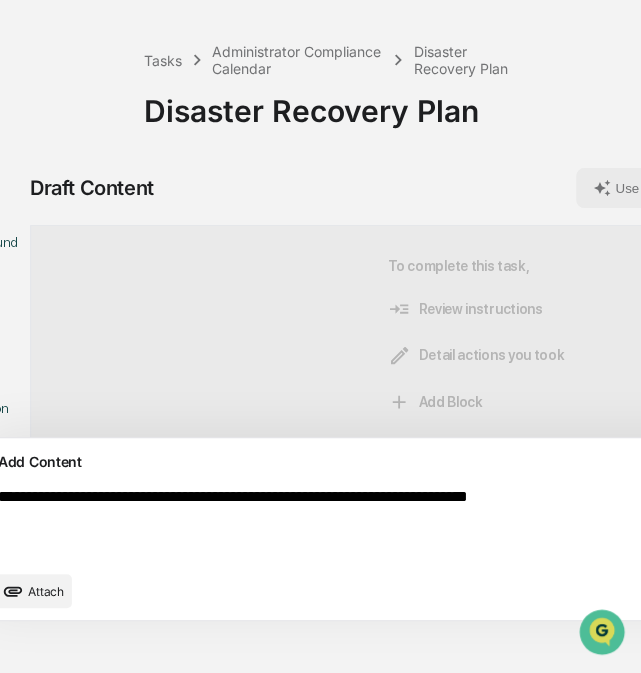 click on "To complete this task,  Review instructions  Detail actions you took  Add Block" at bounding box center (476, 335) 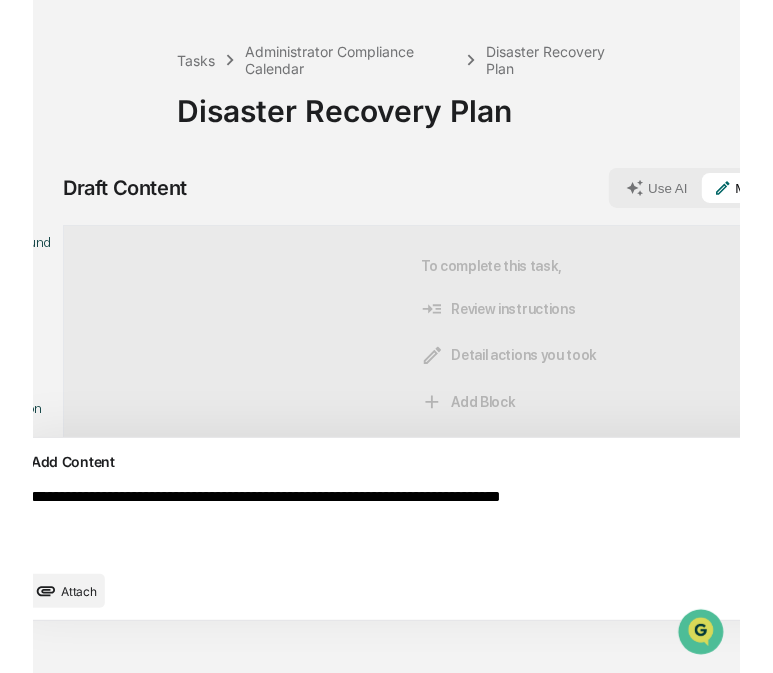 scroll, scrollTop: 72, scrollLeft: 106, axis: both 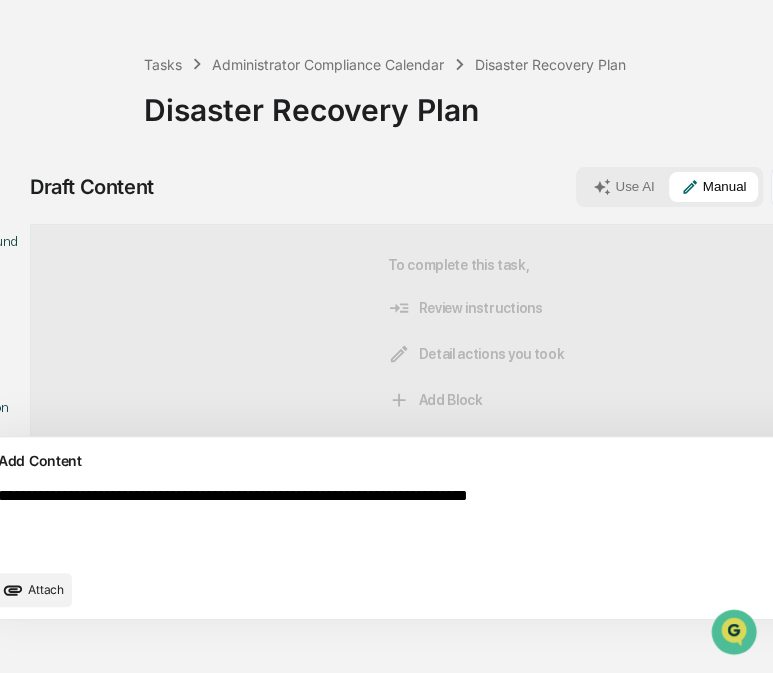 click on "**********" at bounding box center [425, 523] 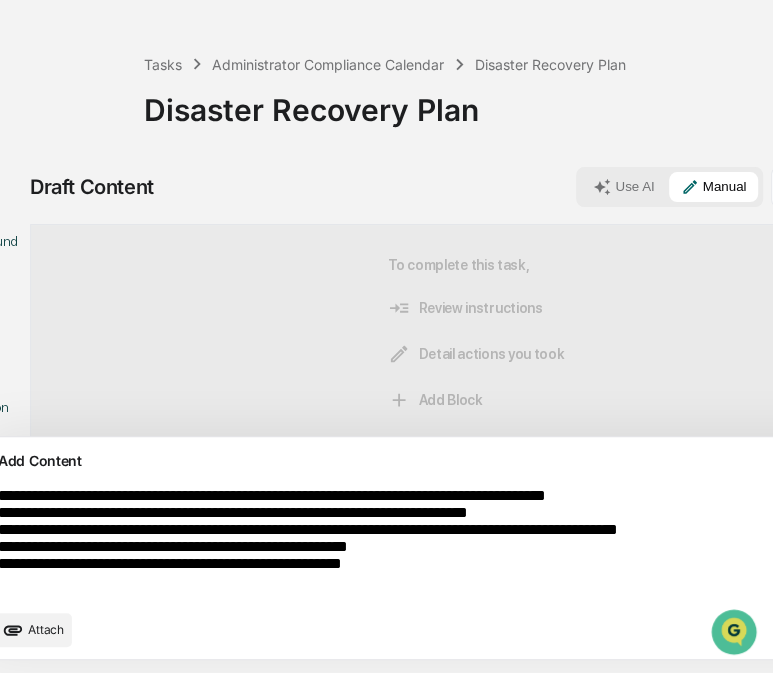 click on "**********" at bounding box center (425, 543) 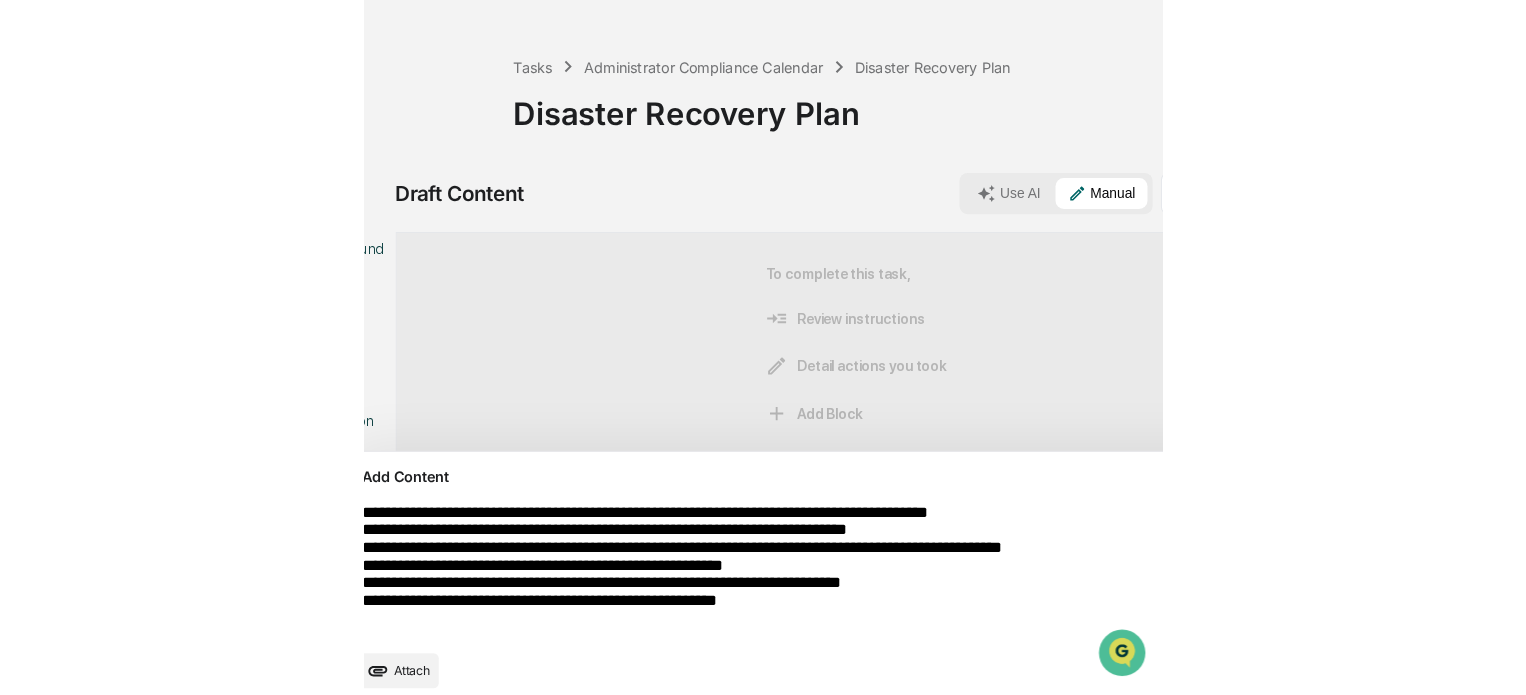 scroll, scrollTop: 72, scrollLeft: 0, axis: vertical 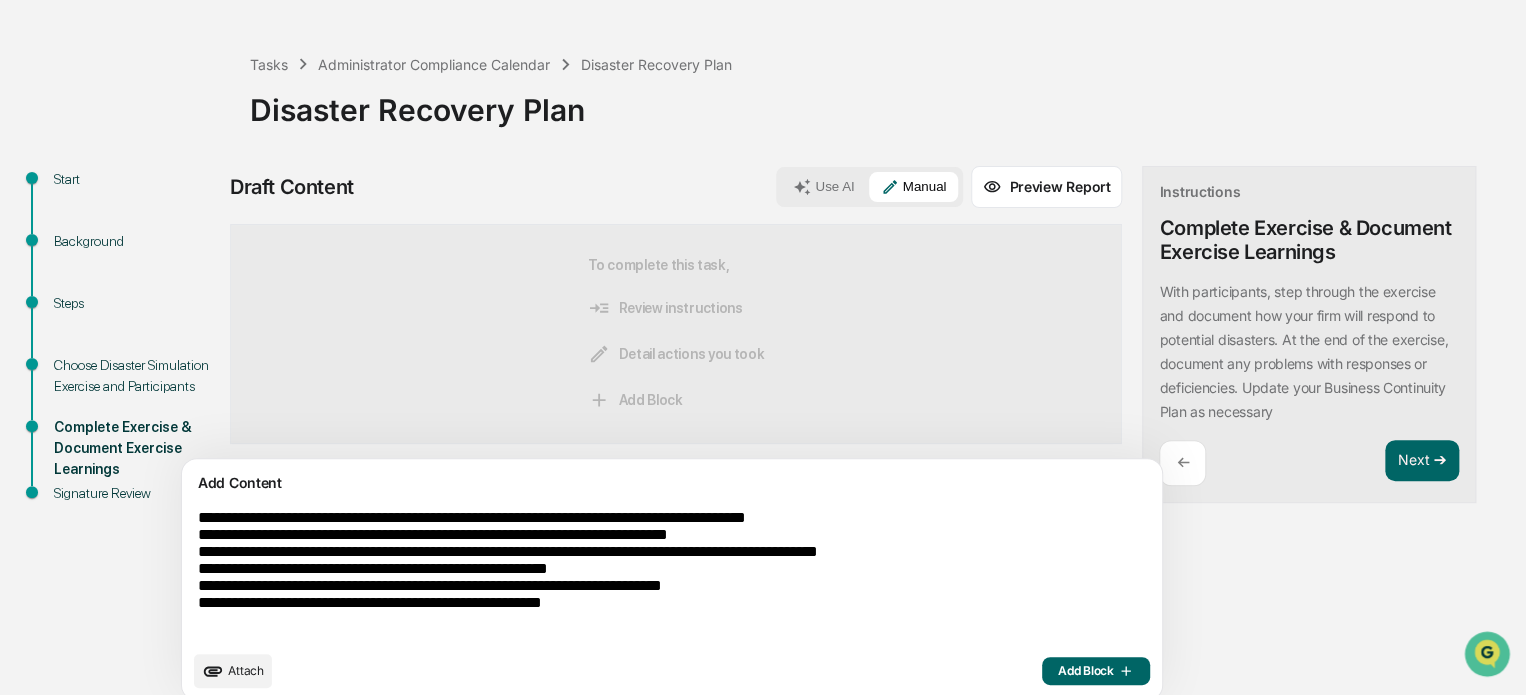 type on "**********" 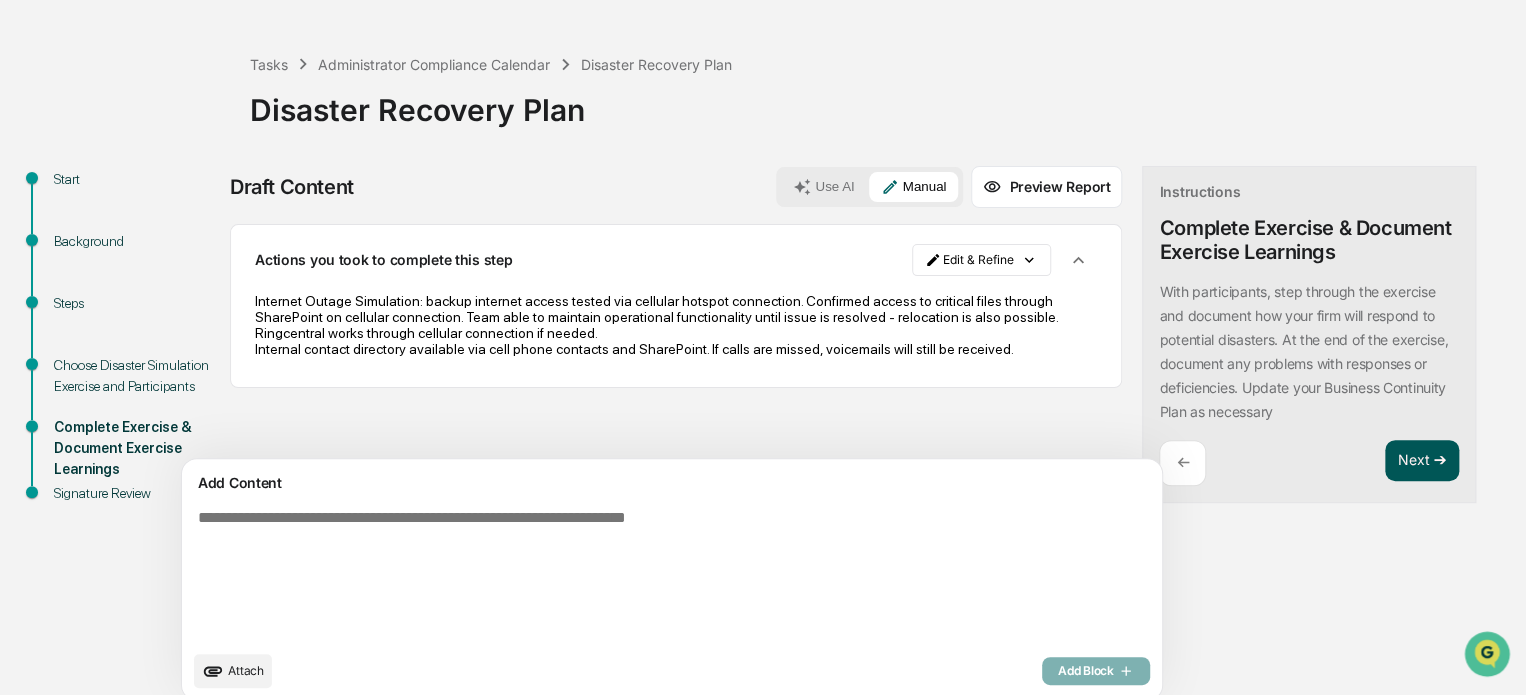 click on "Next ➔" at bounding box center [1422, 461] 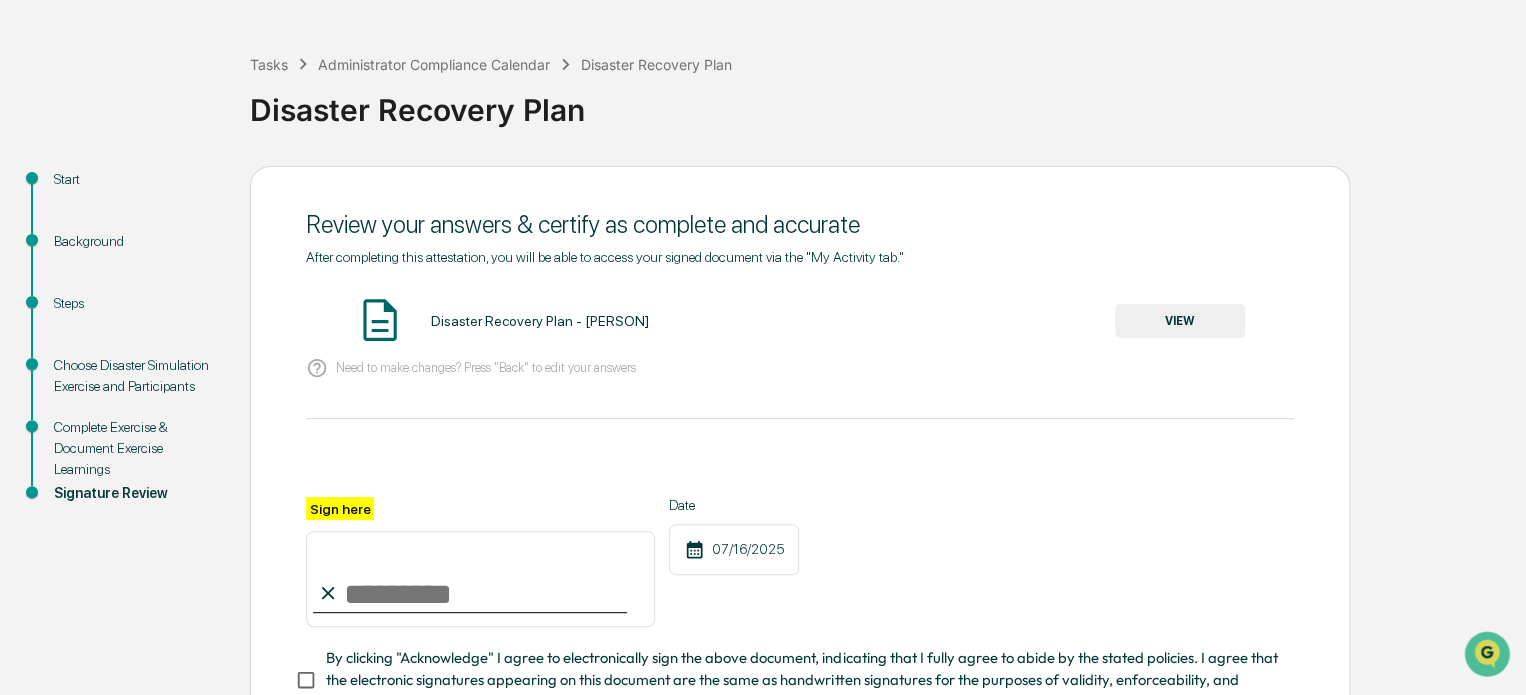 click on "VIEW" at bounding box center (1180, 321) 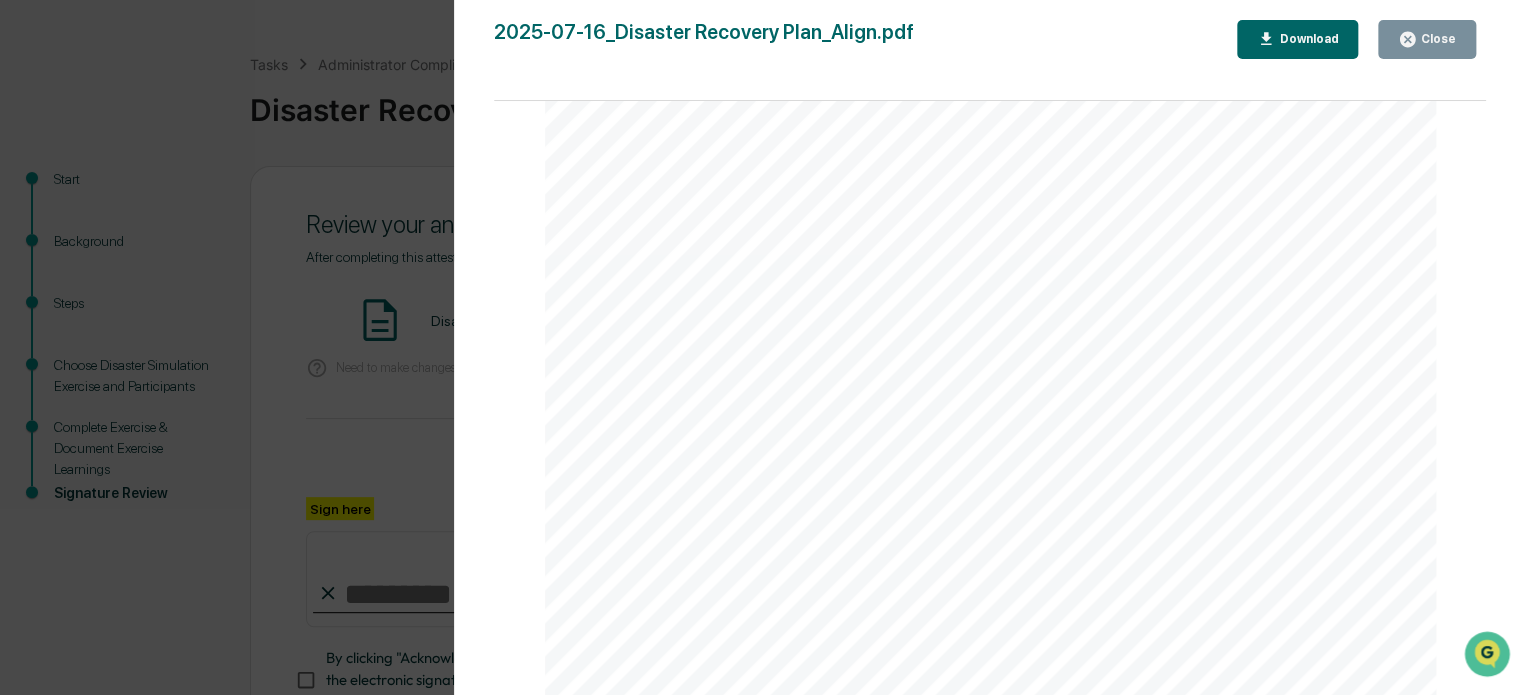 scroll, scrollTop: 713, scrollLeft: 0, axis: vertical 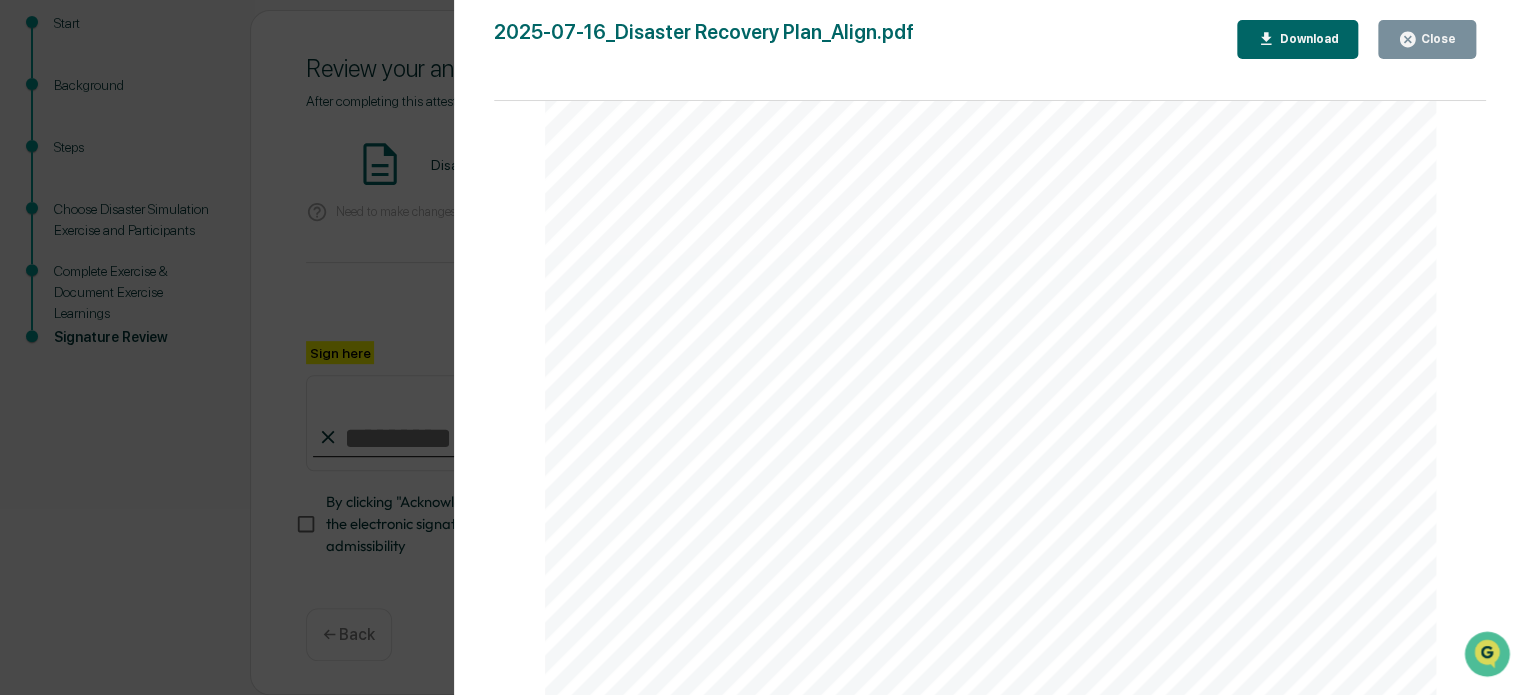 click on "Close" at bounding box center [1436, 39] 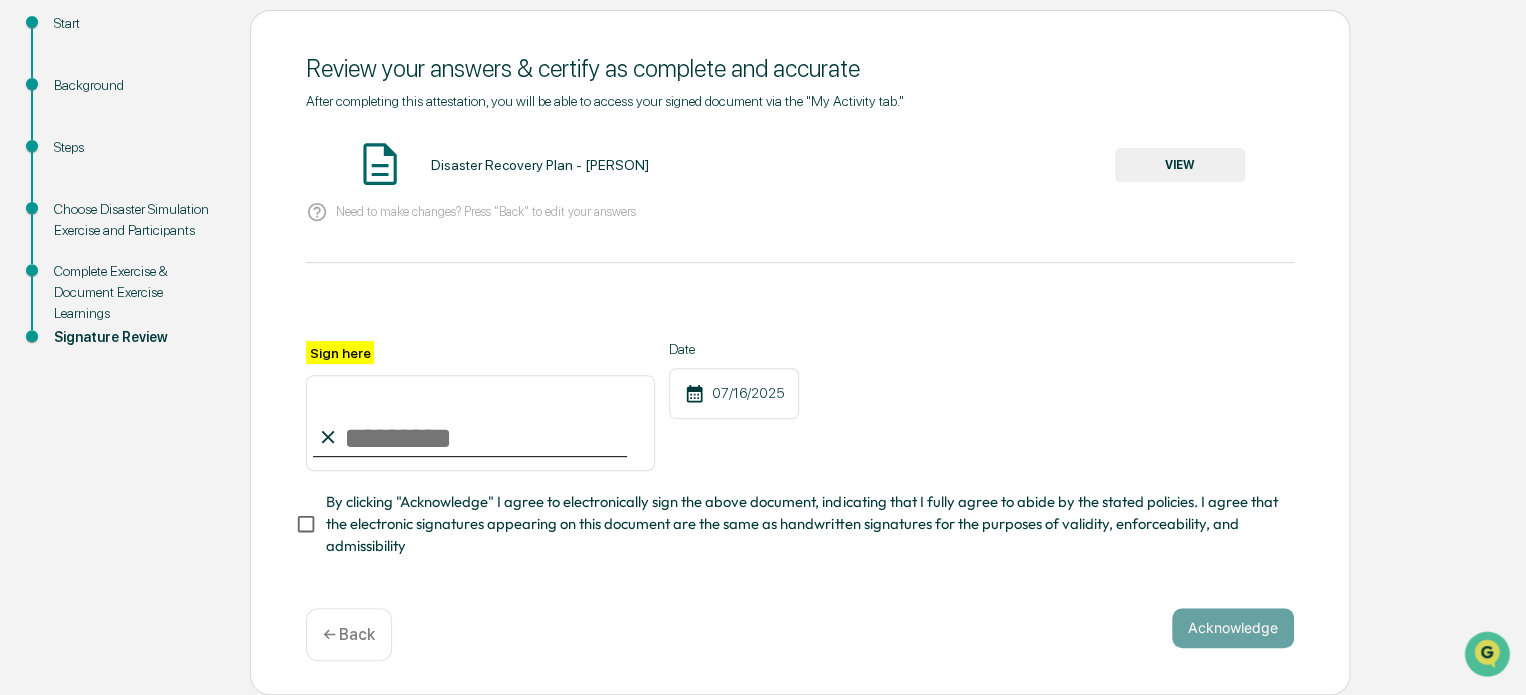 click on "Sign here" at bounding box center [480, 423] 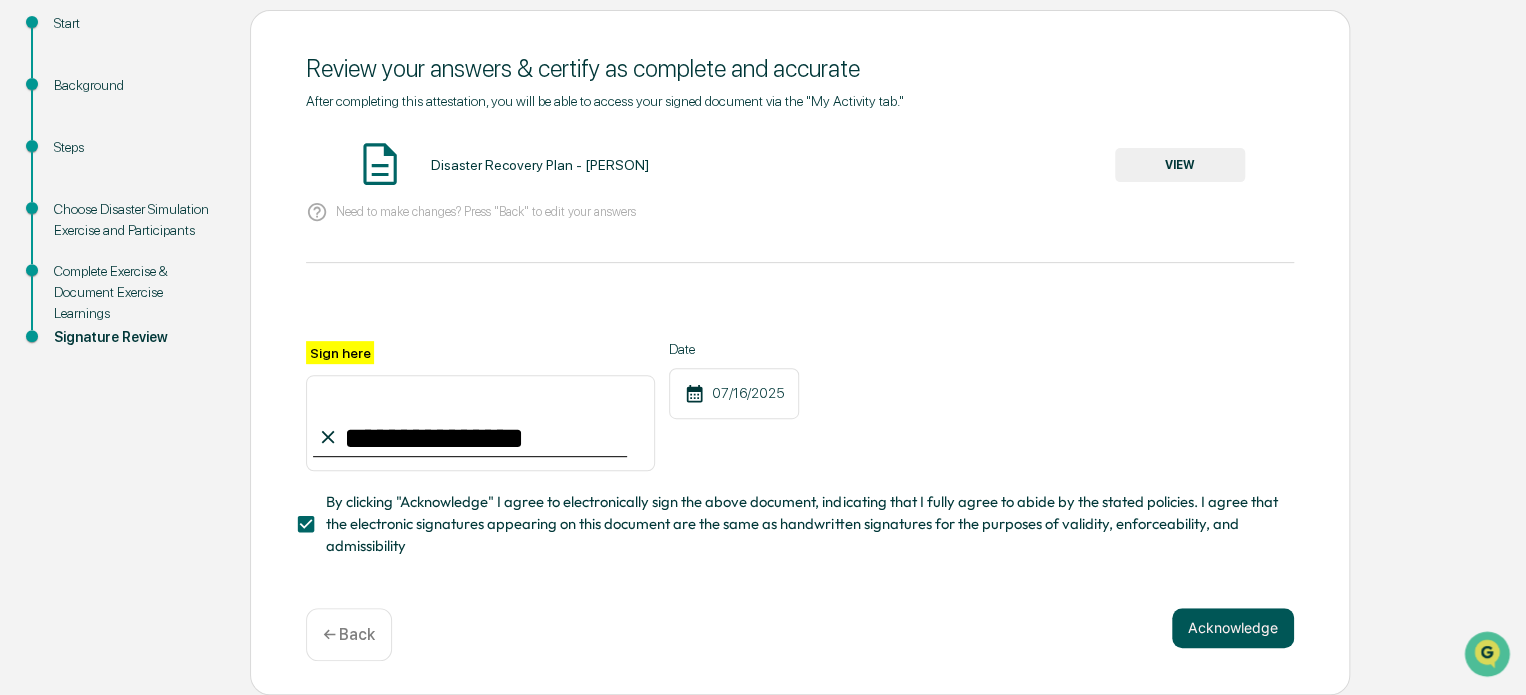 click on "Acknowledge" at bounding box center [1233, 628] 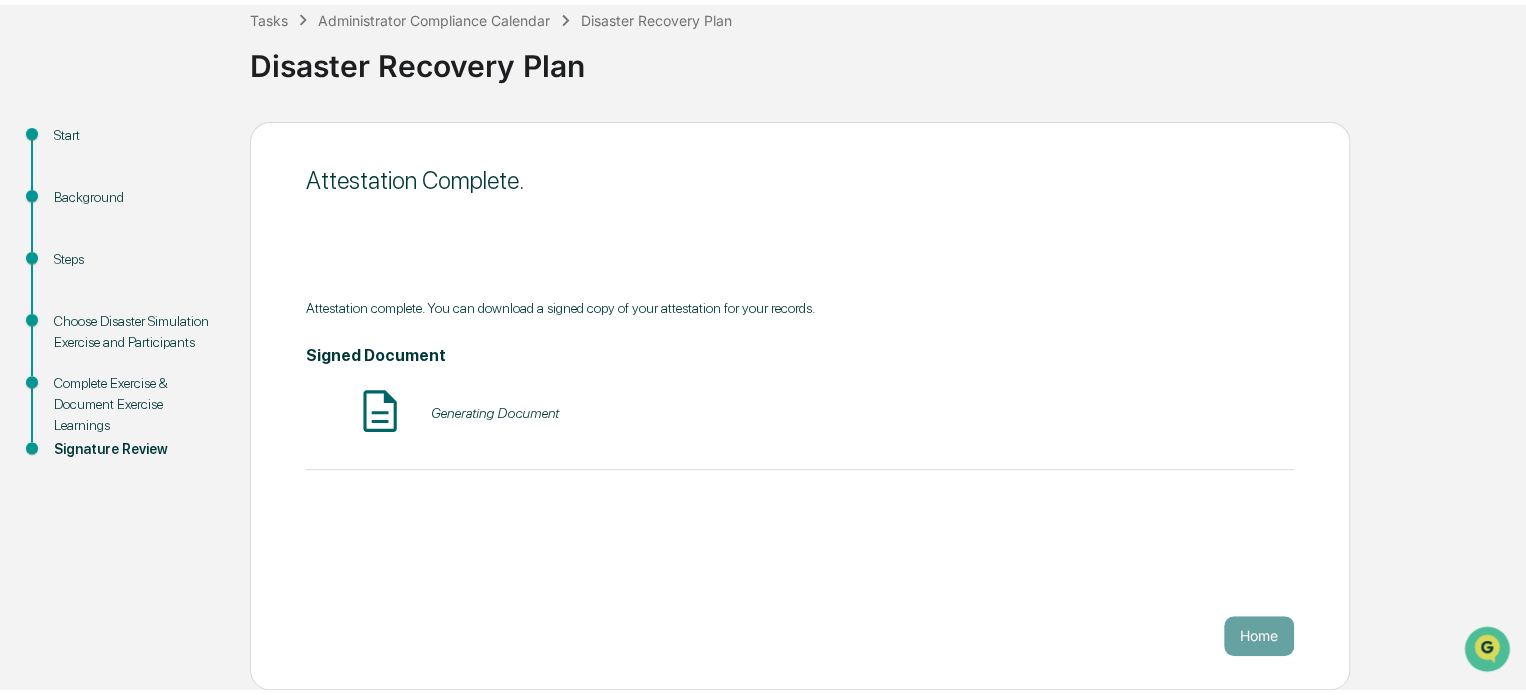 scroll, scrollTop: 109, scrollLeft: 0, axis: vertical 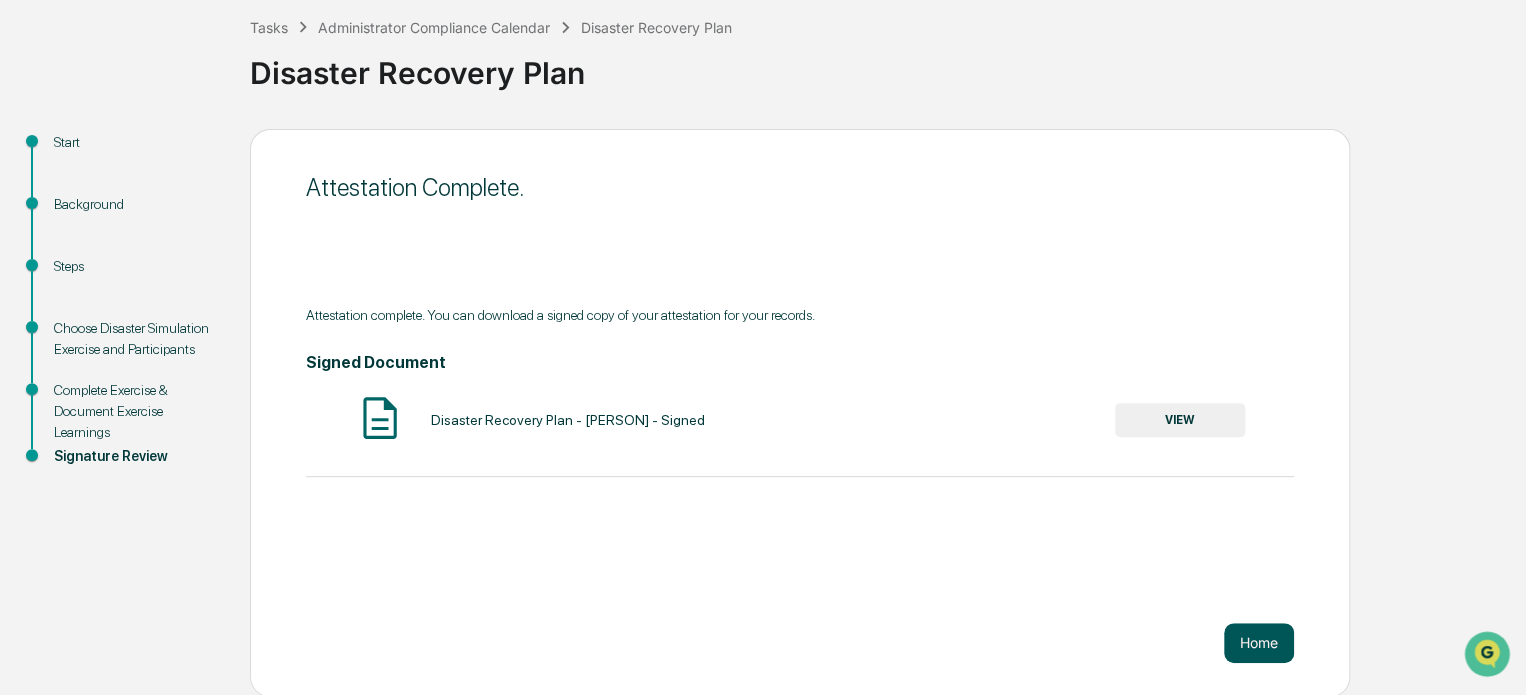 click on "Home" at bounding box center [1259, 643] 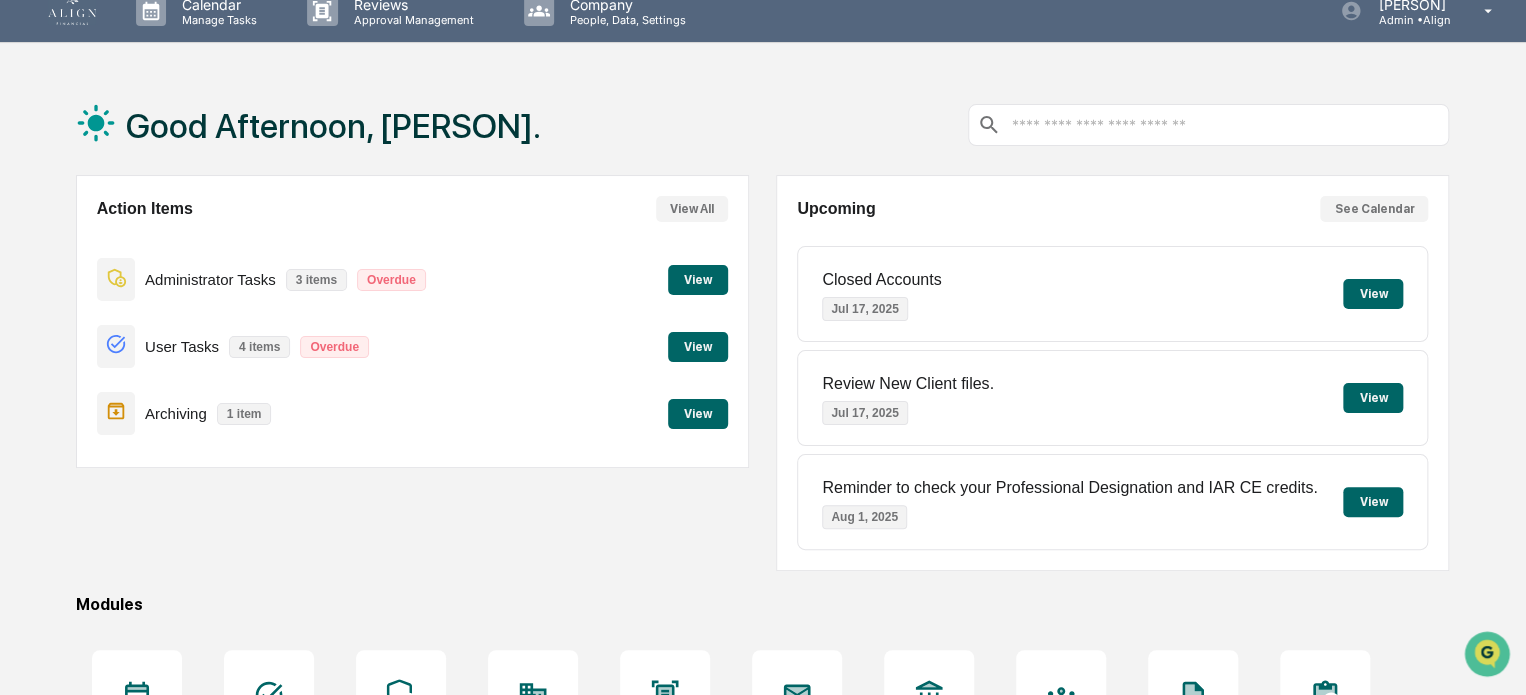 scroll, scrollTop: 0, scrollLeft: 0, axis: both 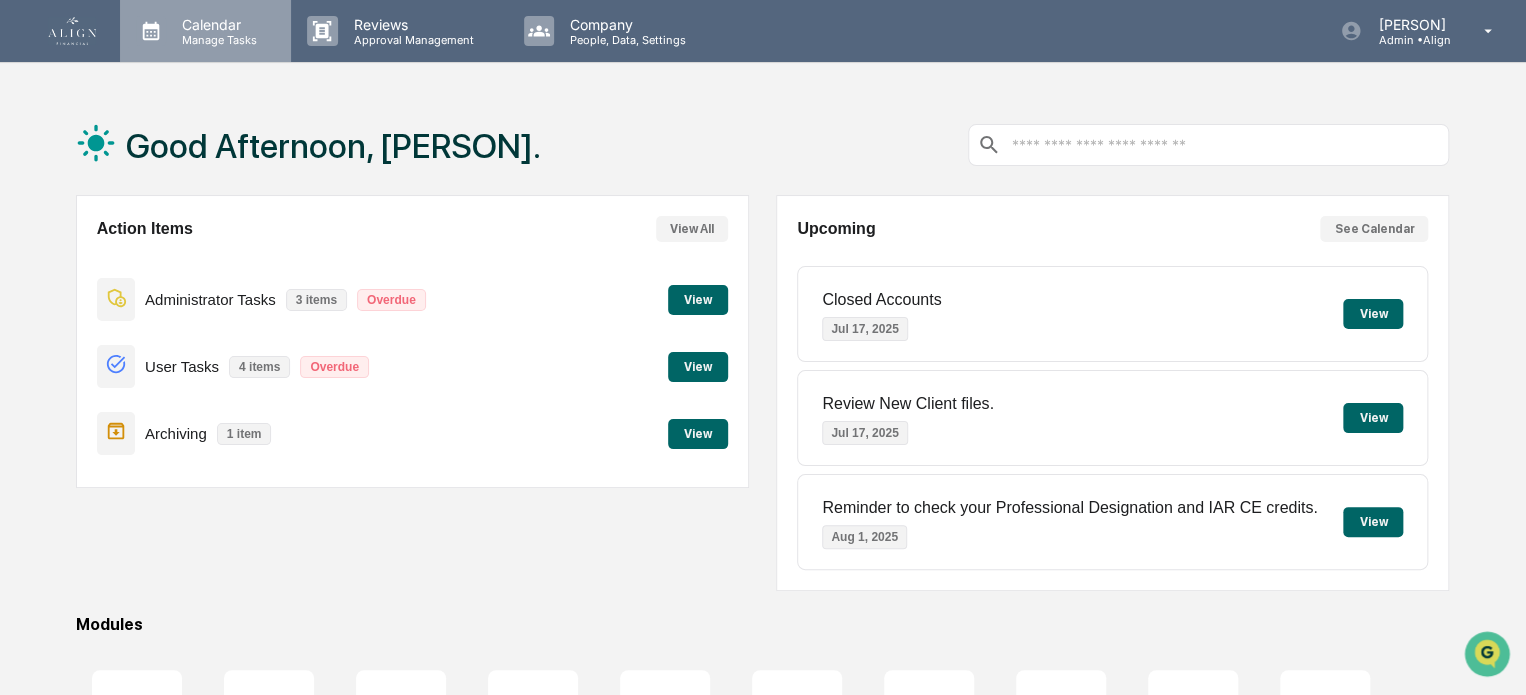 click on "Calendar" at bounding box center [216, 24] 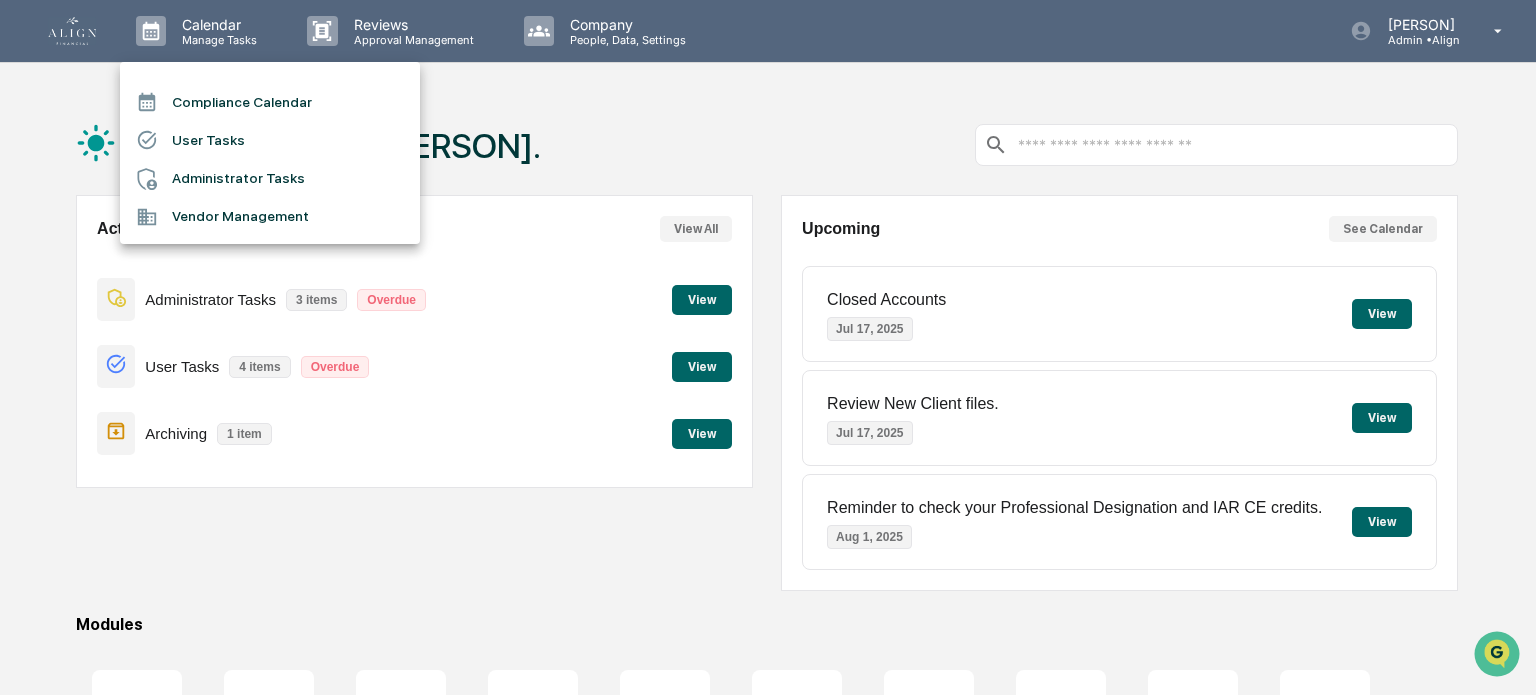 click at bounding box center [768, 347] 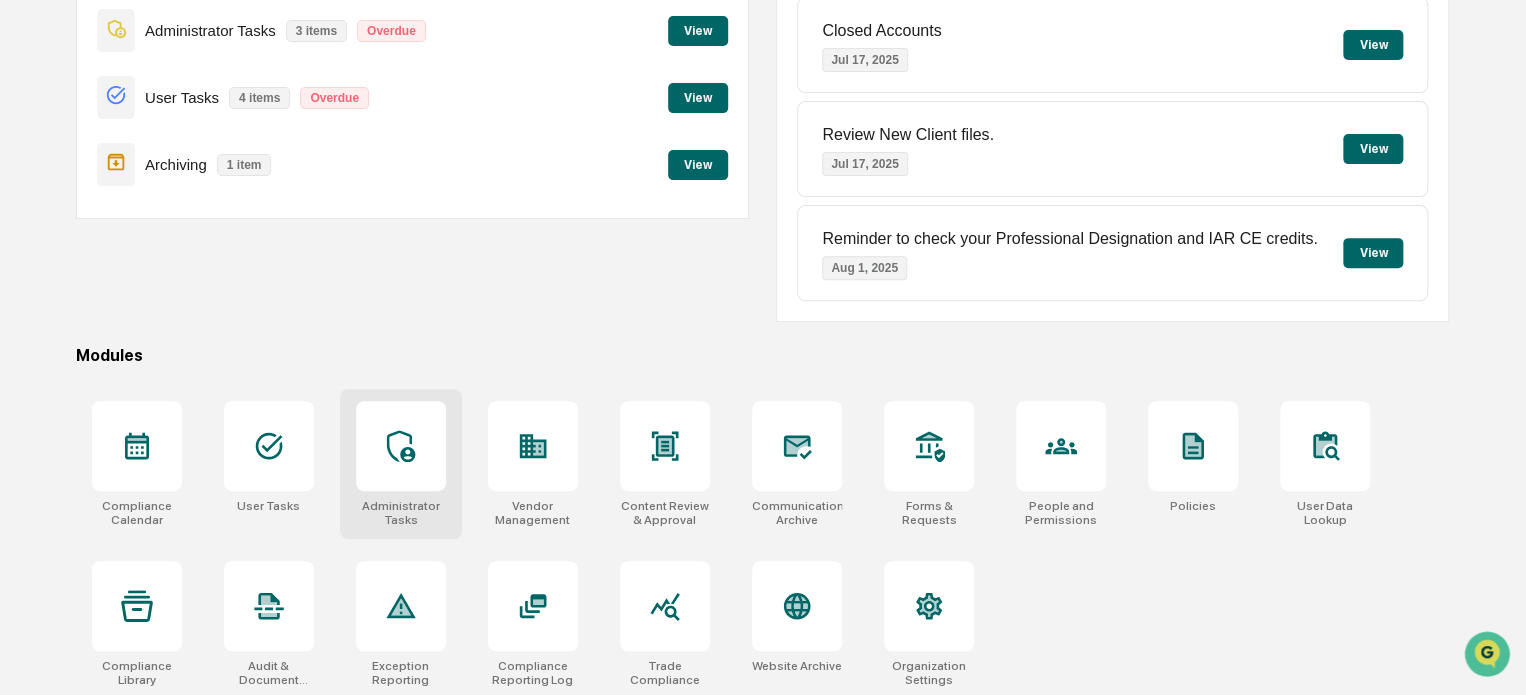 scroll, scrollTop: 272, scrollLeft: 0, axis: vertical 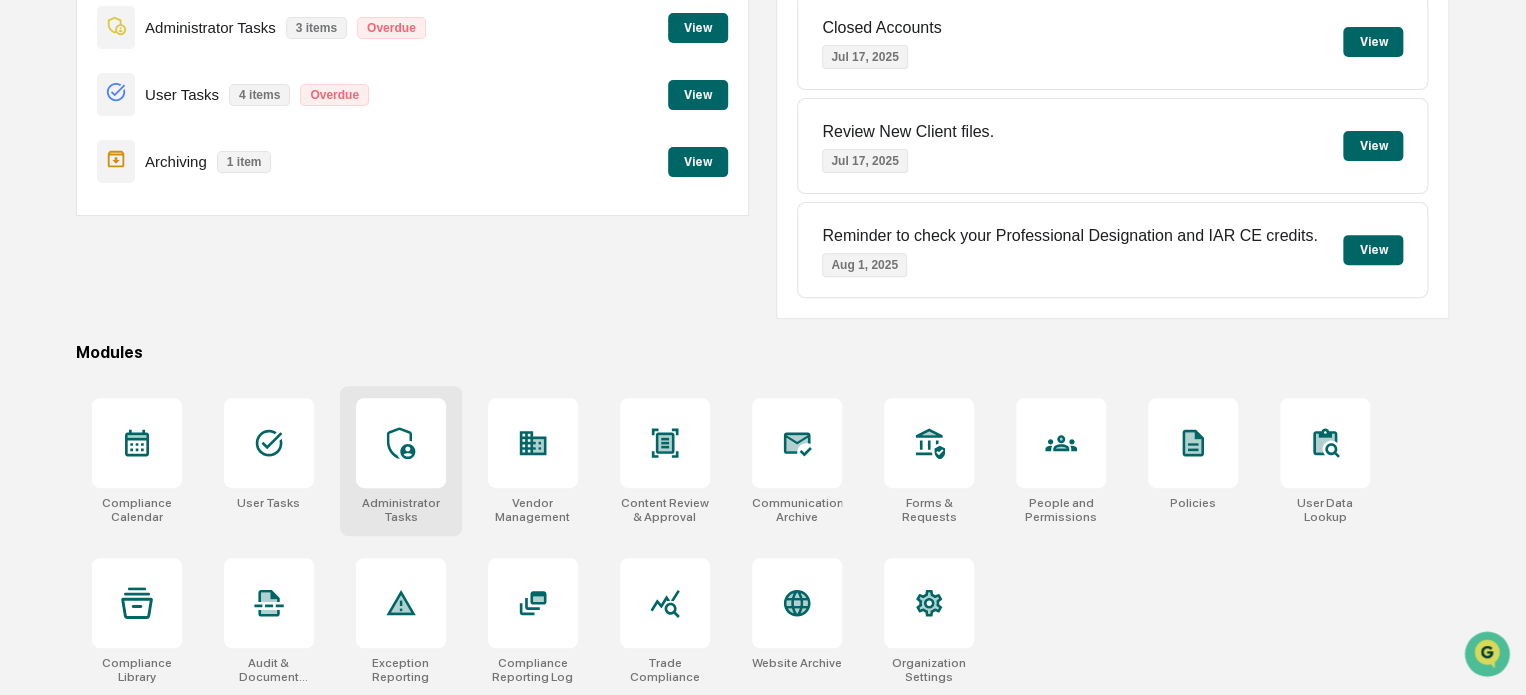 click 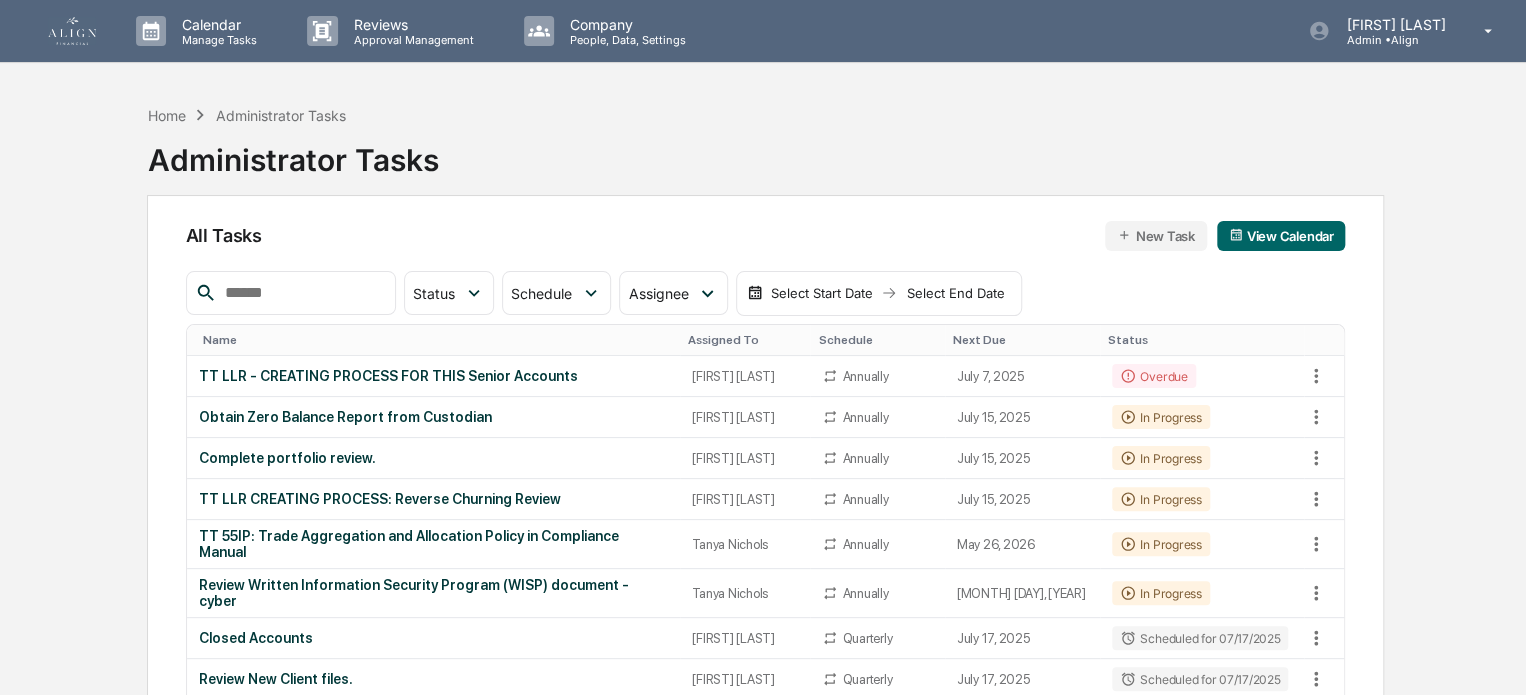 scroll, scrollTop: 0, scrollLeft: 0, axis: both 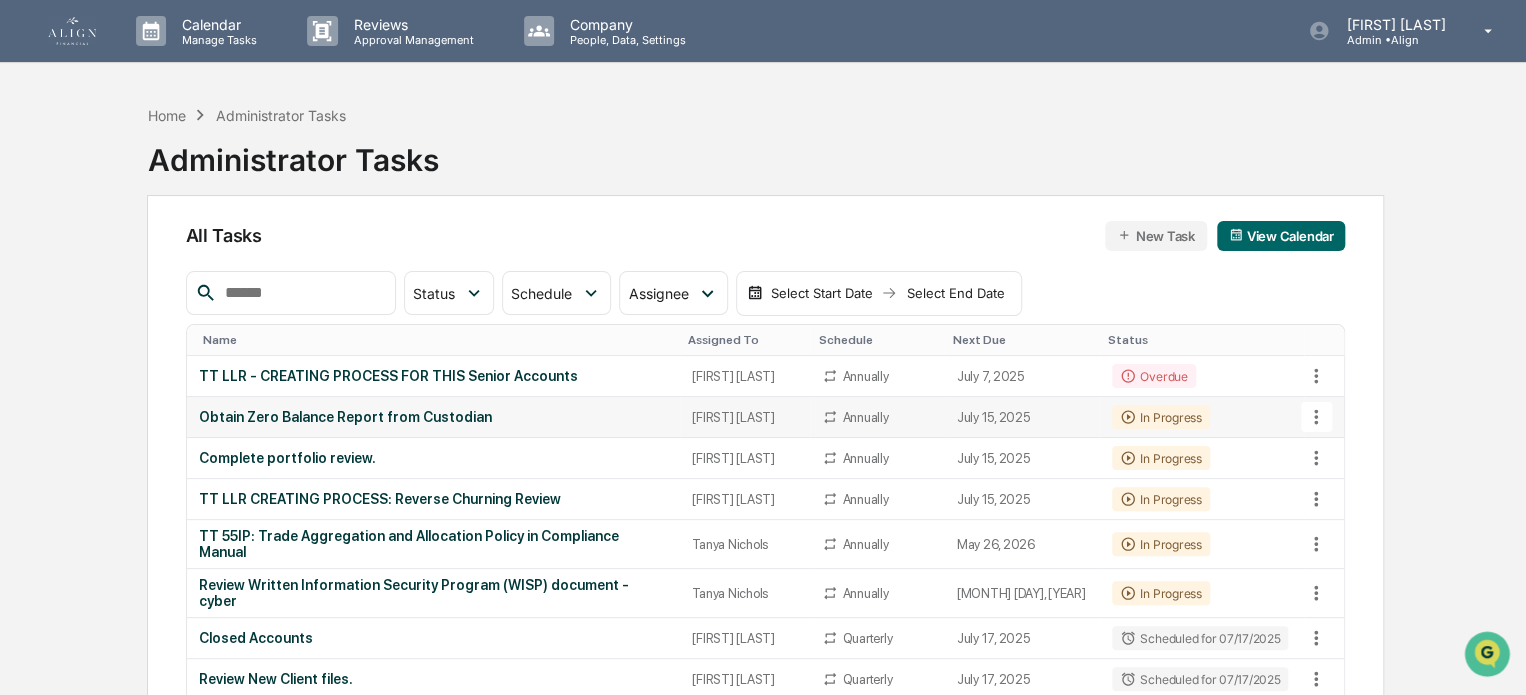 click on "Obtain Zero Balance Report from Custodian" at bounding box center (434, 417) 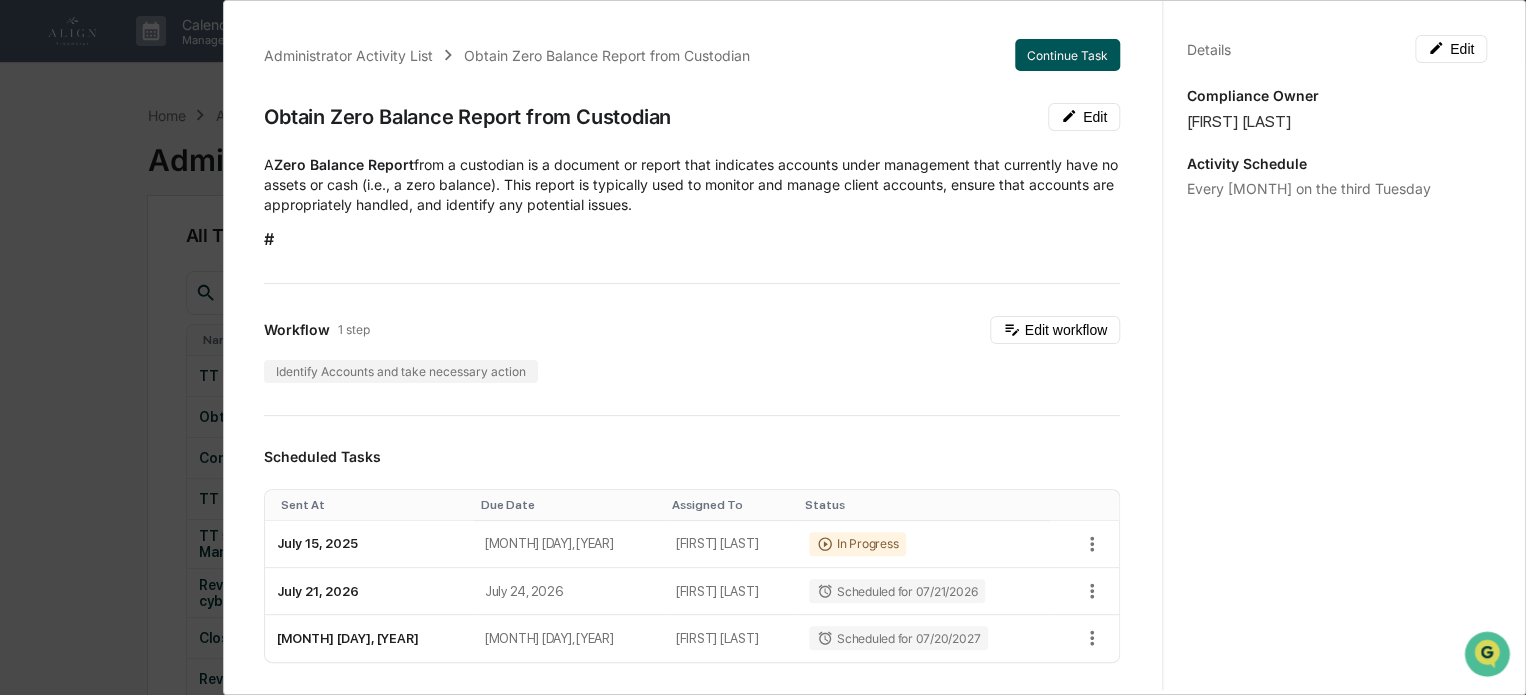 click on "Continue Task" at bounding box center (1067, 55) 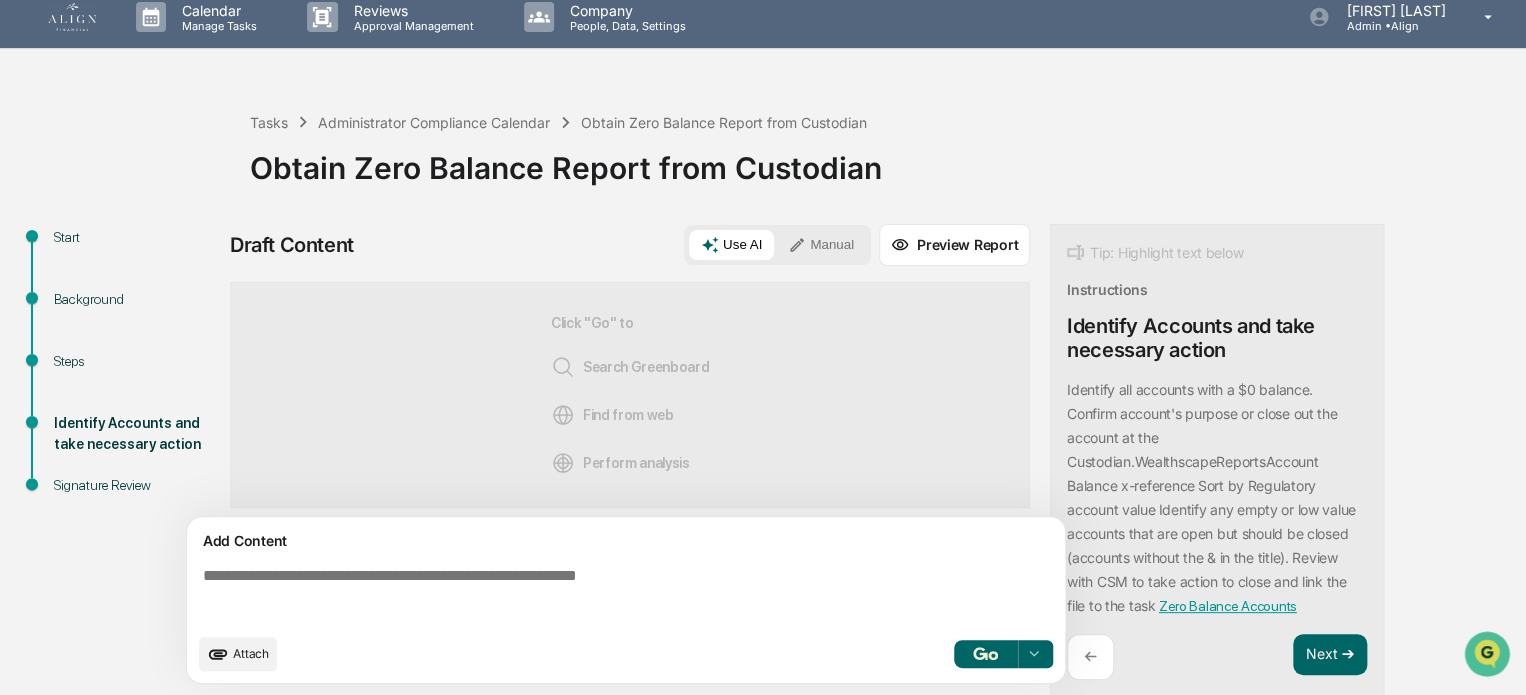 scroll, scrollTop: 15, scrollLeft: 0, axis: vertical 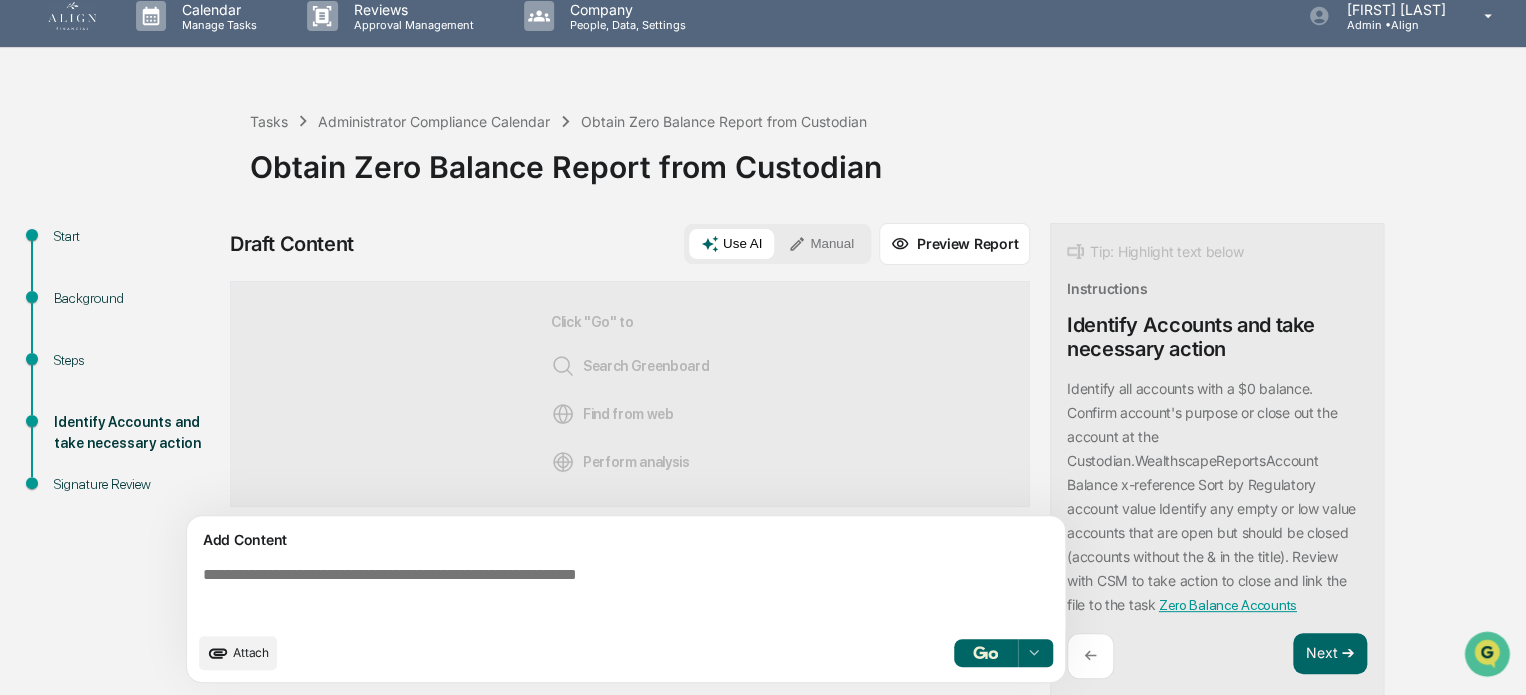click on "Steps" at bounding box center (136, 360) 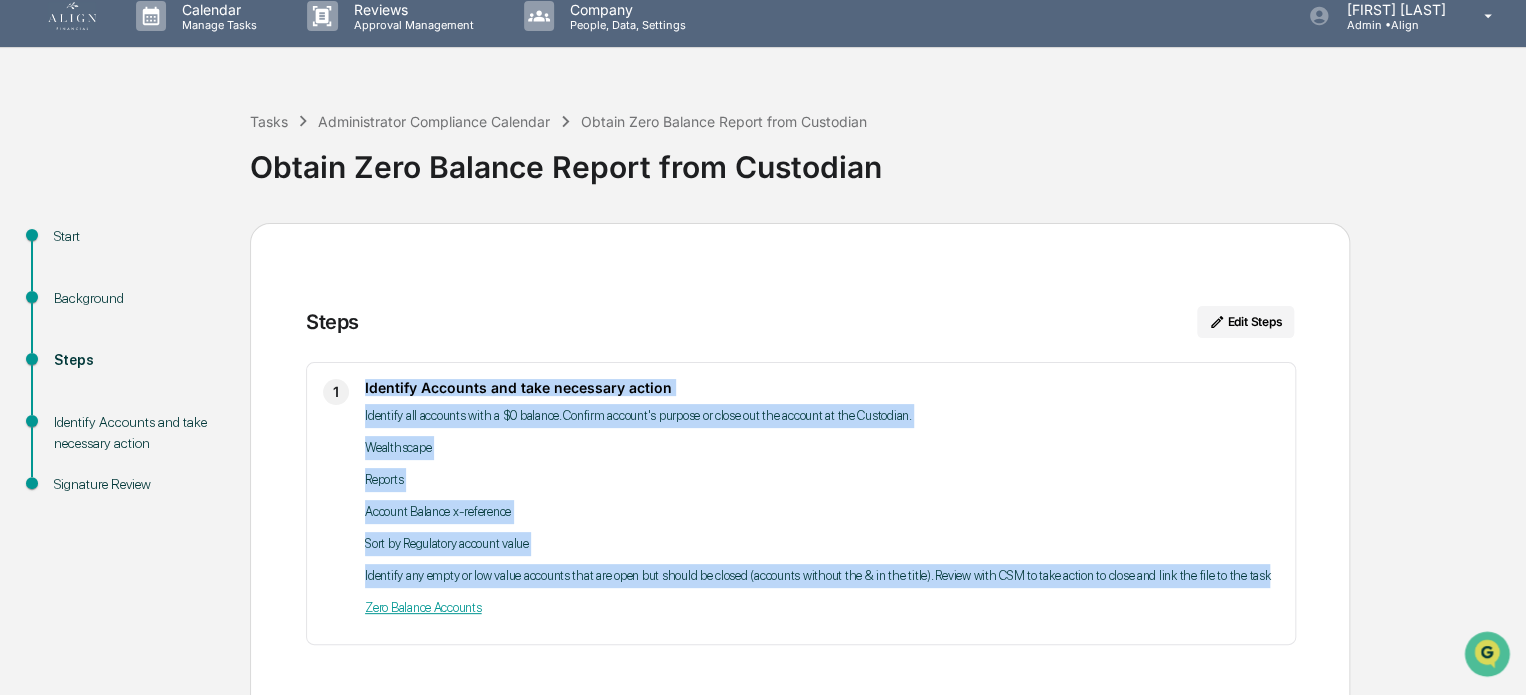 drag, startPoint x: 363, startPoint y: 384, endPoint x: 1267, endPoint y: 572, distance: 923.34174 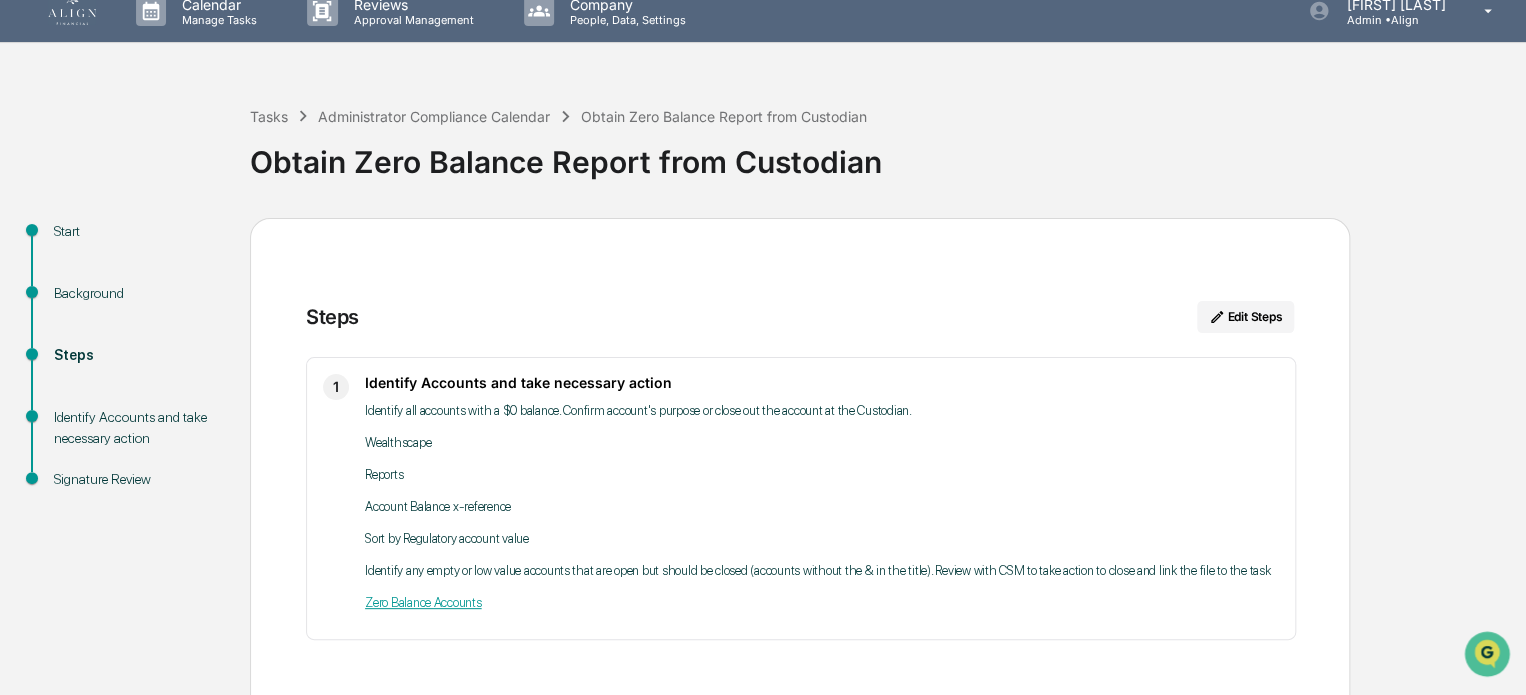 scroll, scrollTop: 0, scrollLeft: 0, axis: both 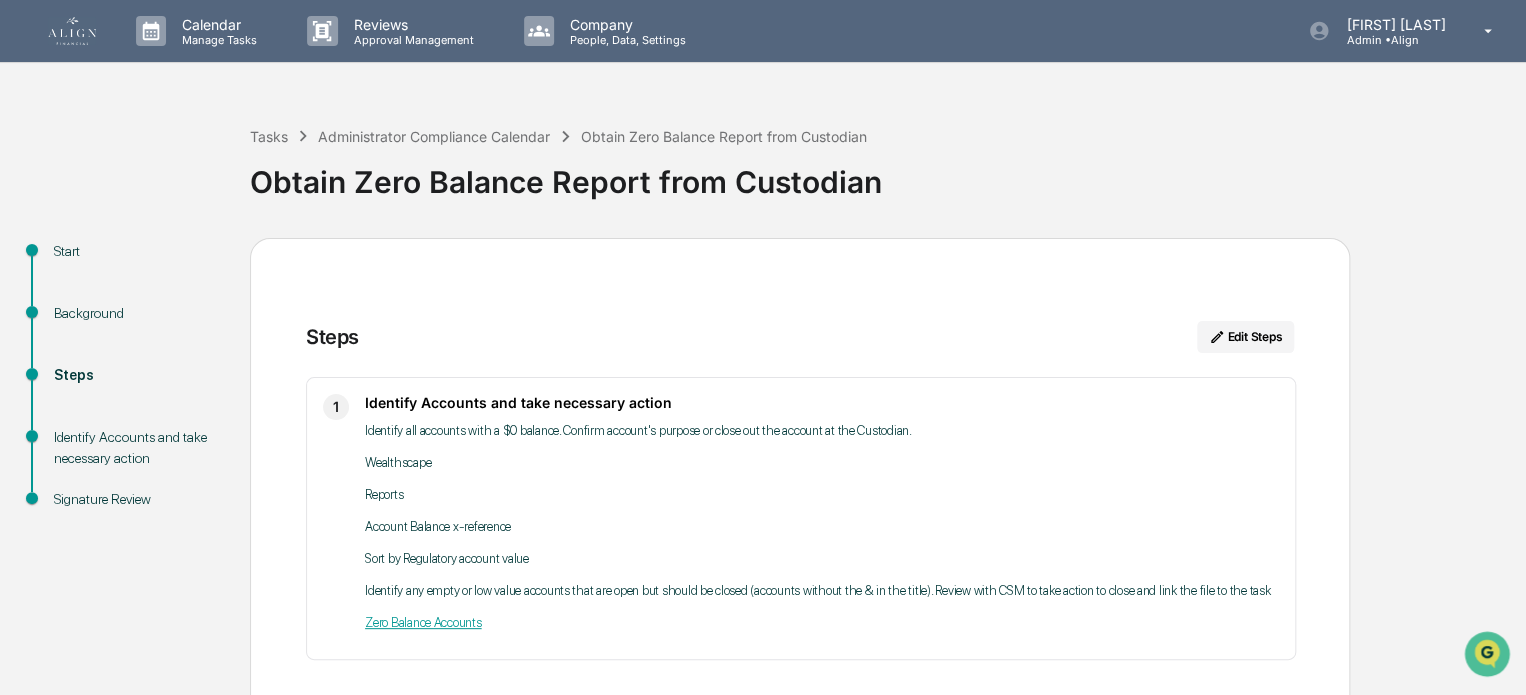 click at bounding box center [72, 31] 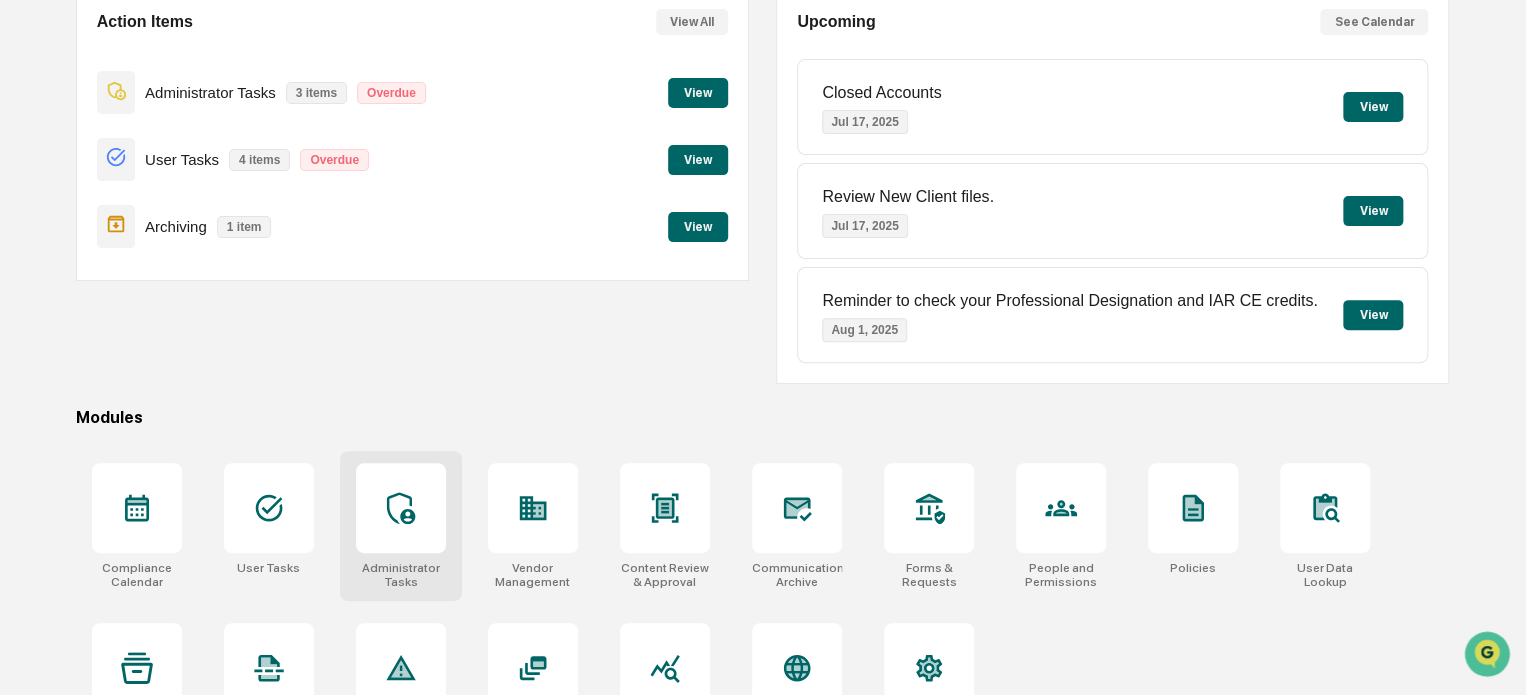 scroll, scrollTop: 272, scrollLeft: 0, axis: vertical 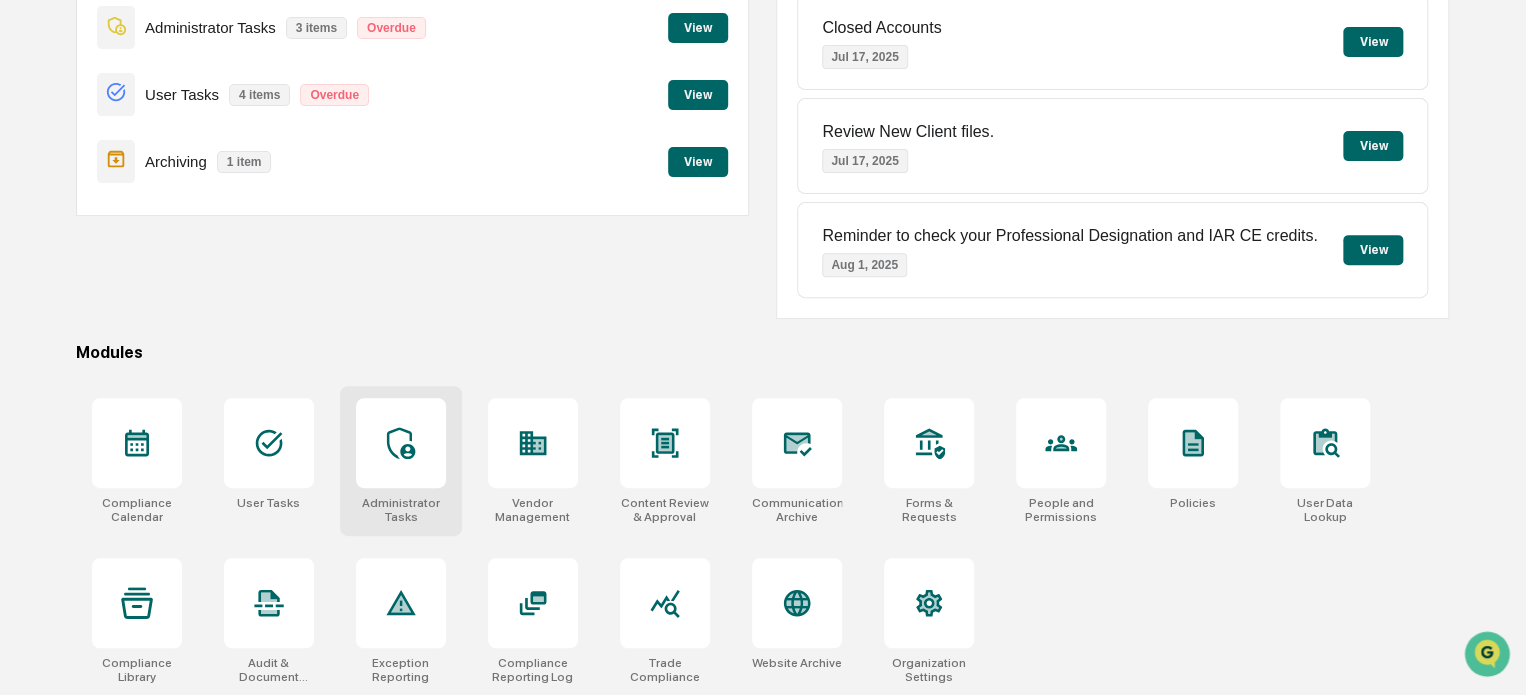click 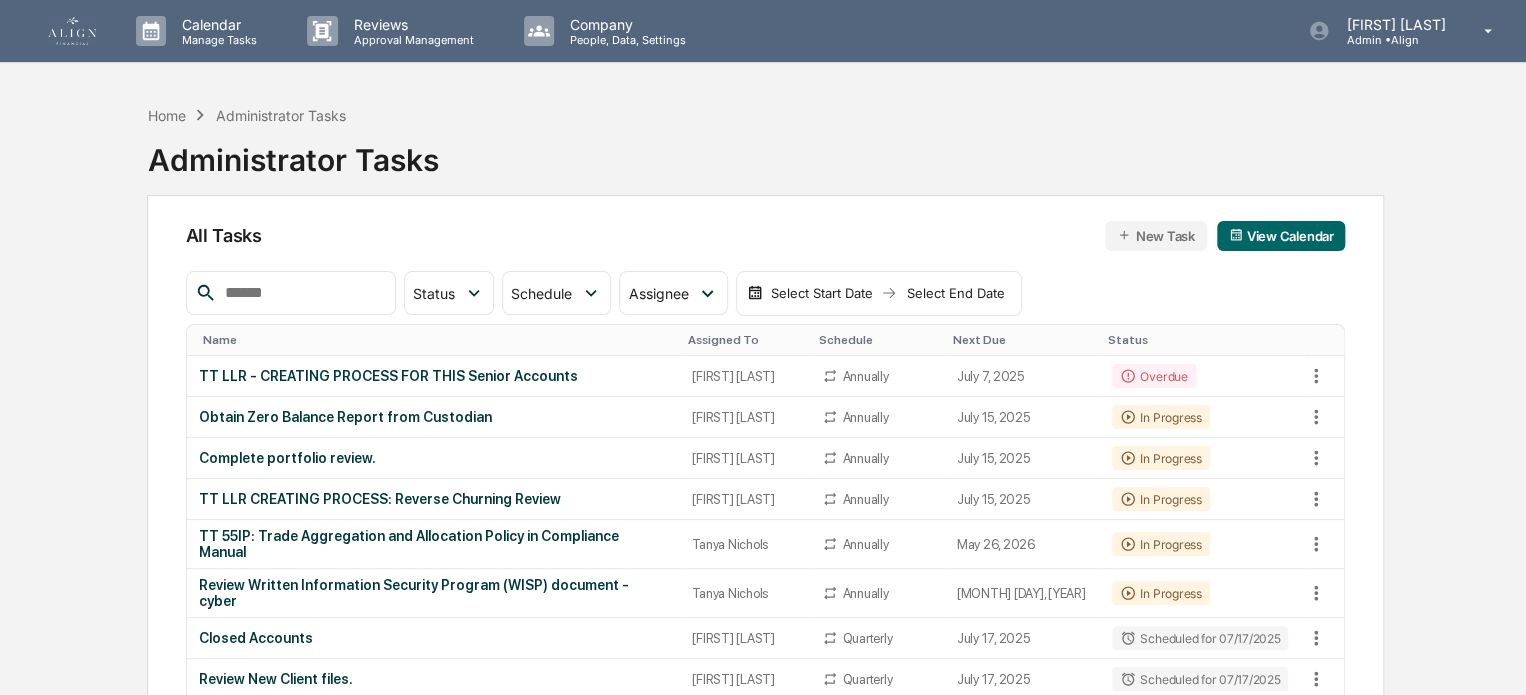 scroll, scrollTop: 0, scrollLeft: 0, axis: both 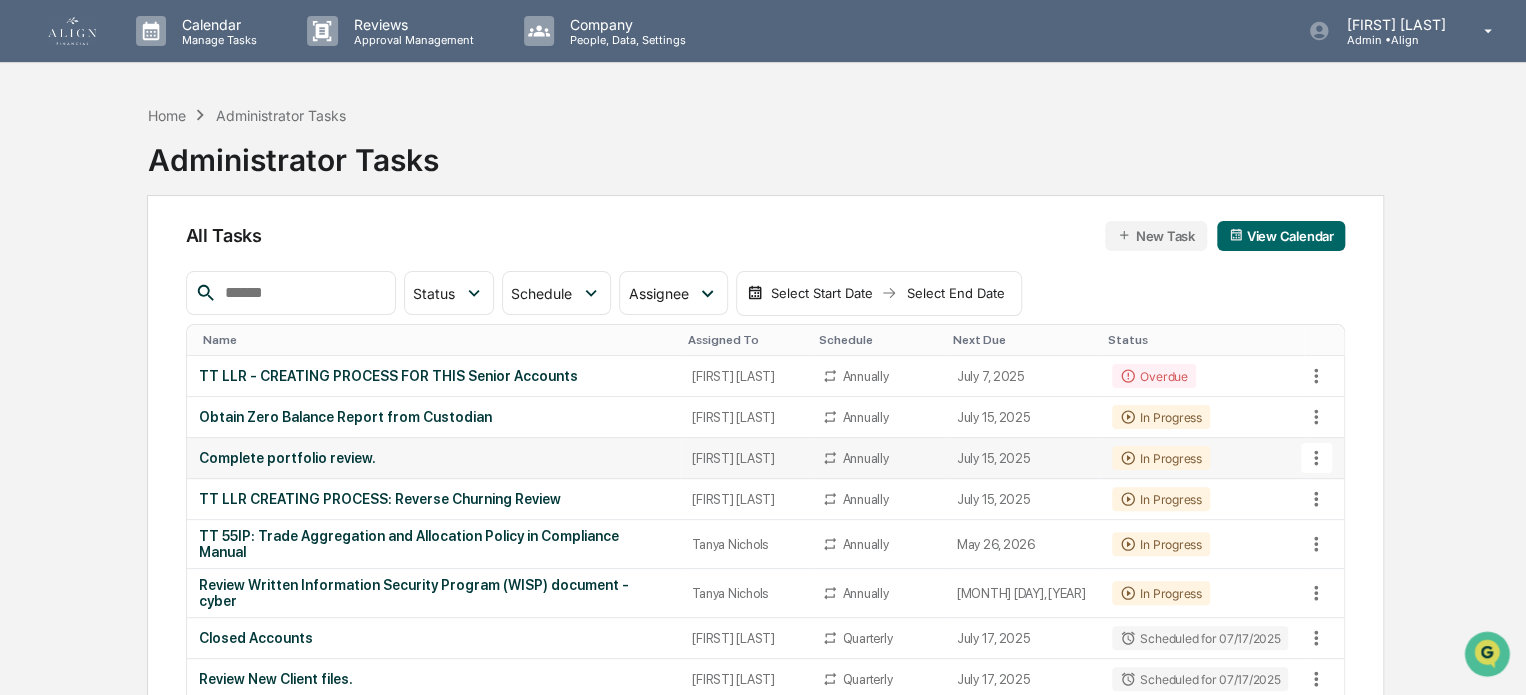click on "Complete portfolio review." at bounding box center (434, 458) 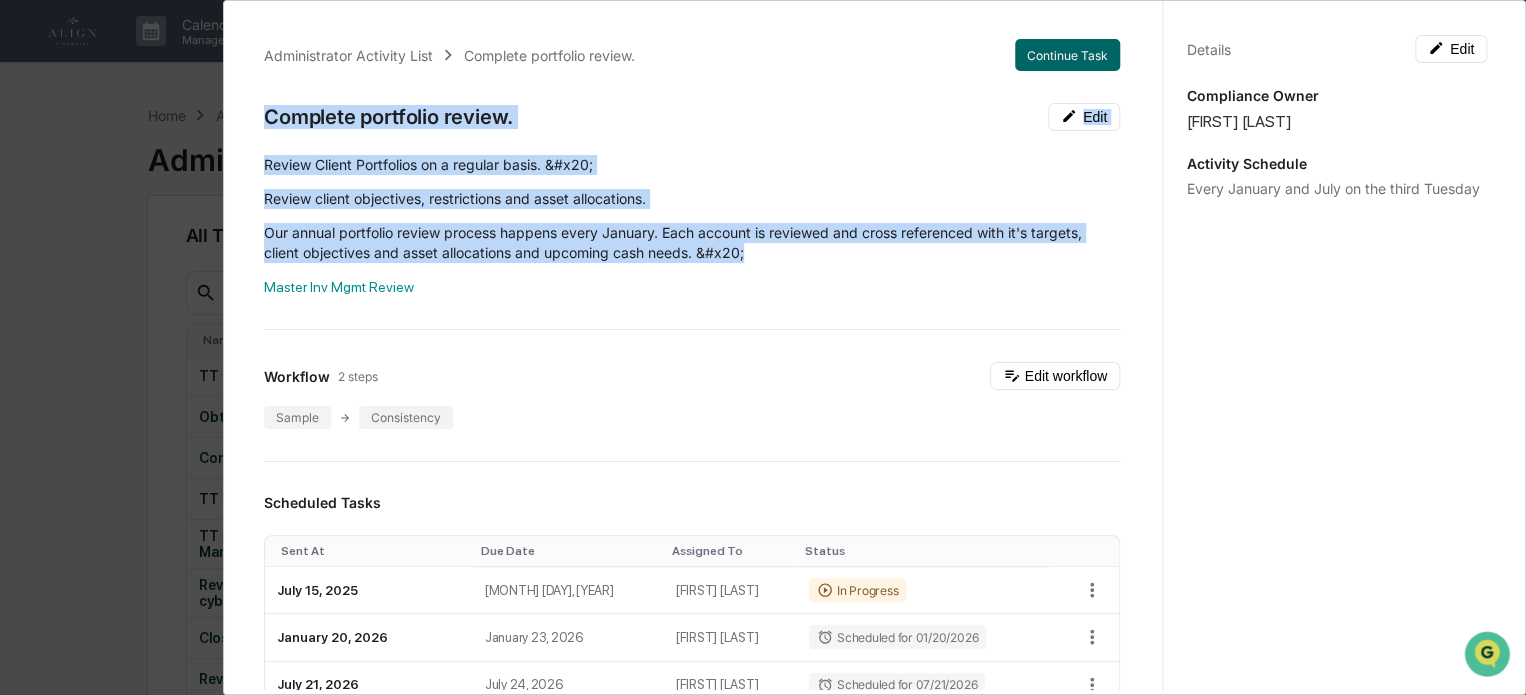 drag, startPoint x: 268, startPoint y: 115, endPoint x: 800, endPoint y: 253, distance: 549.6071 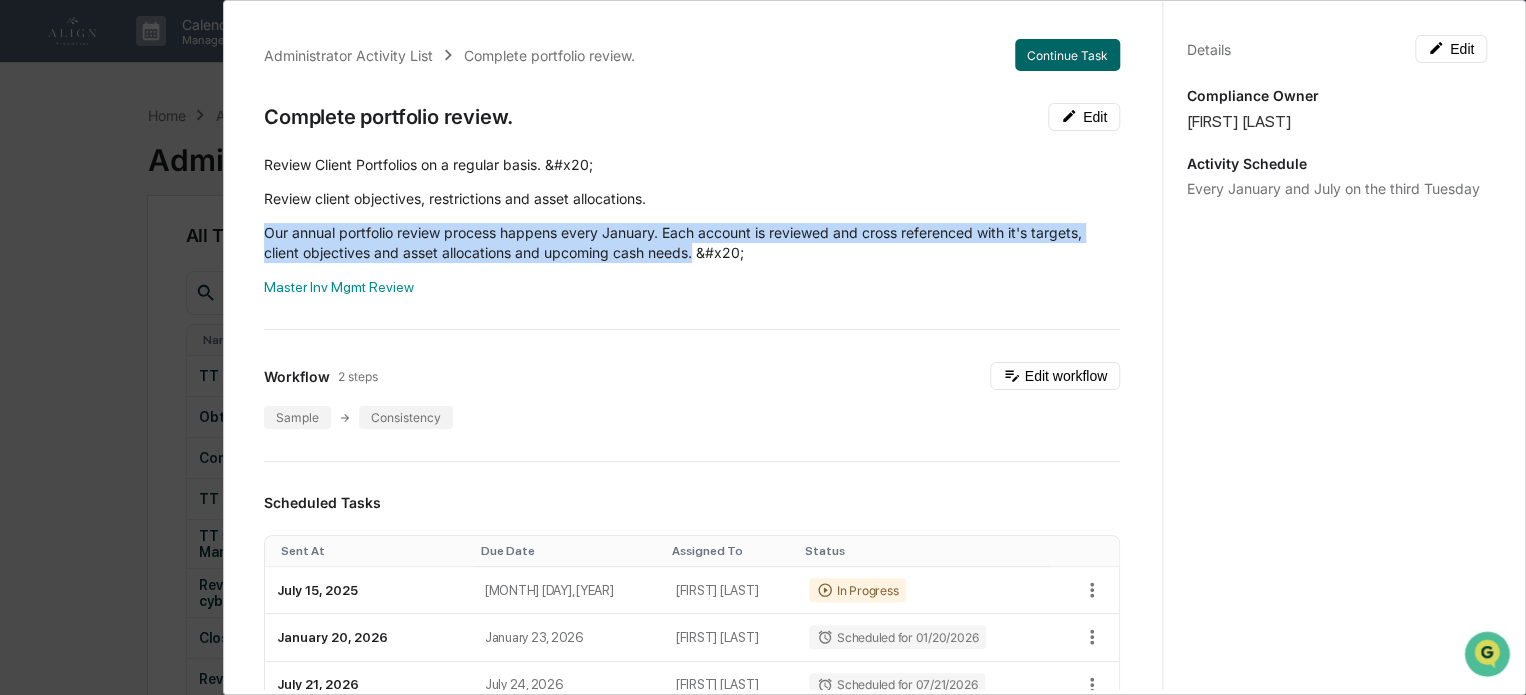 drag, startPoint x: 264, startPoint y: 227, endPoint x: 695, endPoint y: 256, distance: 431.97455 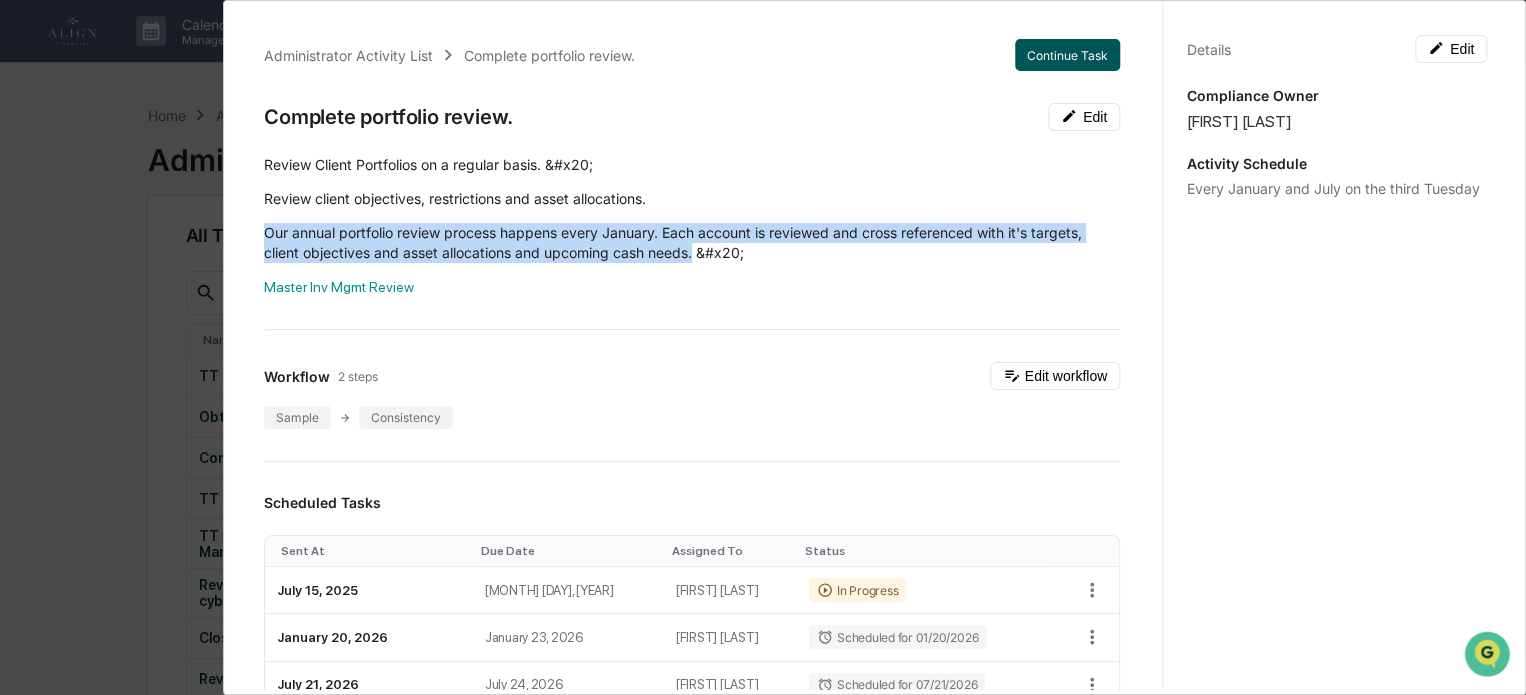 click on "Continue Task" at bounding box center (1067, 55) 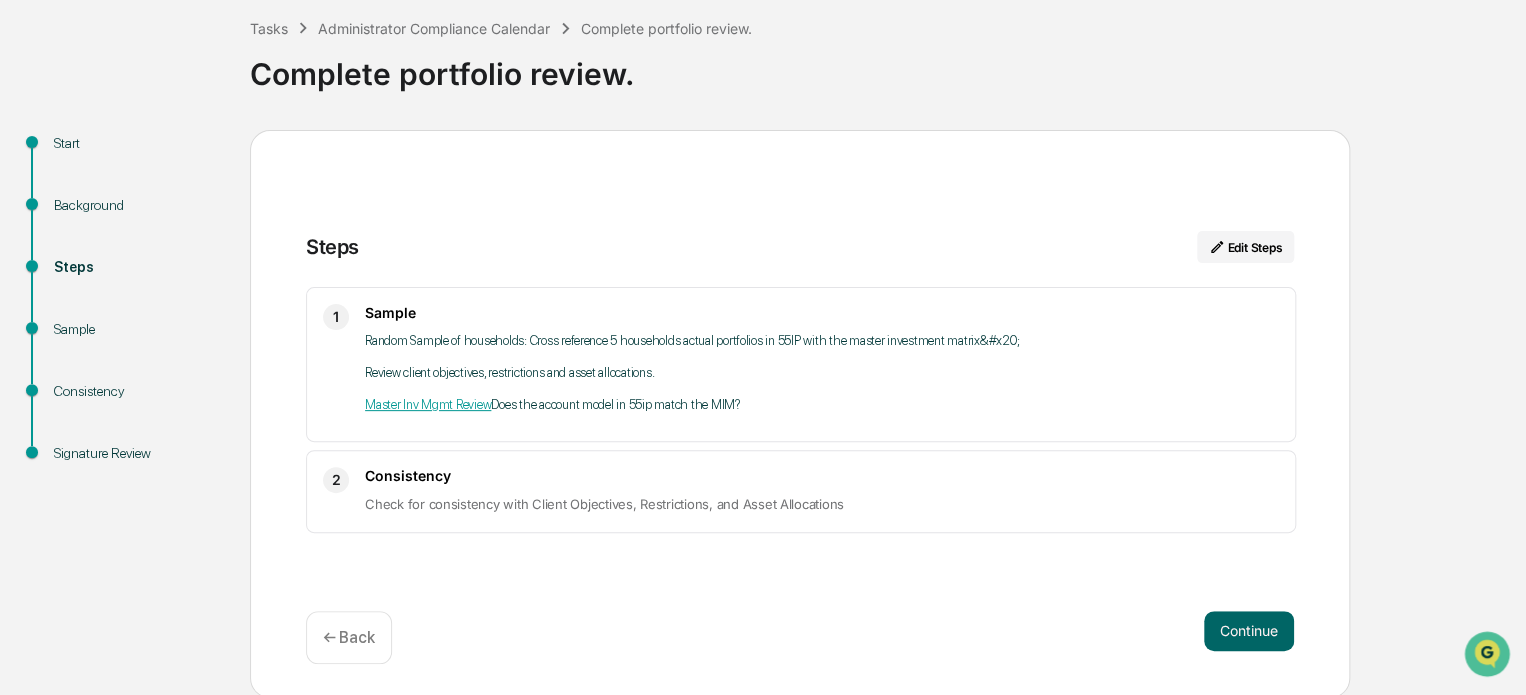 scroll, scrollTop: 109, scrollLeft: 0, axis: vertical 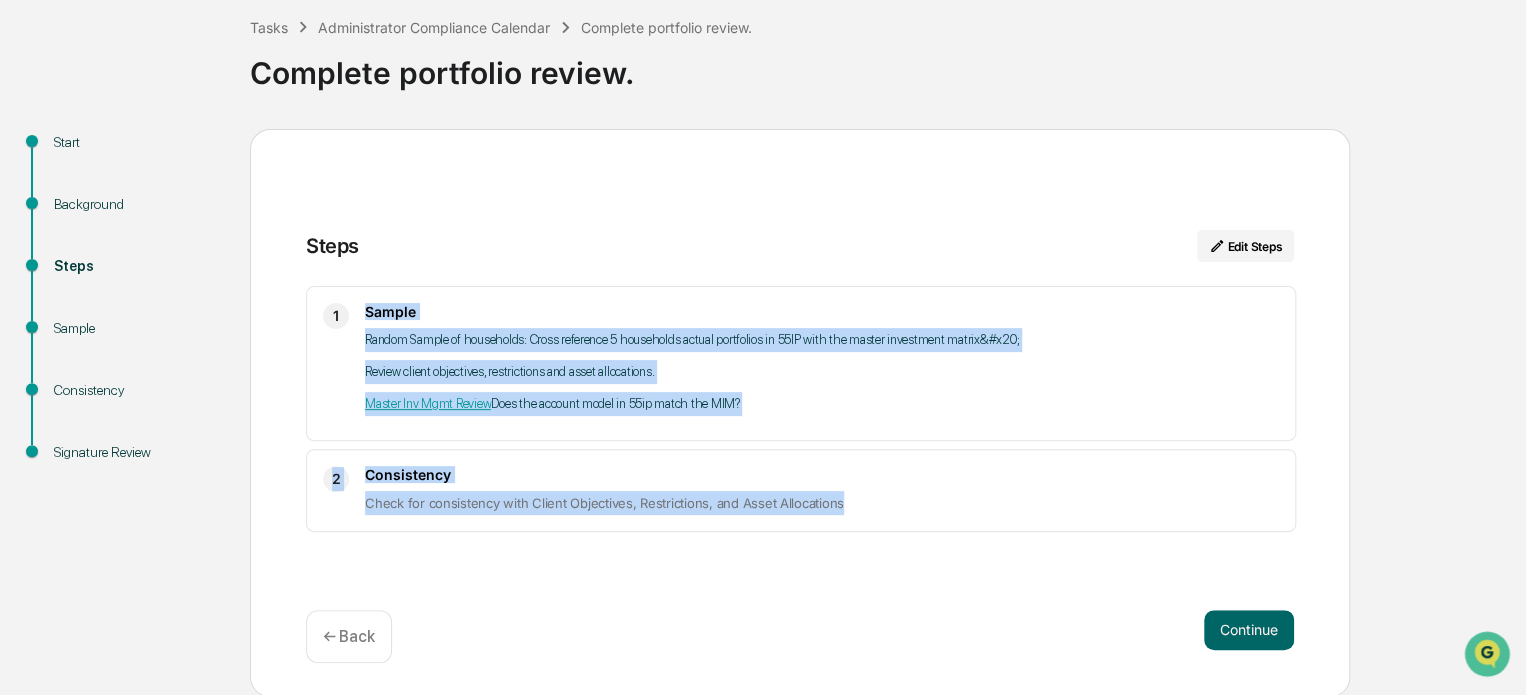 drag, startPoint x: 365, startPoint y: 308, endPoint x: 973, endPoint y: 519, distance: 643.5721 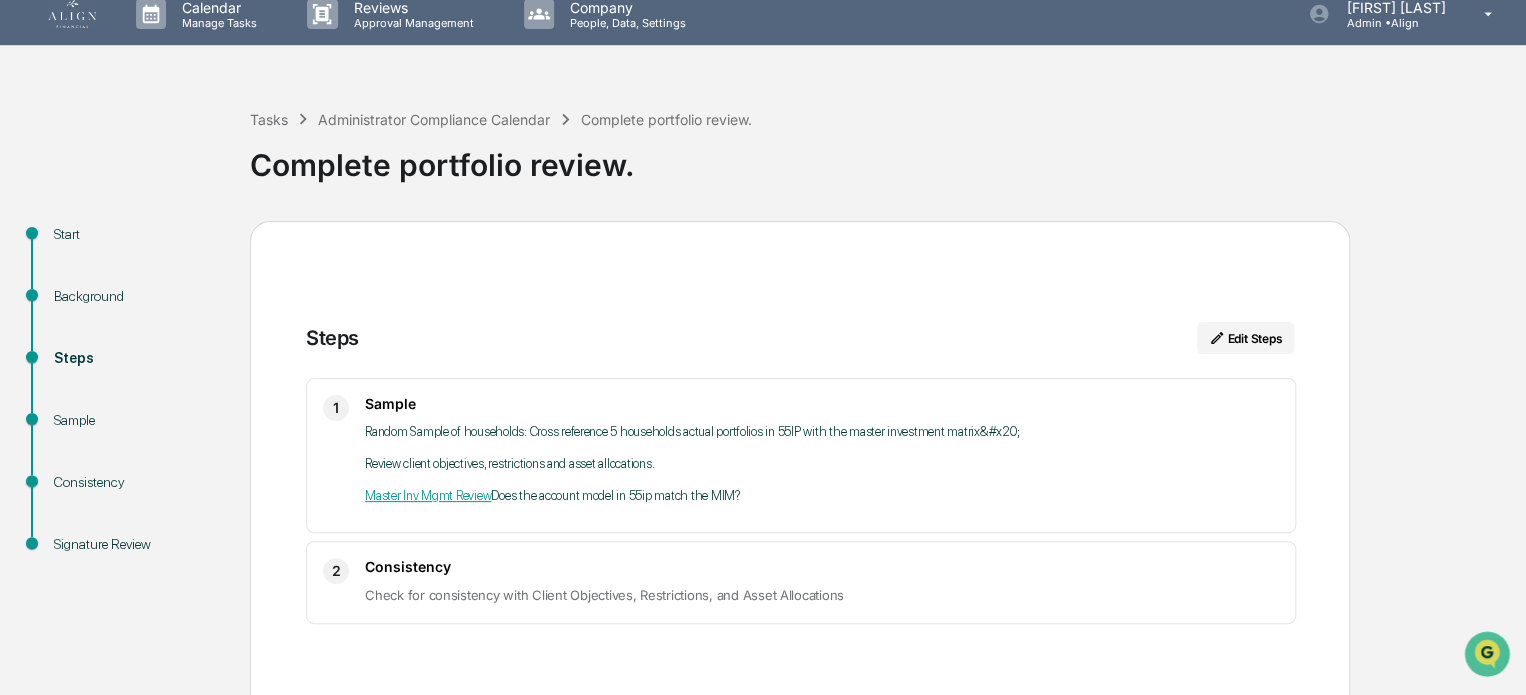 scroll, scrollTop: 0, scrollLeft: 0, axis: both 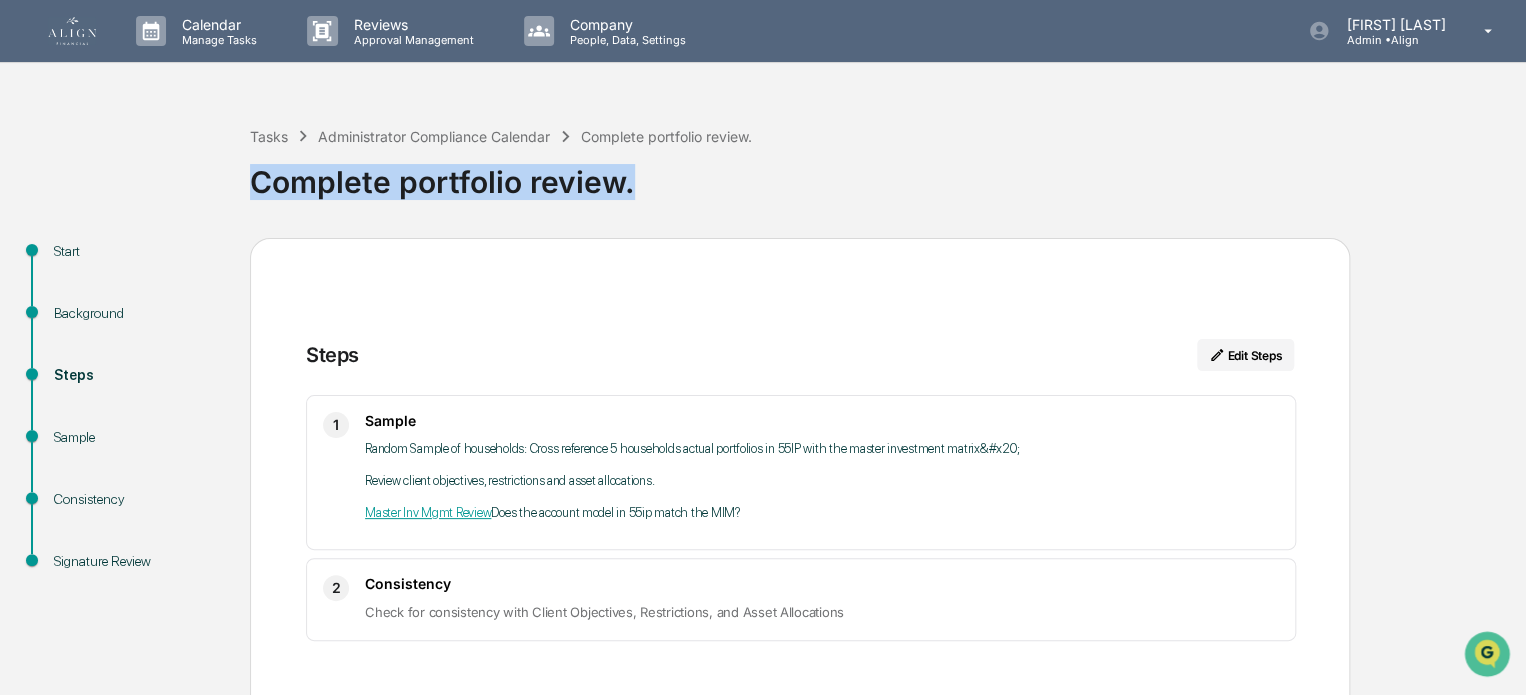 drag, startPoint x: 661, startPoint y: 173, endPoint x: 245, endPoint y: 174, distance: 416.0012 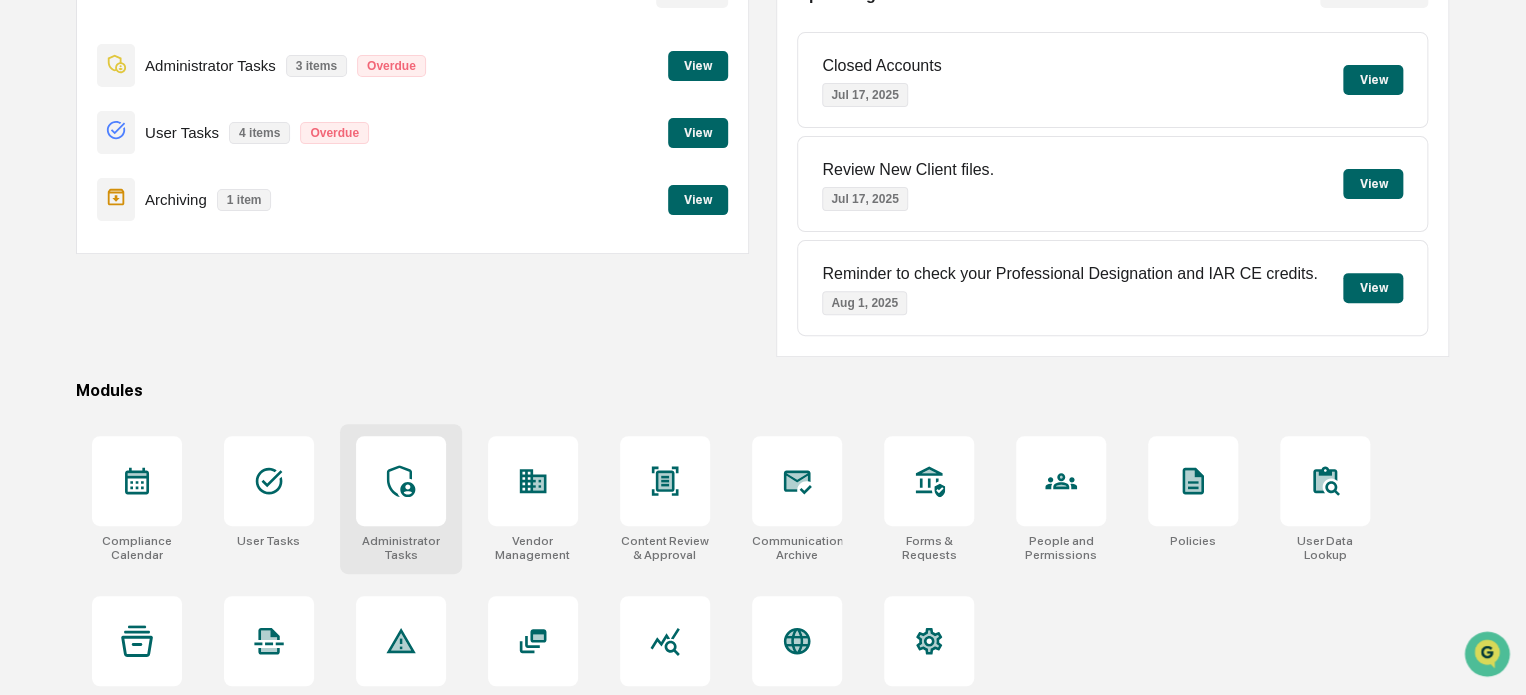 scroll, scrollTop: 272, scrollLeft: 0, axis: vertical 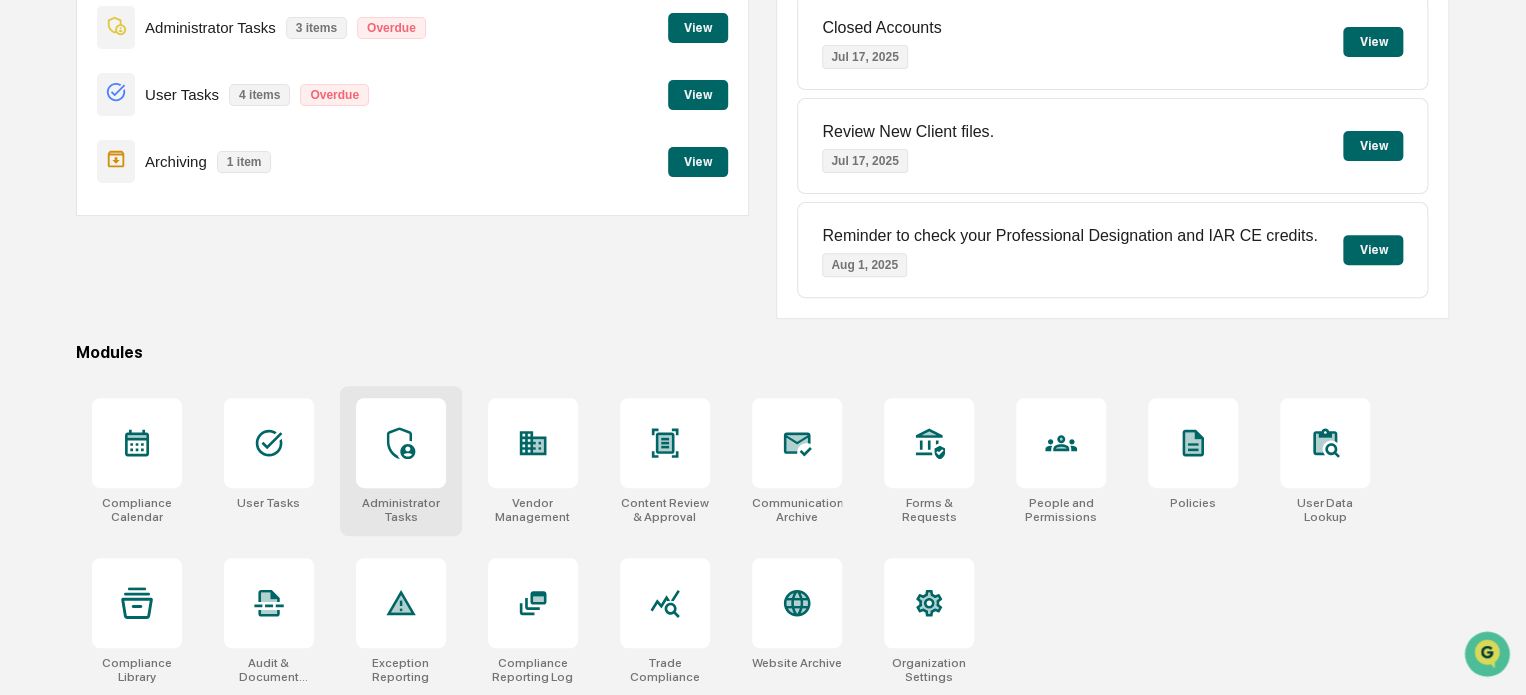 click at bounding box center (401, 443) 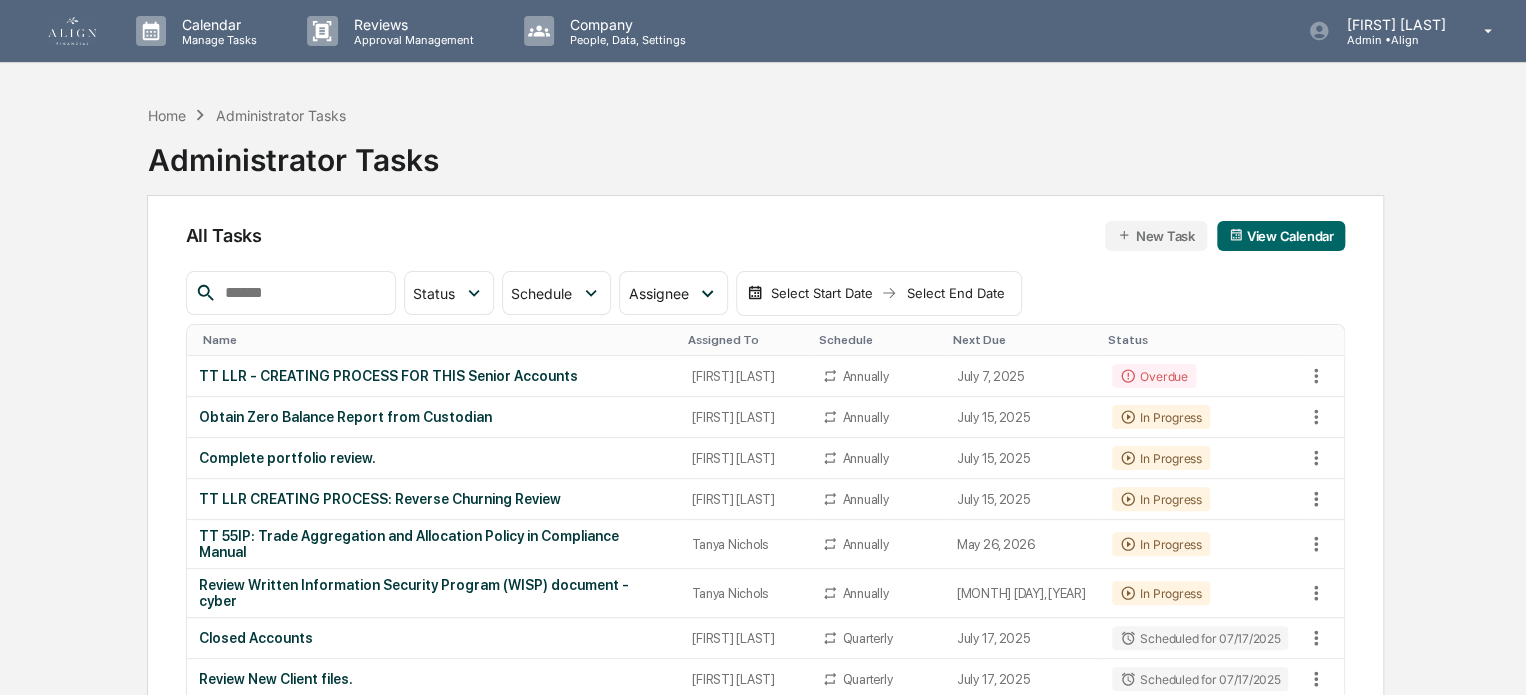 scroll, scrollTop: 0, scrollLeft: 0, axis: both 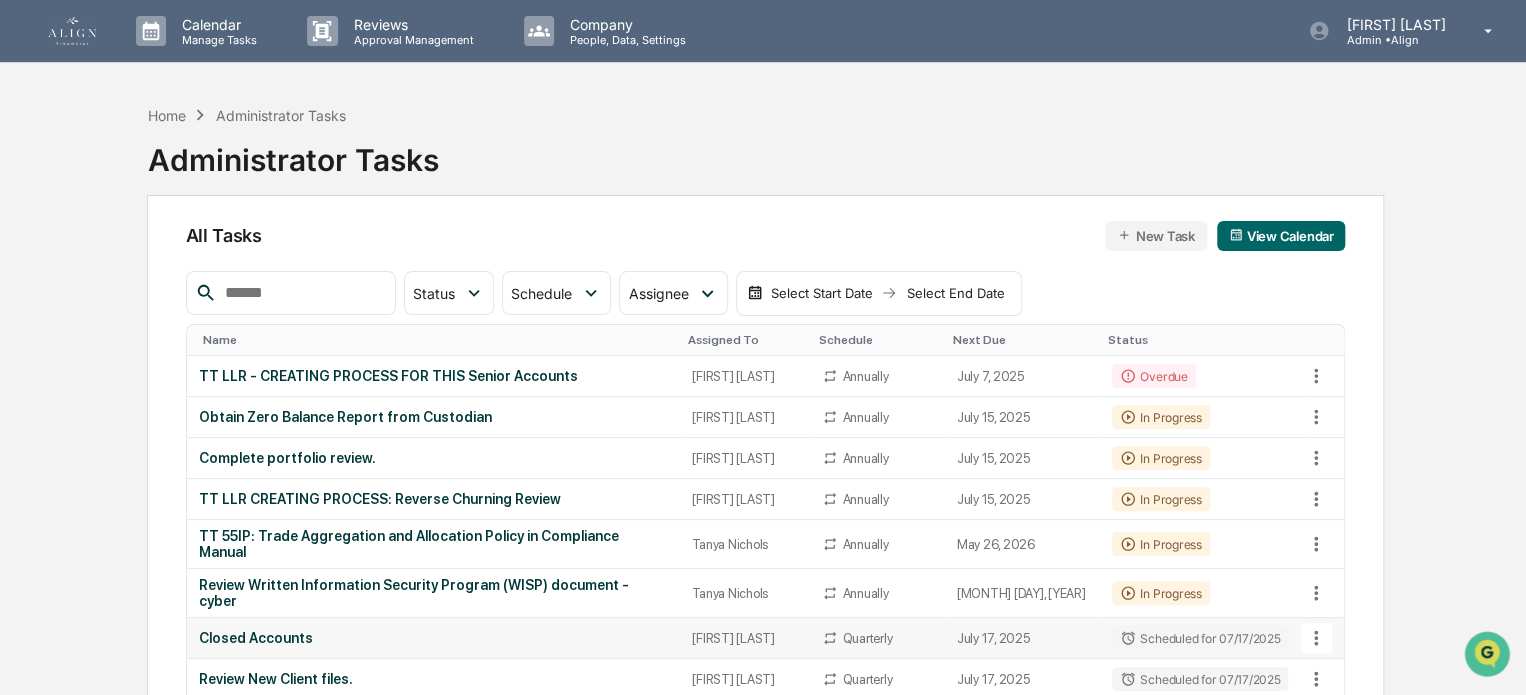 click on "Closed Accounts" at bounding box center [434, 638] 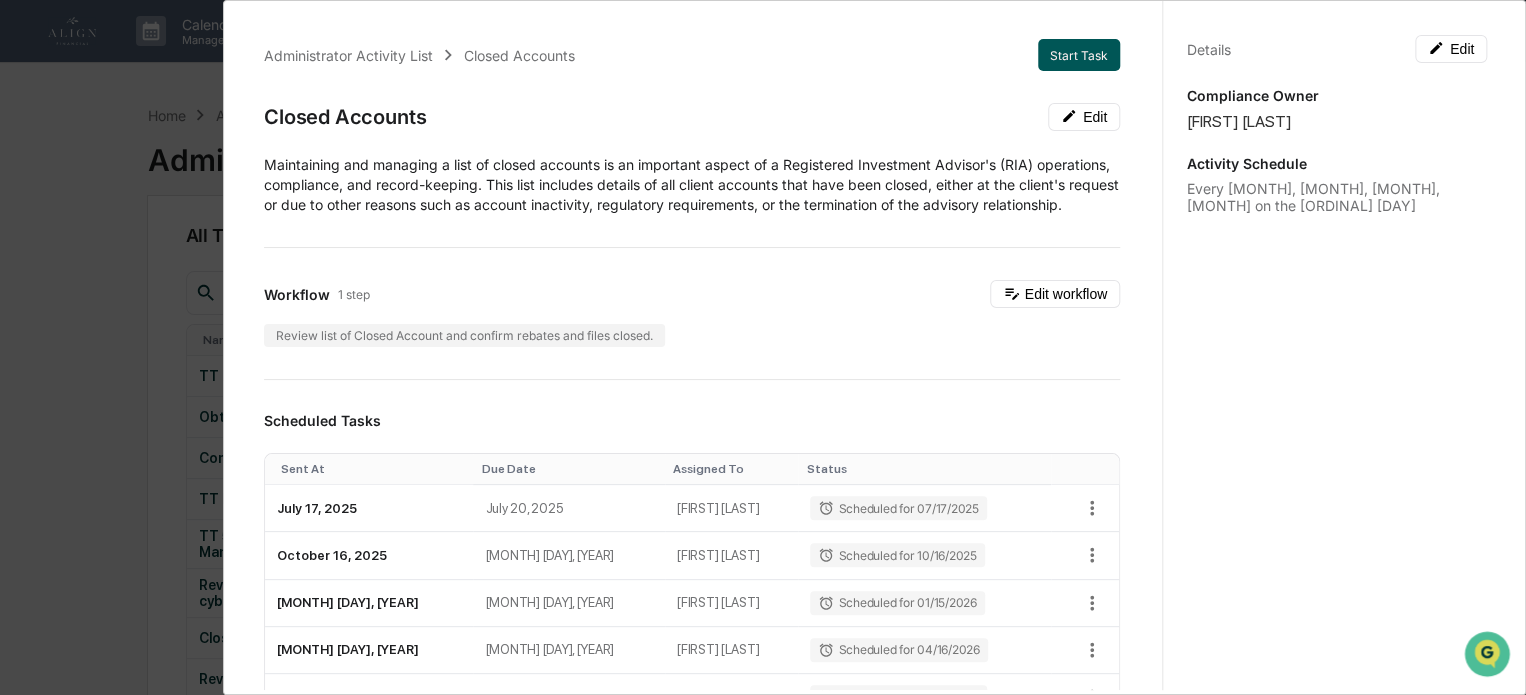 click on "Start Task" at bounding box center [1079, 55] 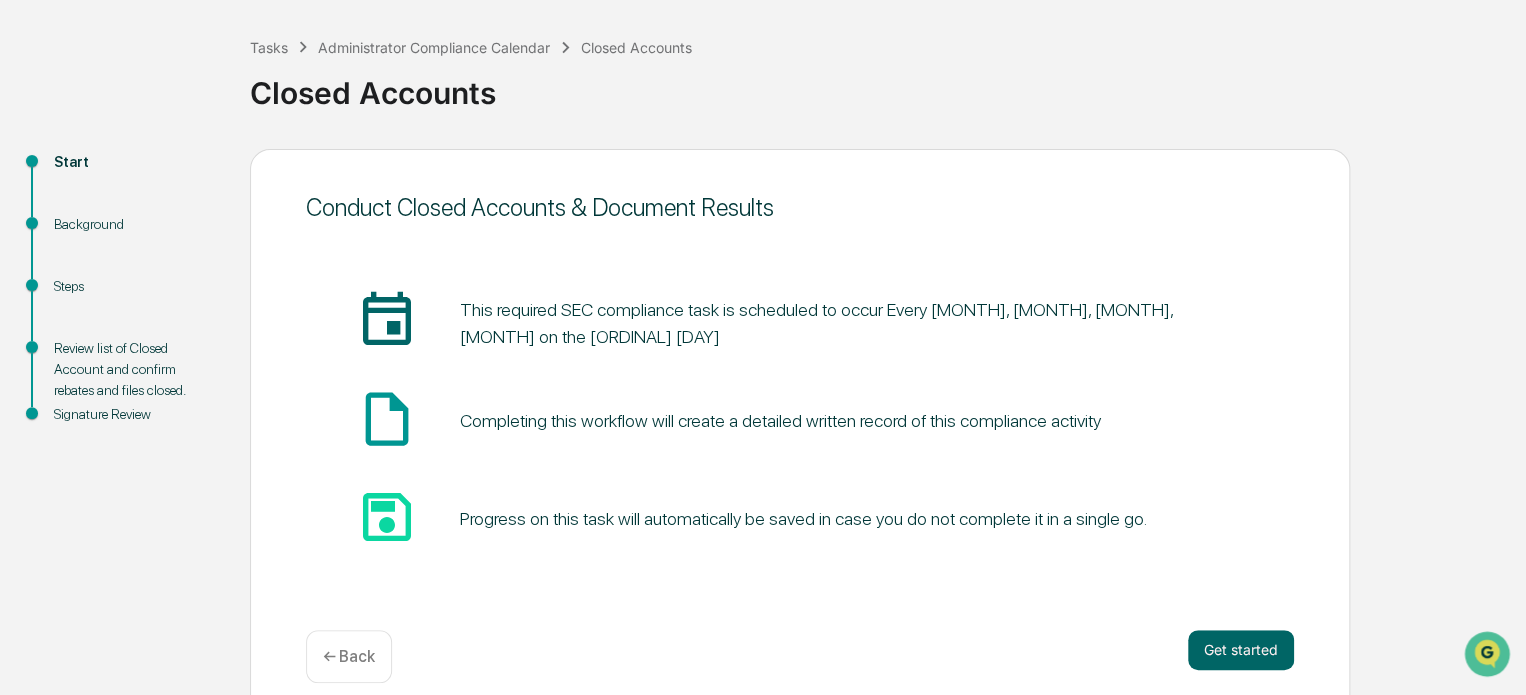 scroll, scrollTop: 109, scrollLeft: 0, axis: vertical 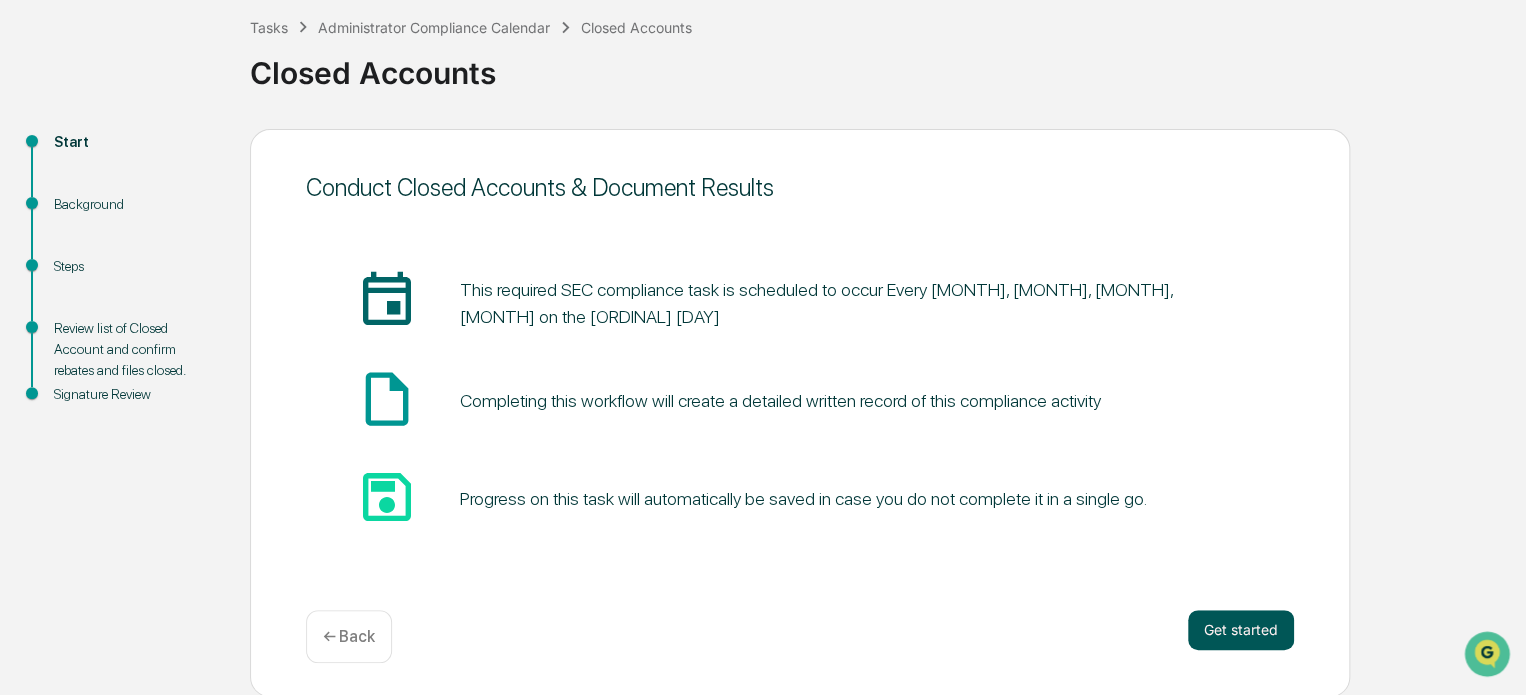 click on "Get started" at bounding box center (1241, 630) 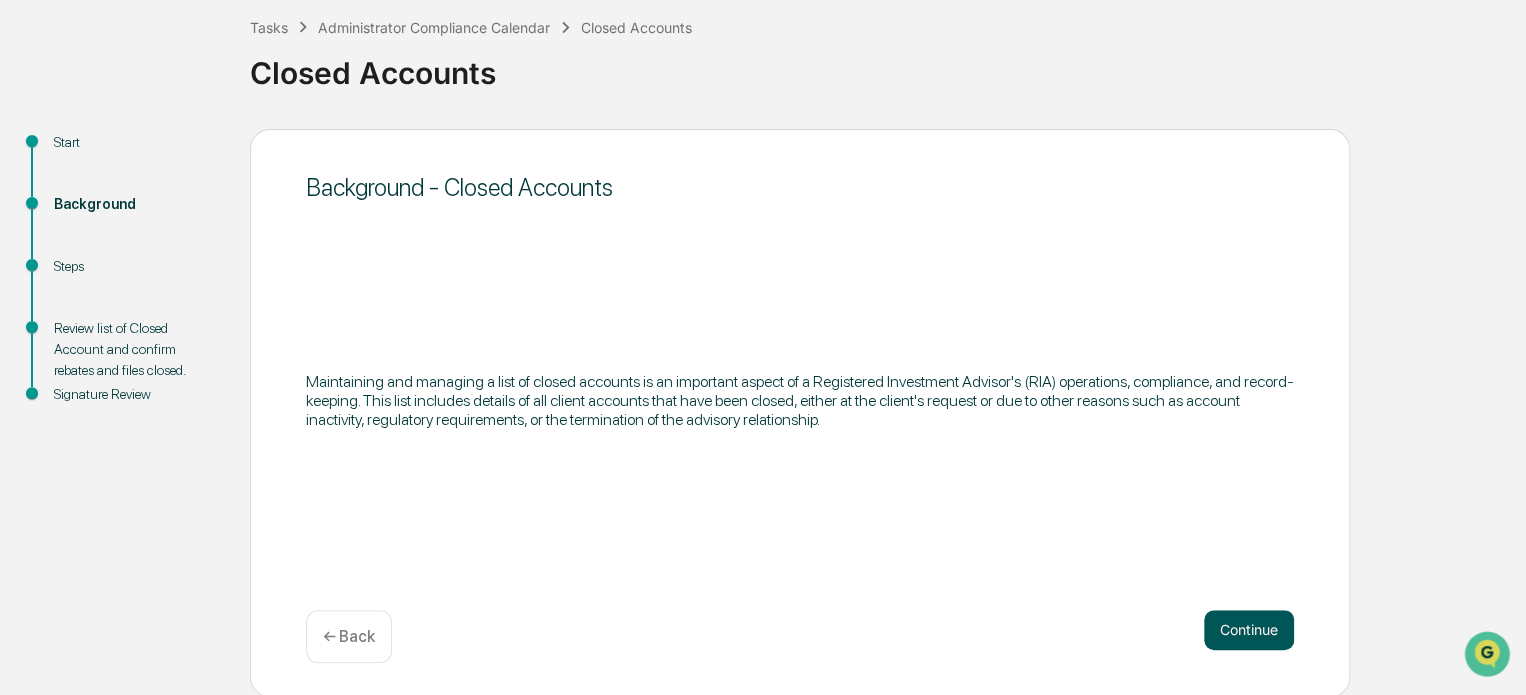 click on "Continue" at bounding box center (1249, 630) 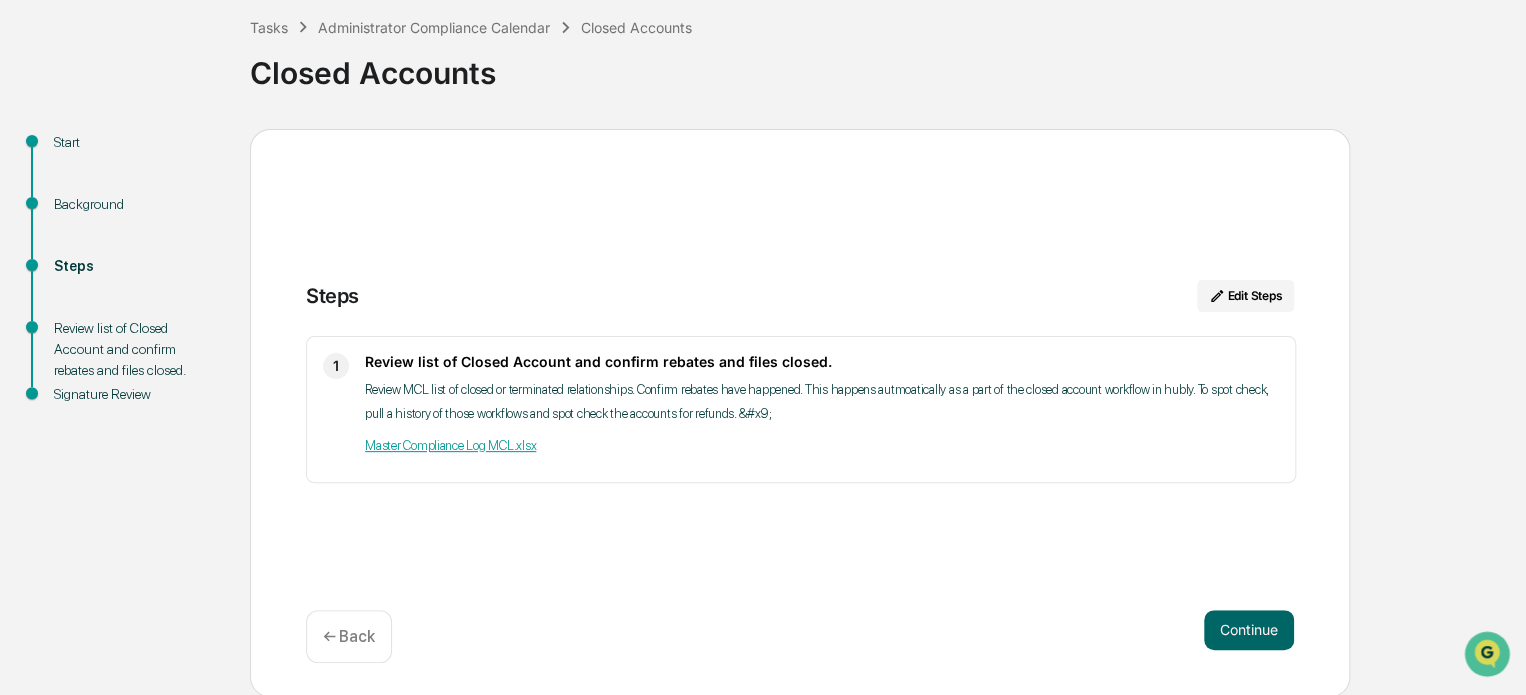 type 